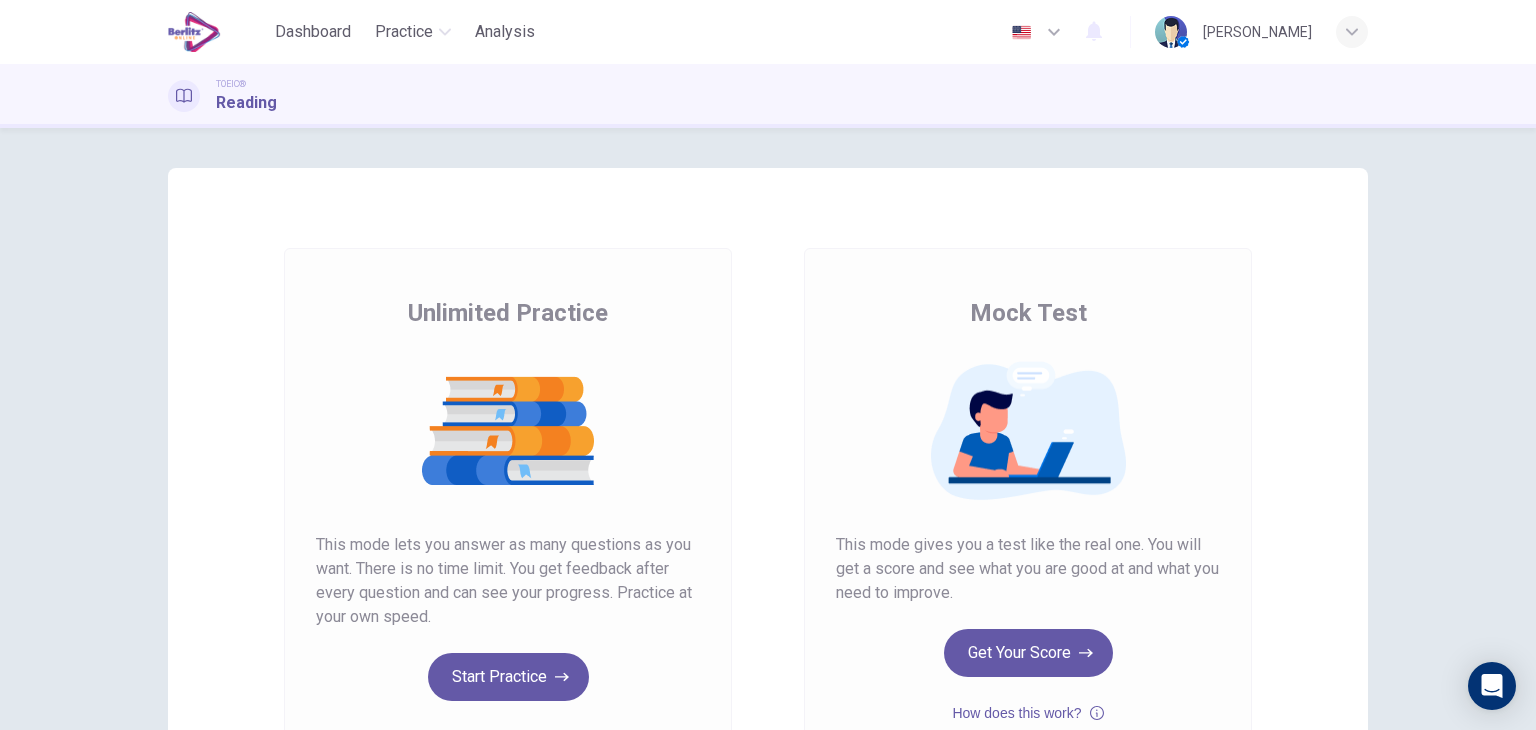 scroll, scrollTop: 0, scrollLeft: 0, axis: both 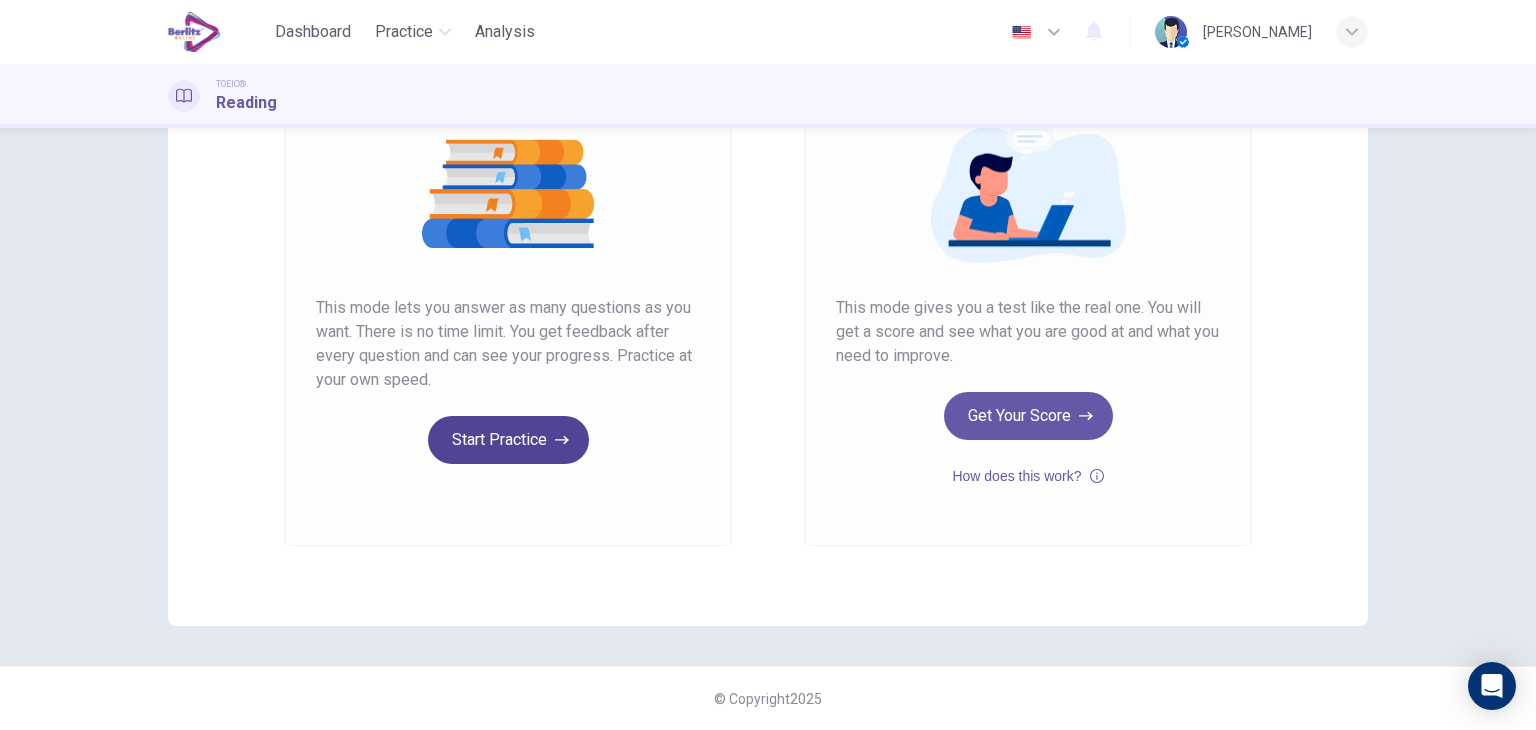 click on "Start Practice" at bounding box center [508, 440] 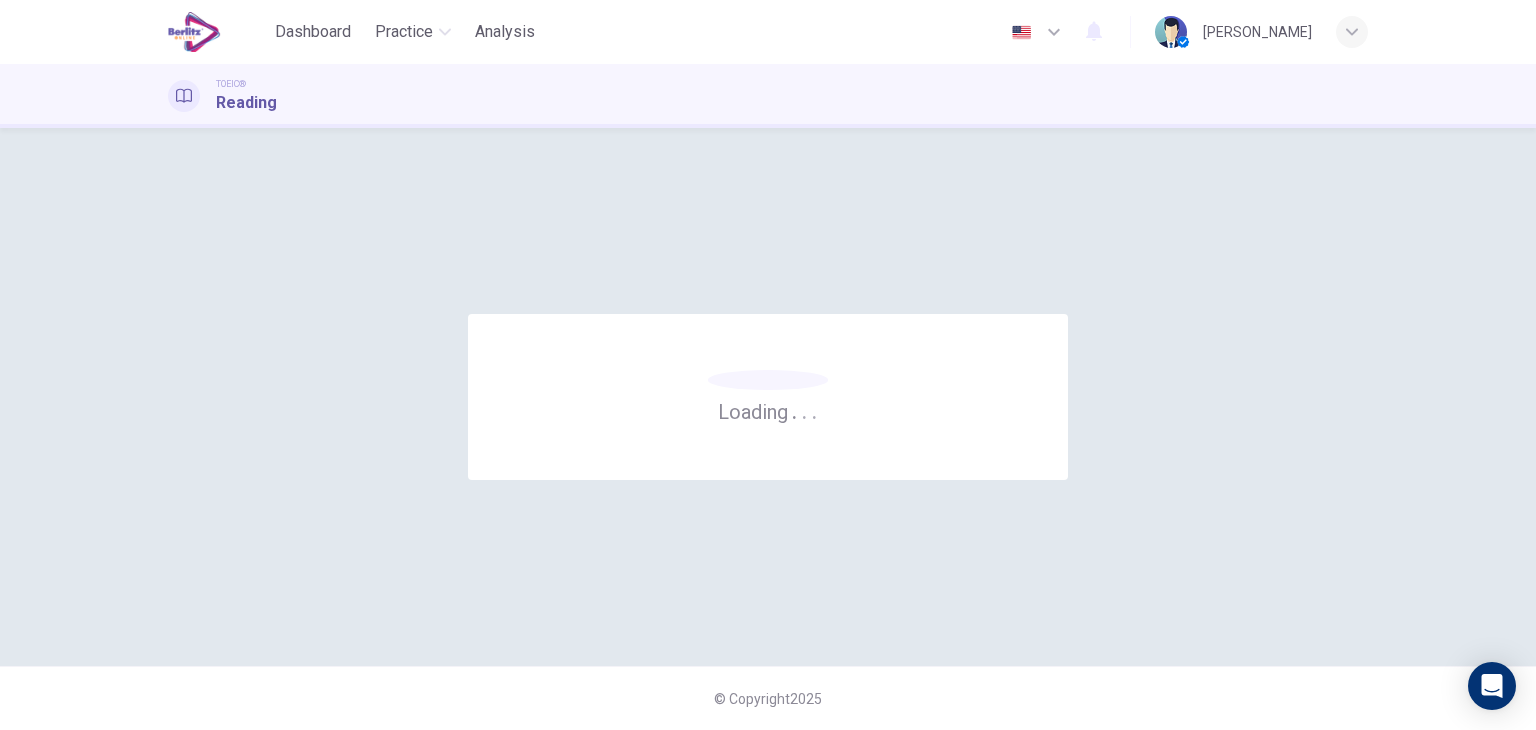 scroll, scrollTop: 0, scrollLeft: 0, axis: both 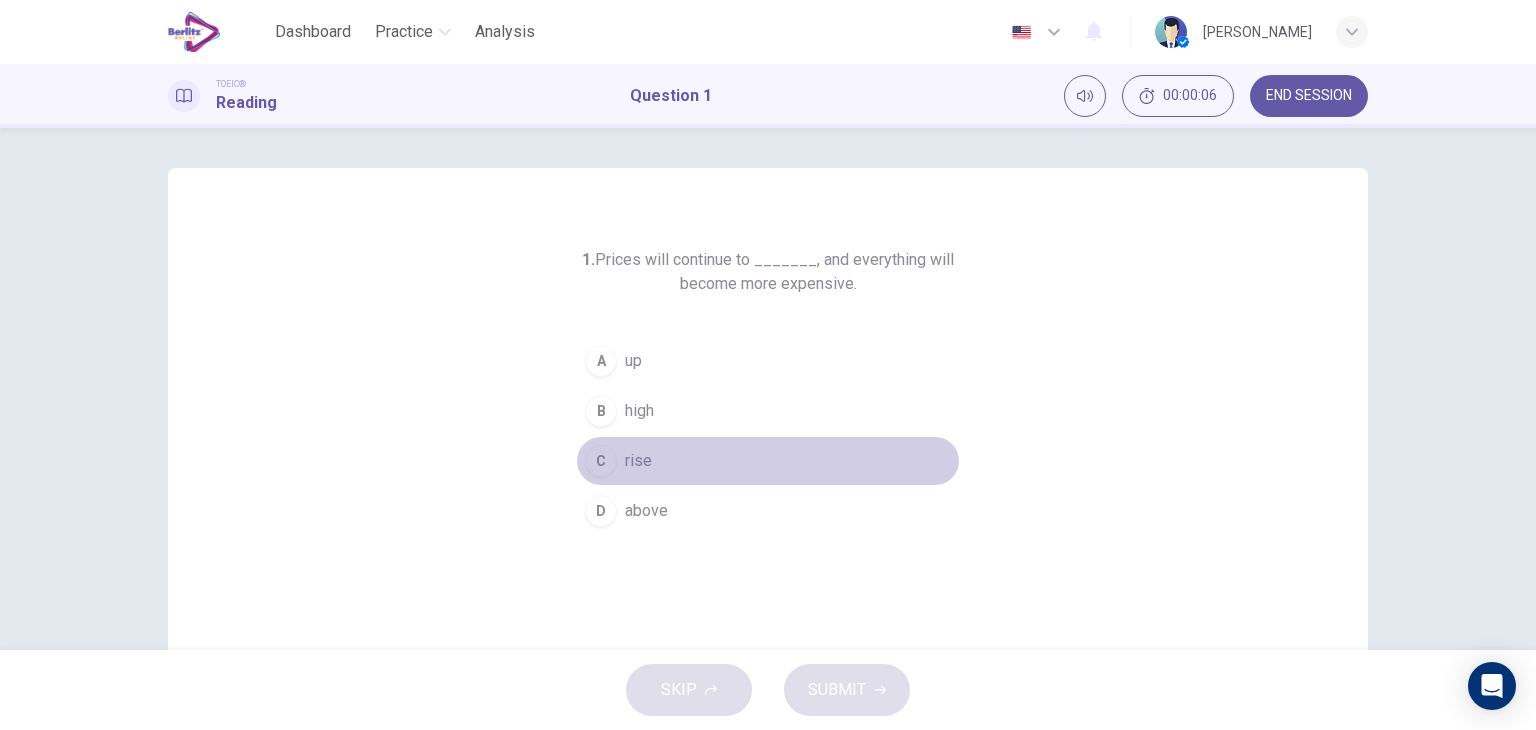 click on "C rise" at bounding box center [768, 461] 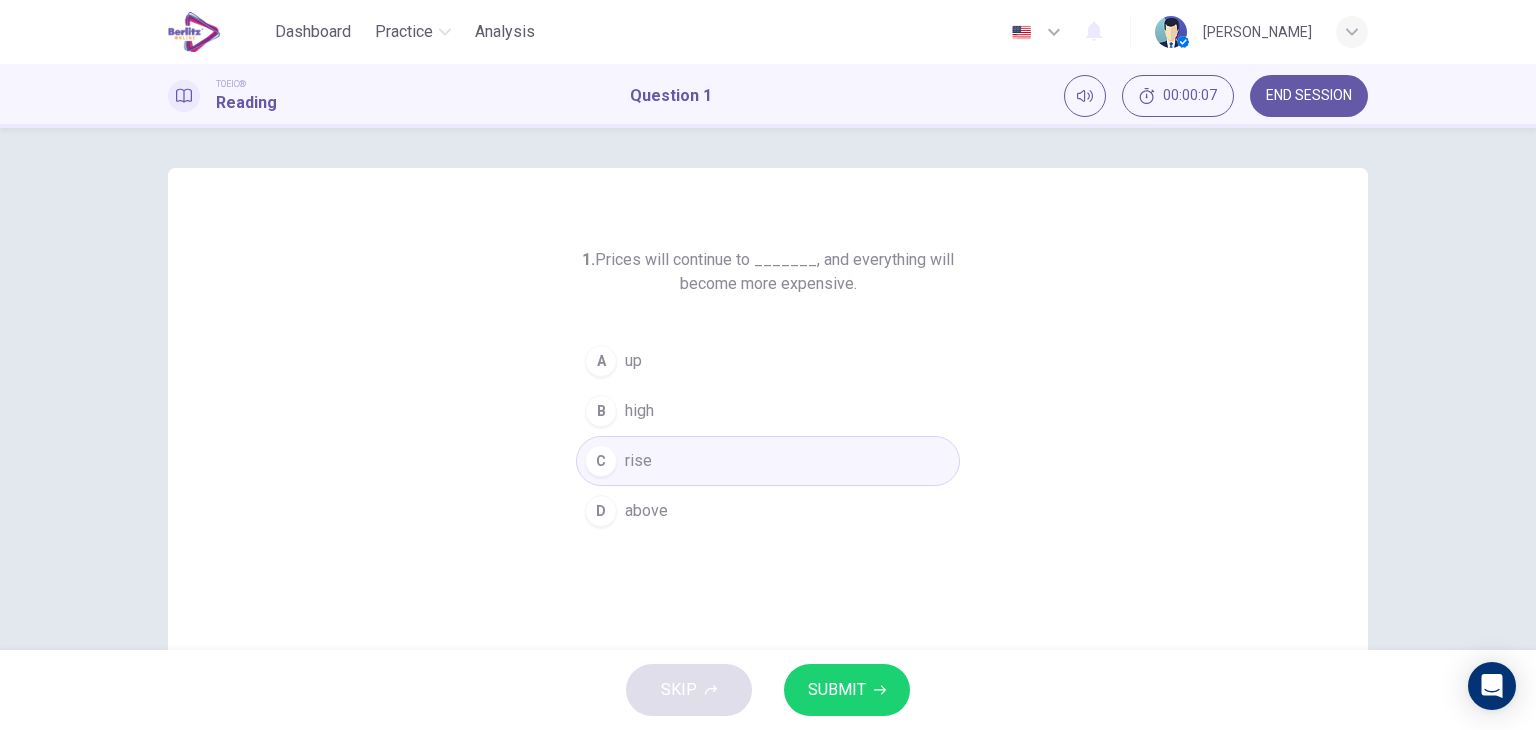 click on "SUBMIT" at bounding box center (837, 690) 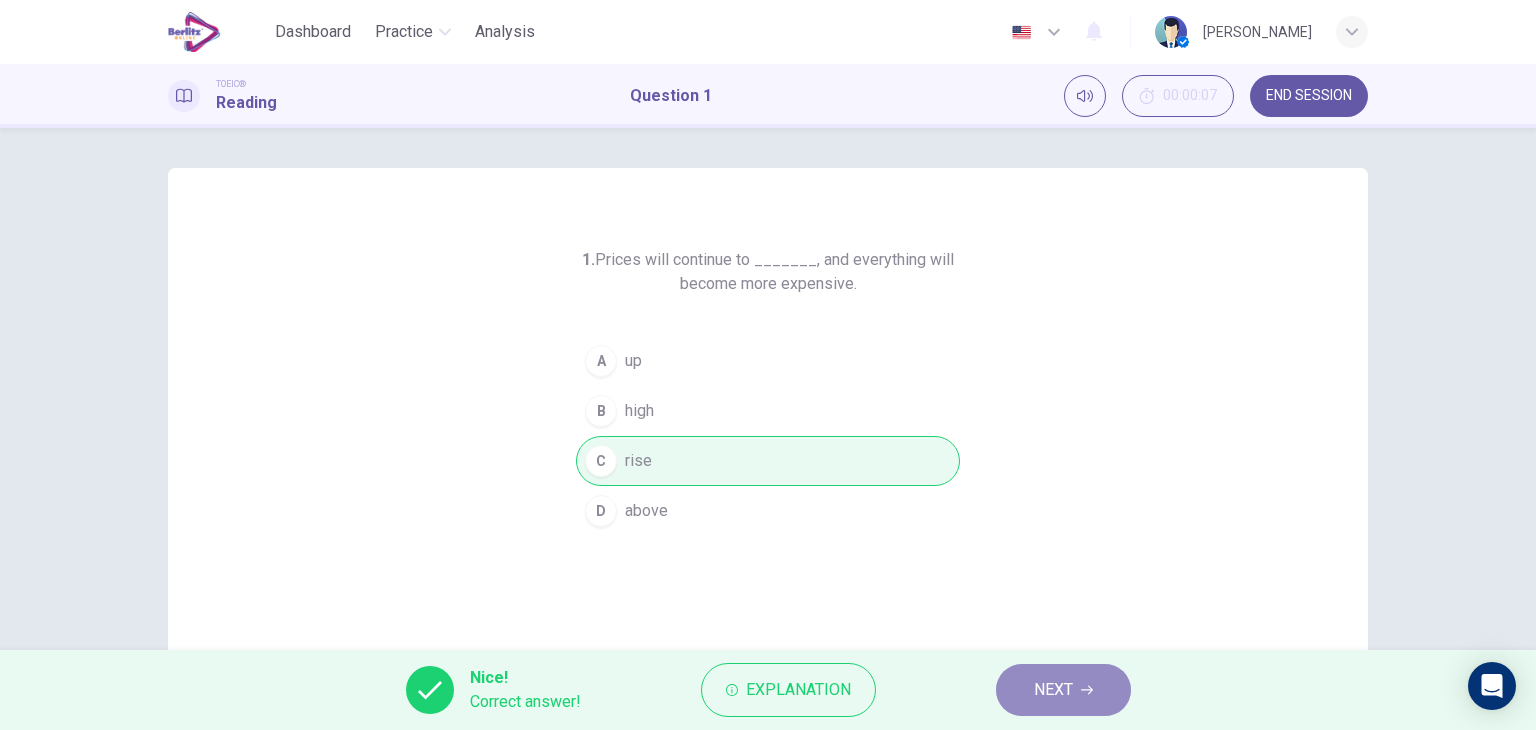 click on "NEXT" at bounding box center [1053, 690] 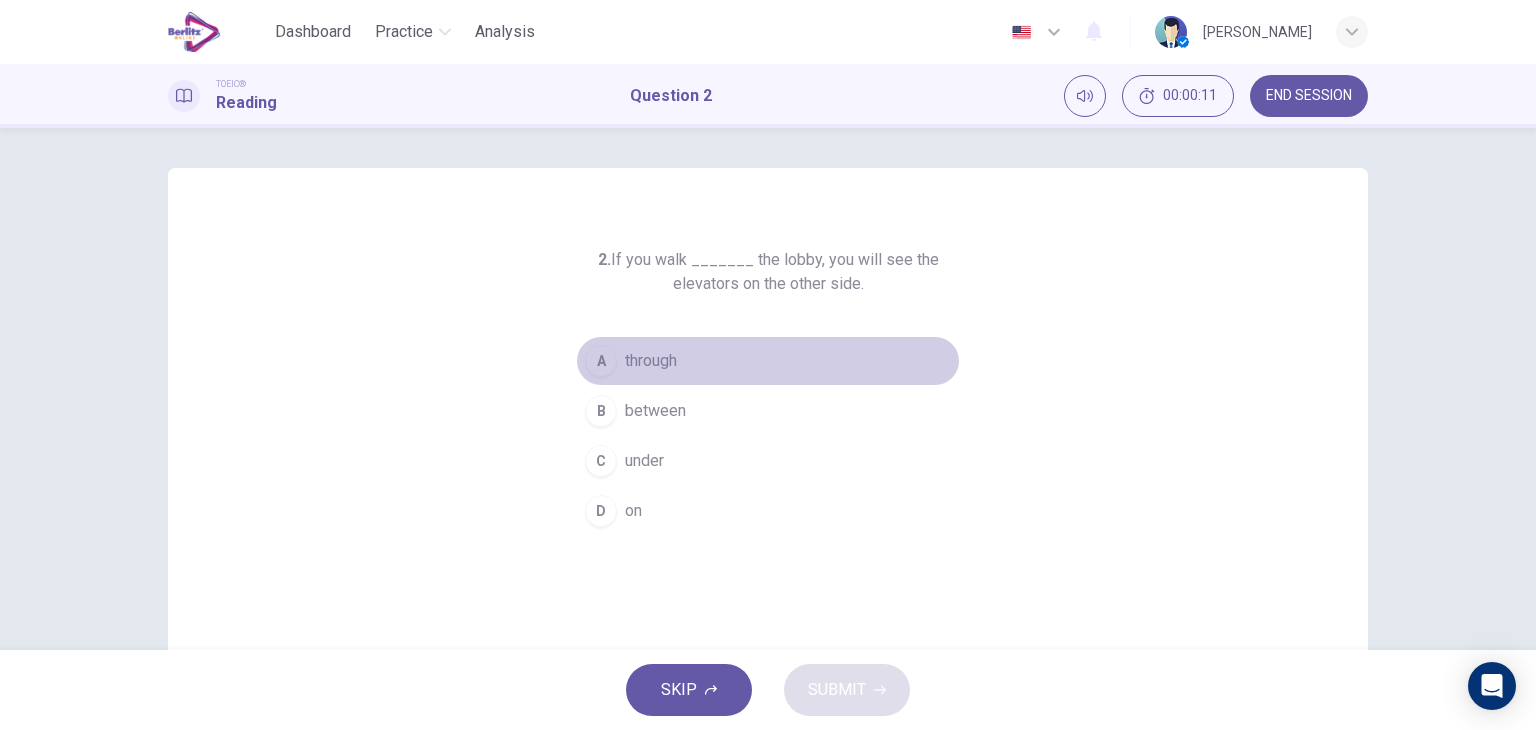 click on "through" at bounding box center (651, 361) 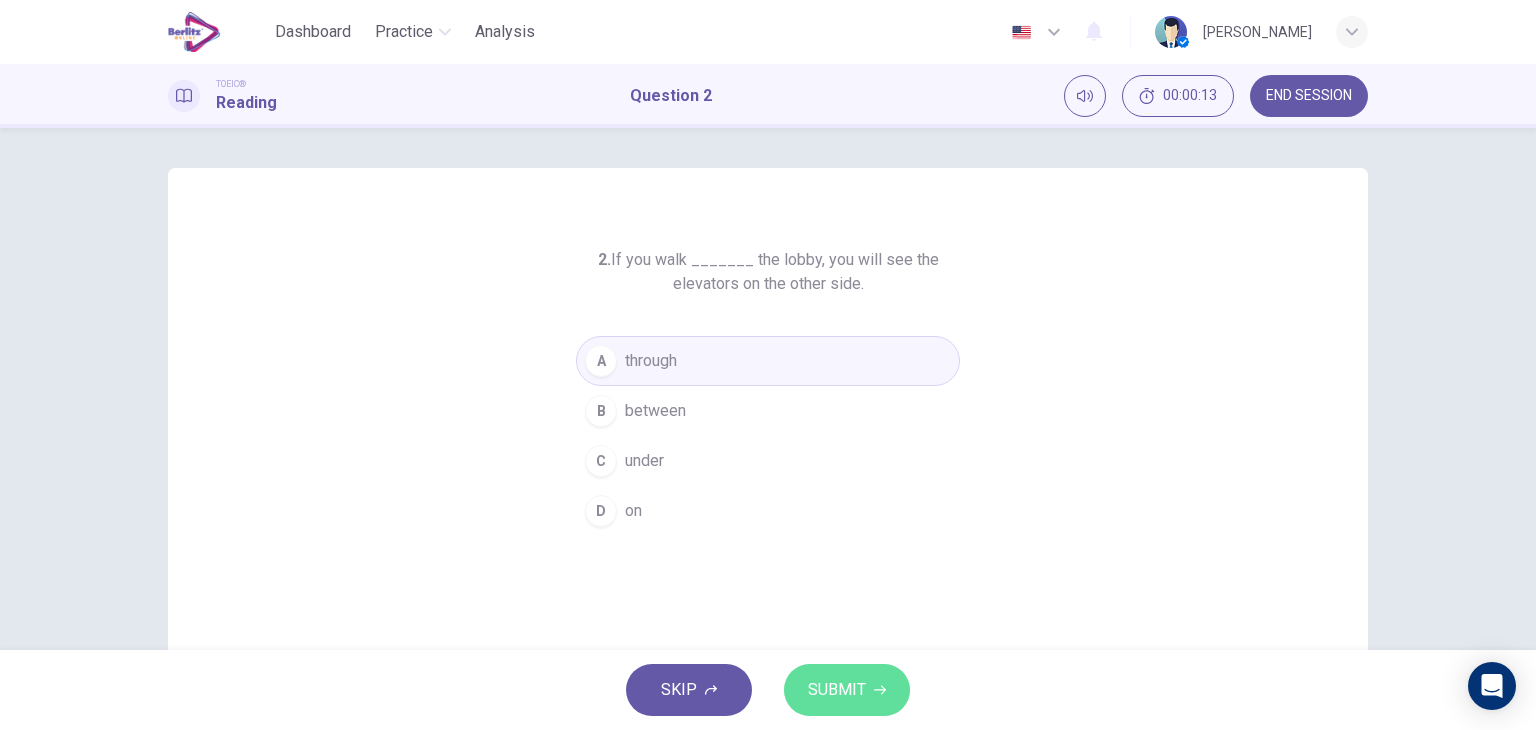 click on "SUBMIT" at bounding box center [847, 690] 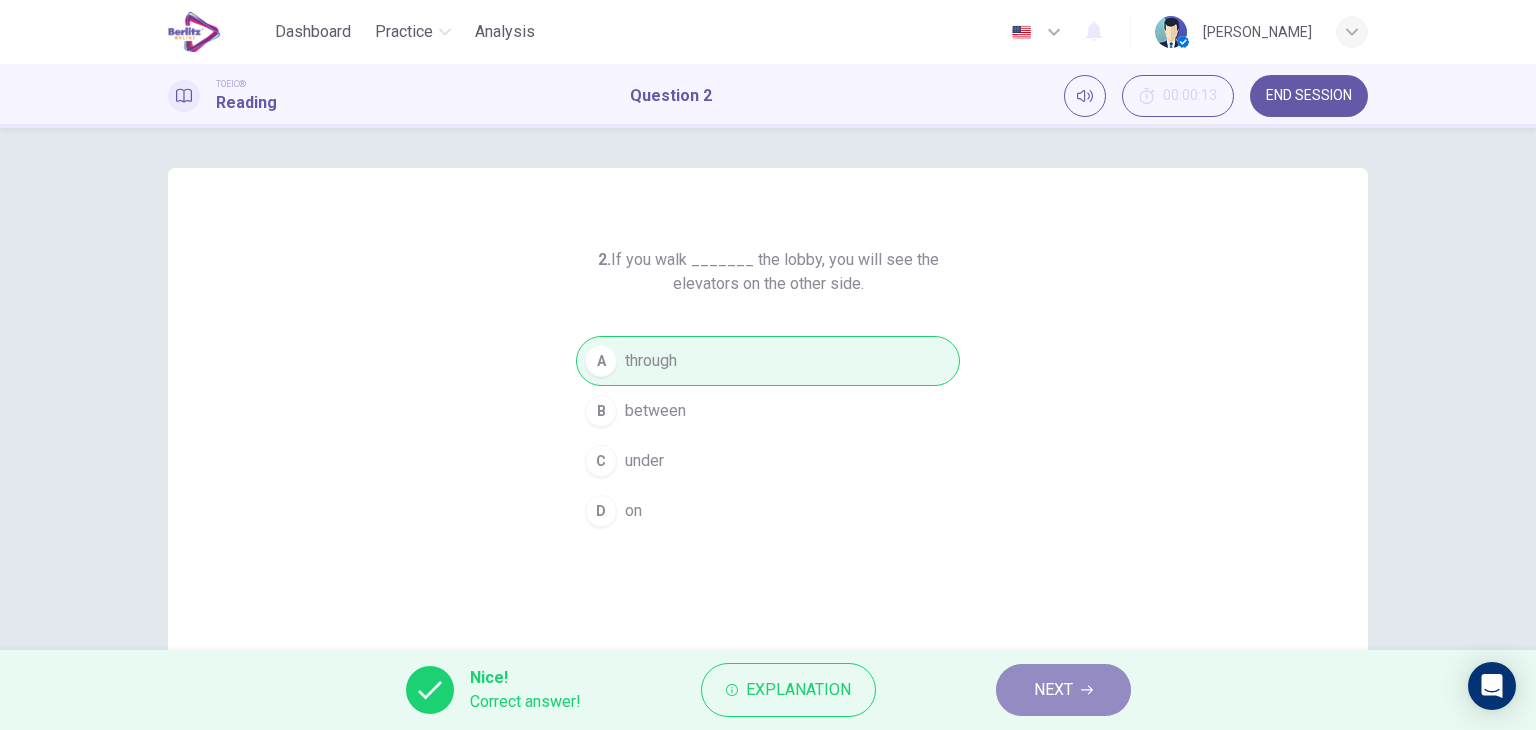 click on "NEXT" at bounding box center (1053, 690) 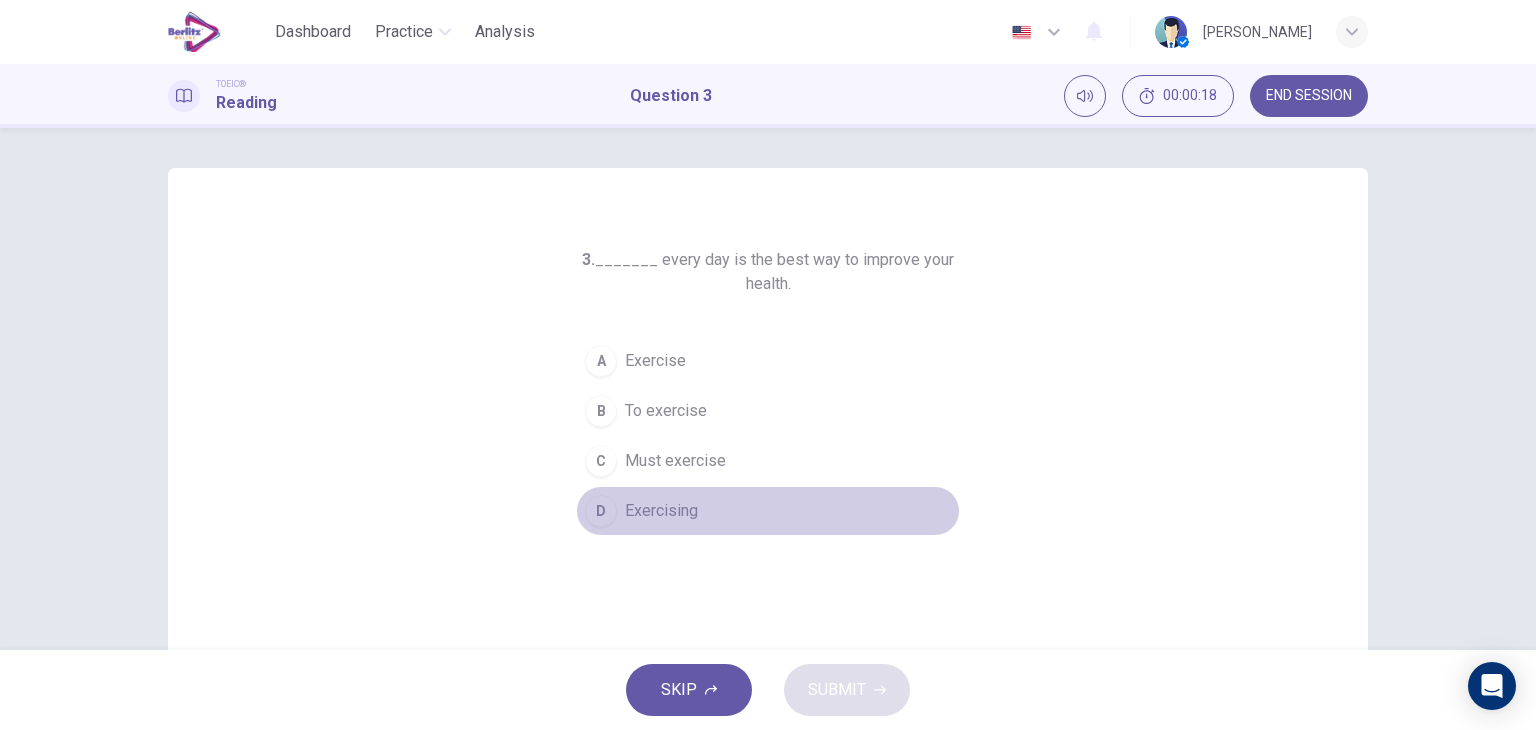 click on "Exercising" at bounding box center [661, 511] 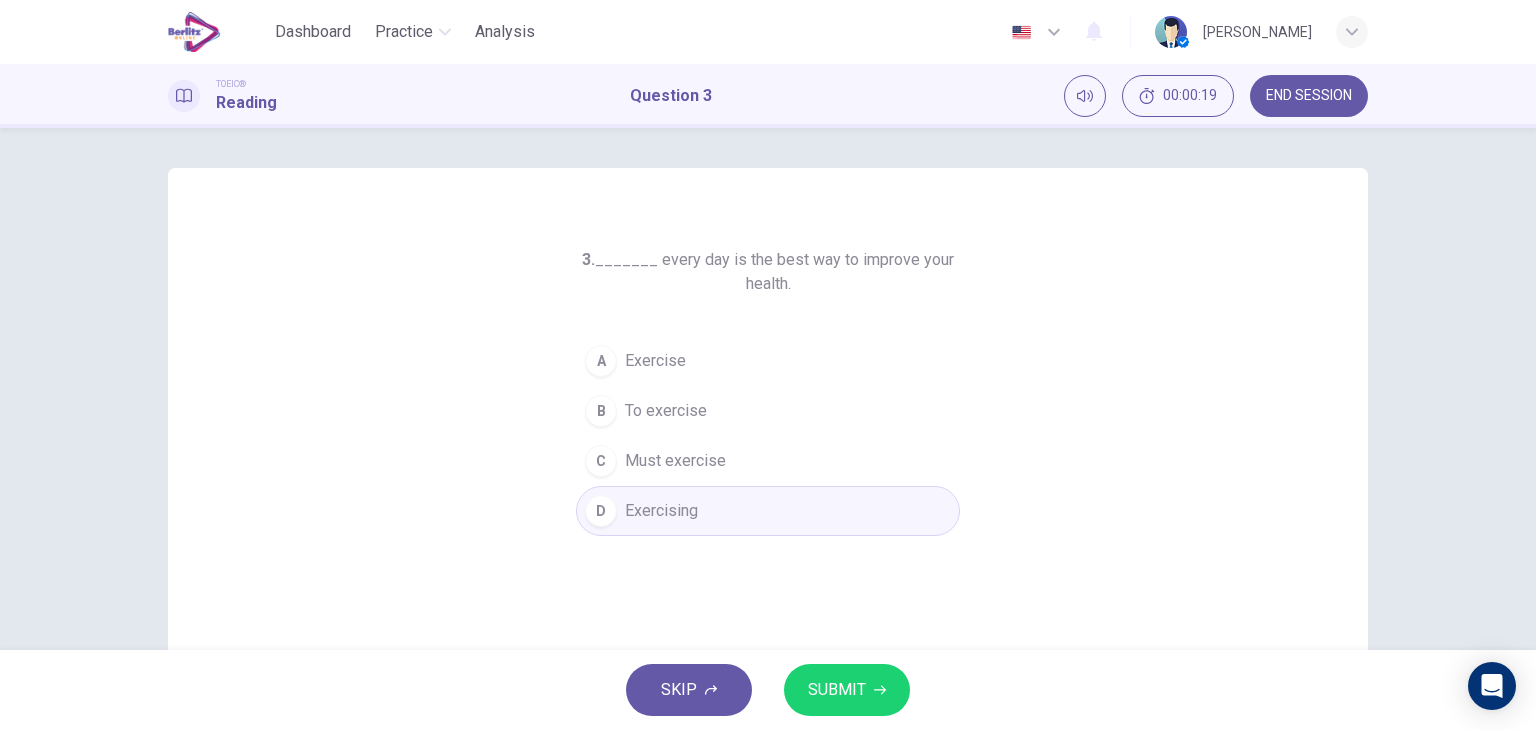 click on "SUBMIT" at bounding box center [837, 690] 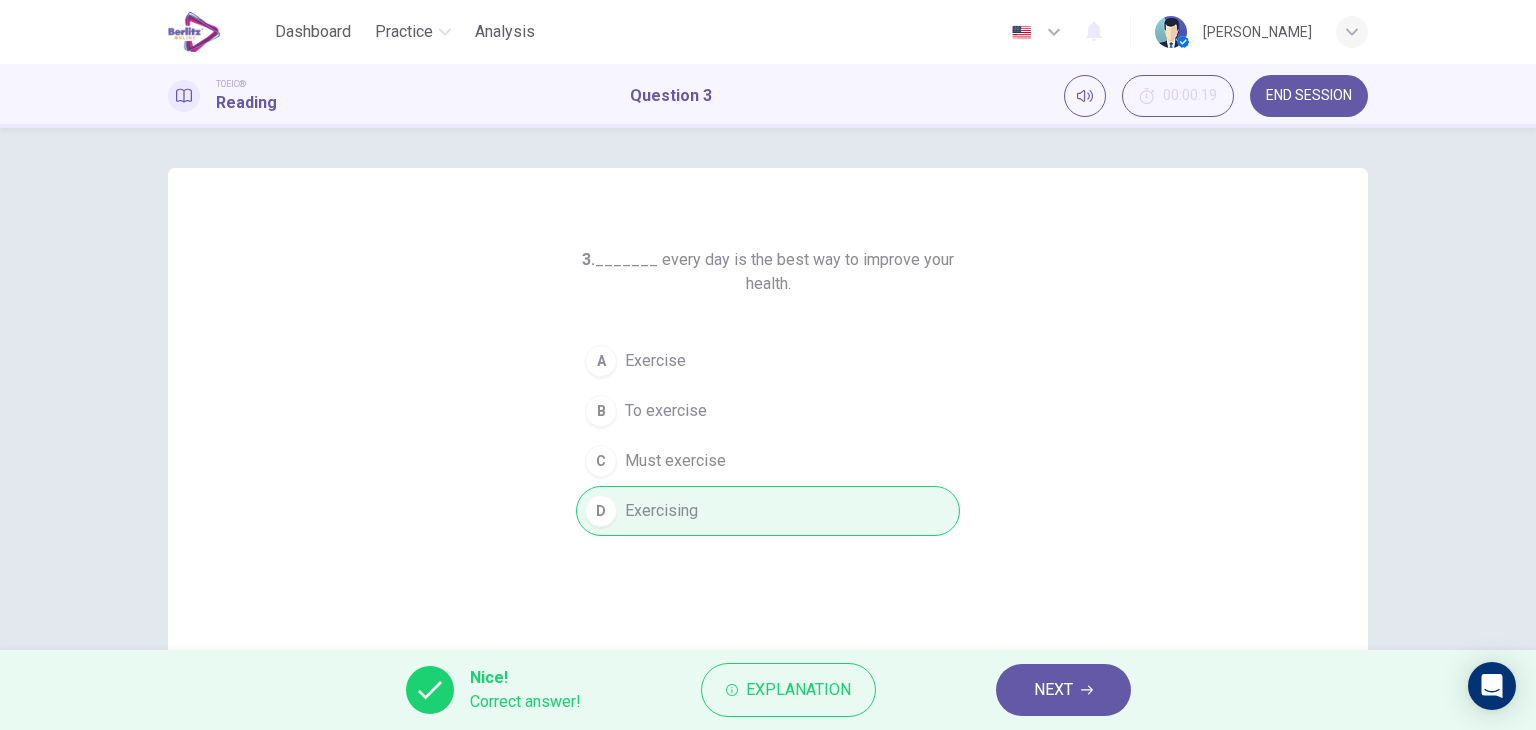 click on "NEXT" at bounding box center (1053, 690) 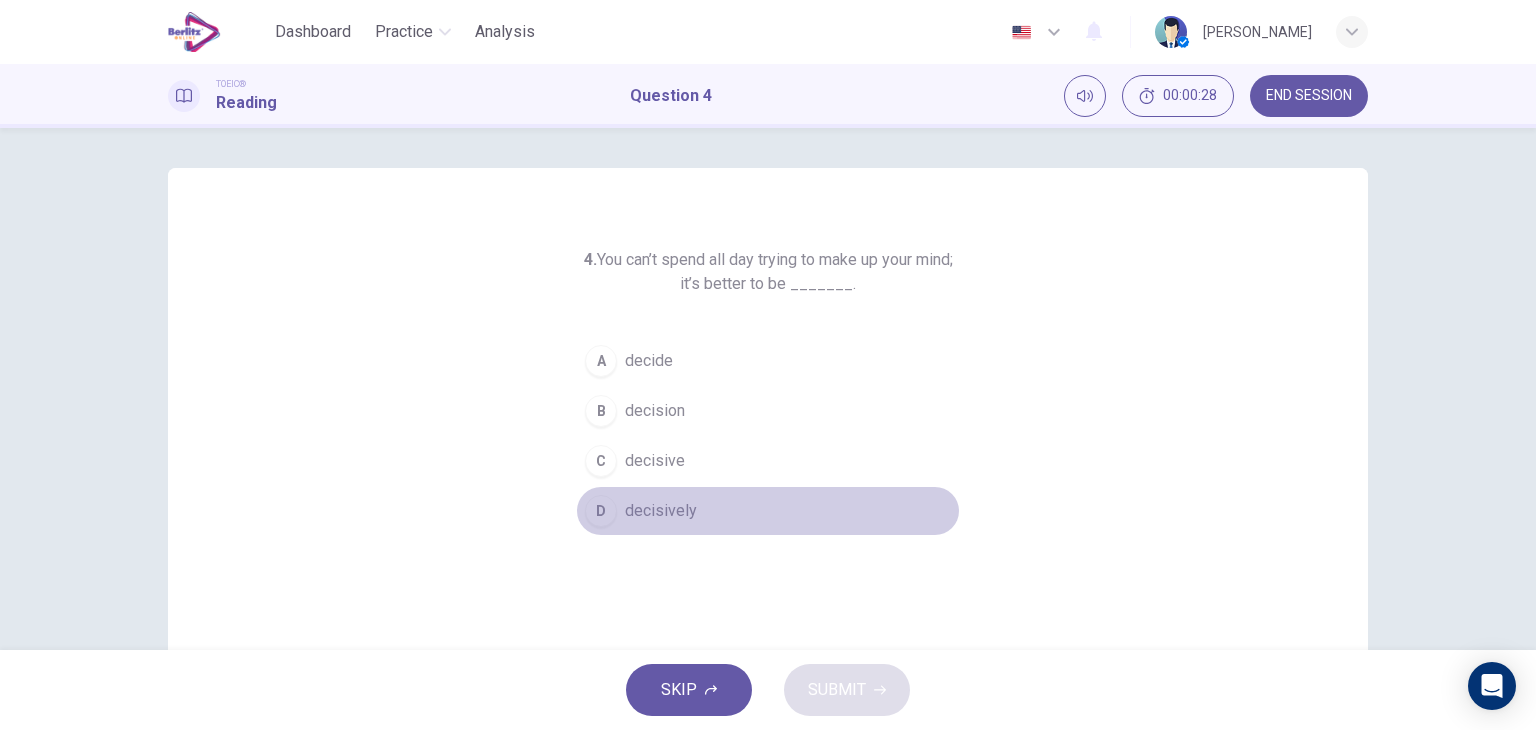 click on "decisively" at bounding box center [661, 511] 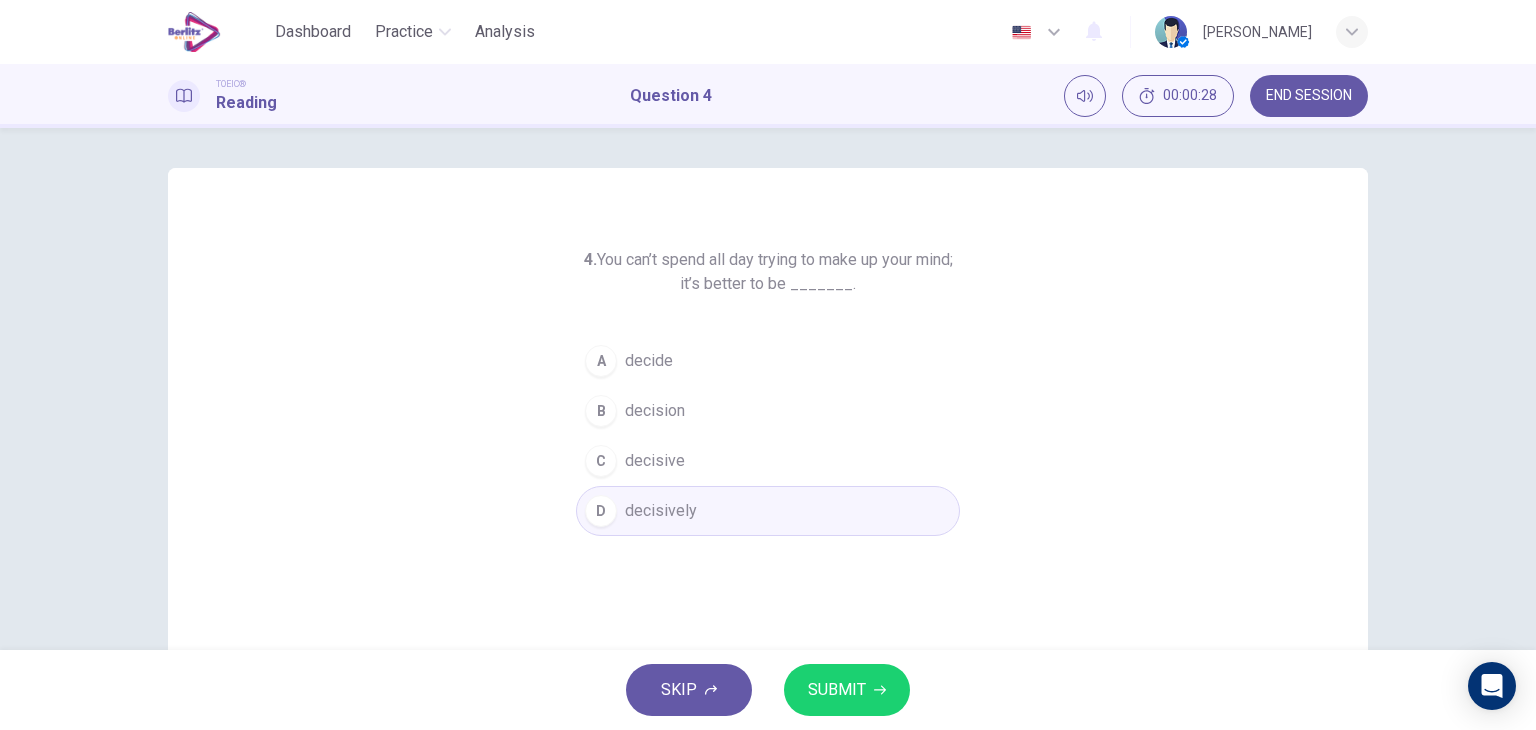click on "SUBMIT" at bounding box center (837, 690) 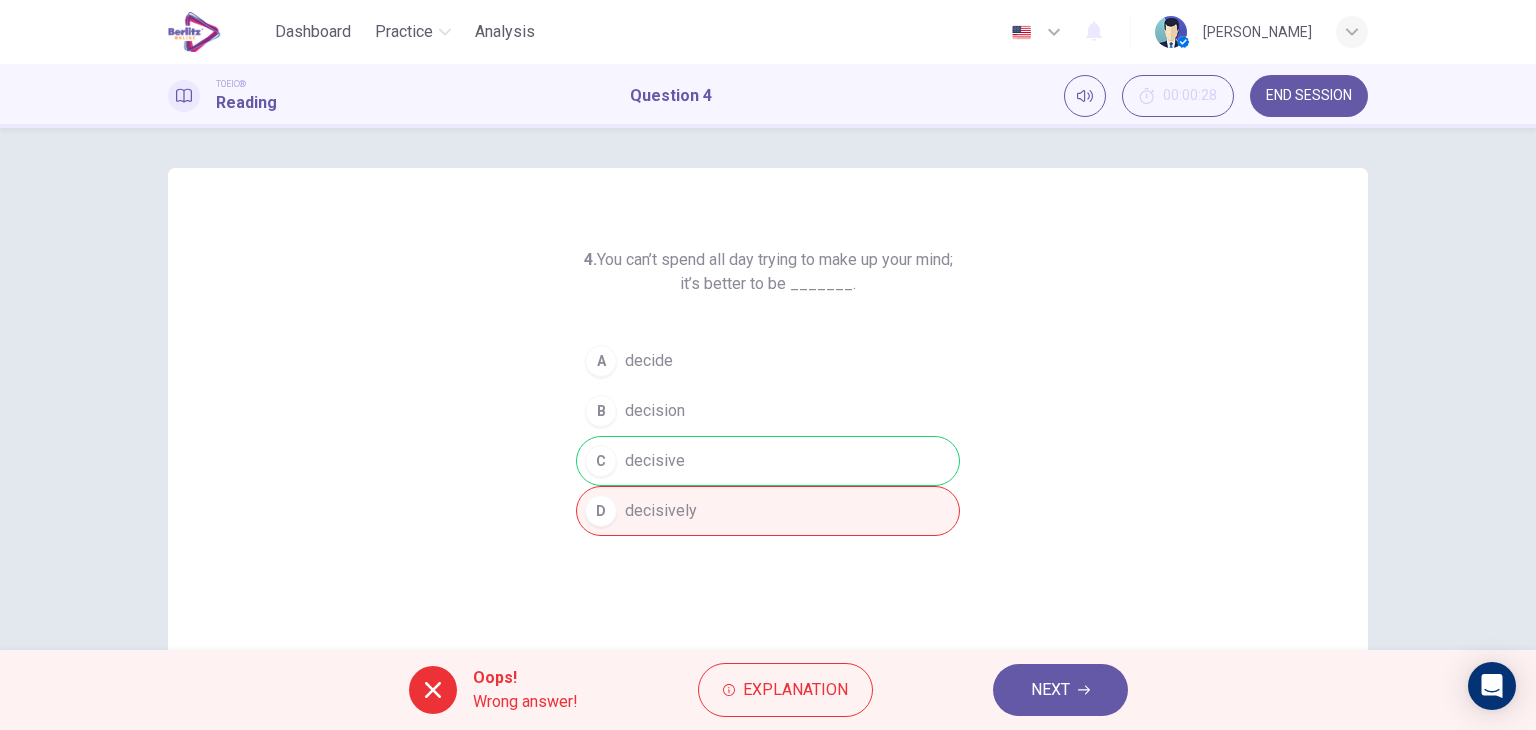 click on "A decide B decision C decisive D decisively" at bounding box center (768, 436) 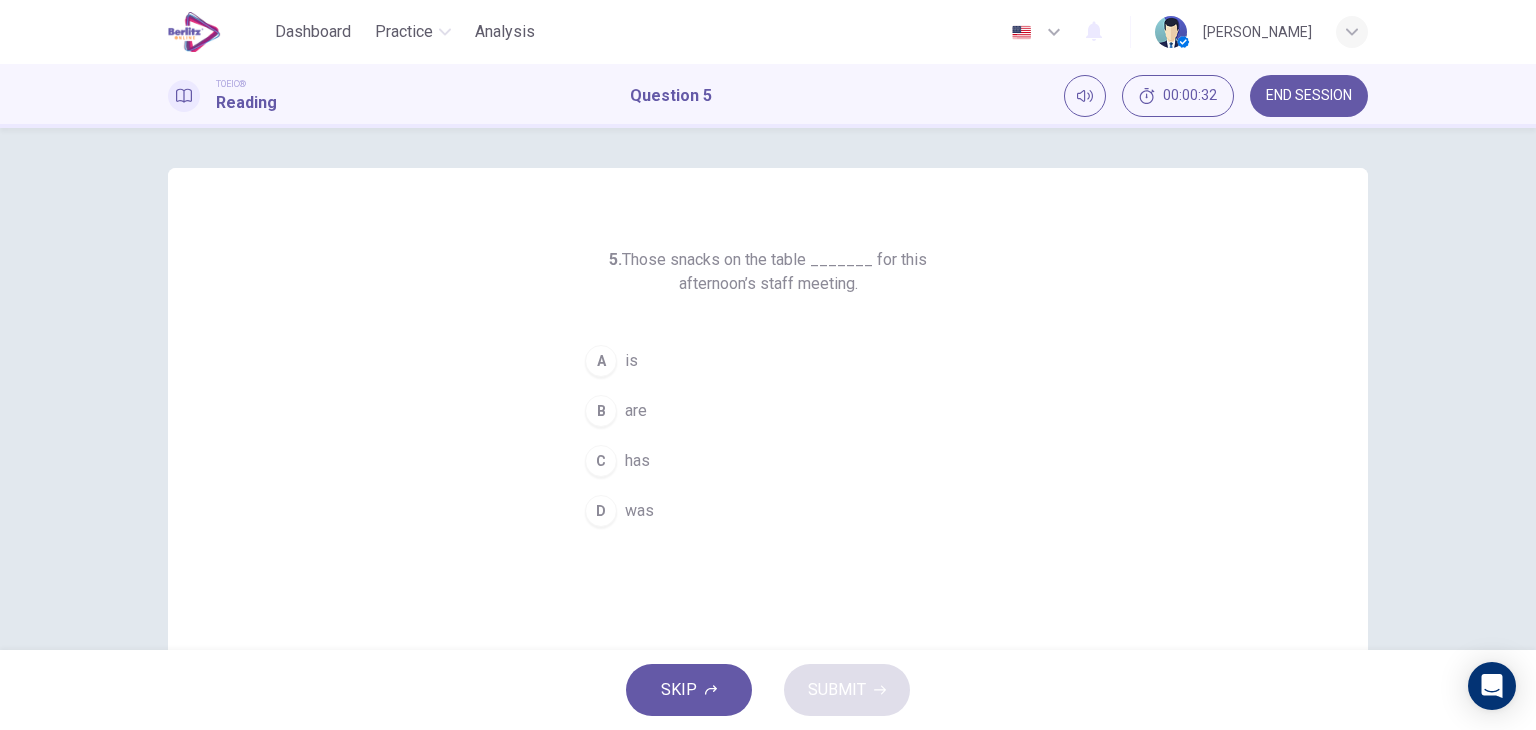 click on "B are" at bounding box center [768, 411] 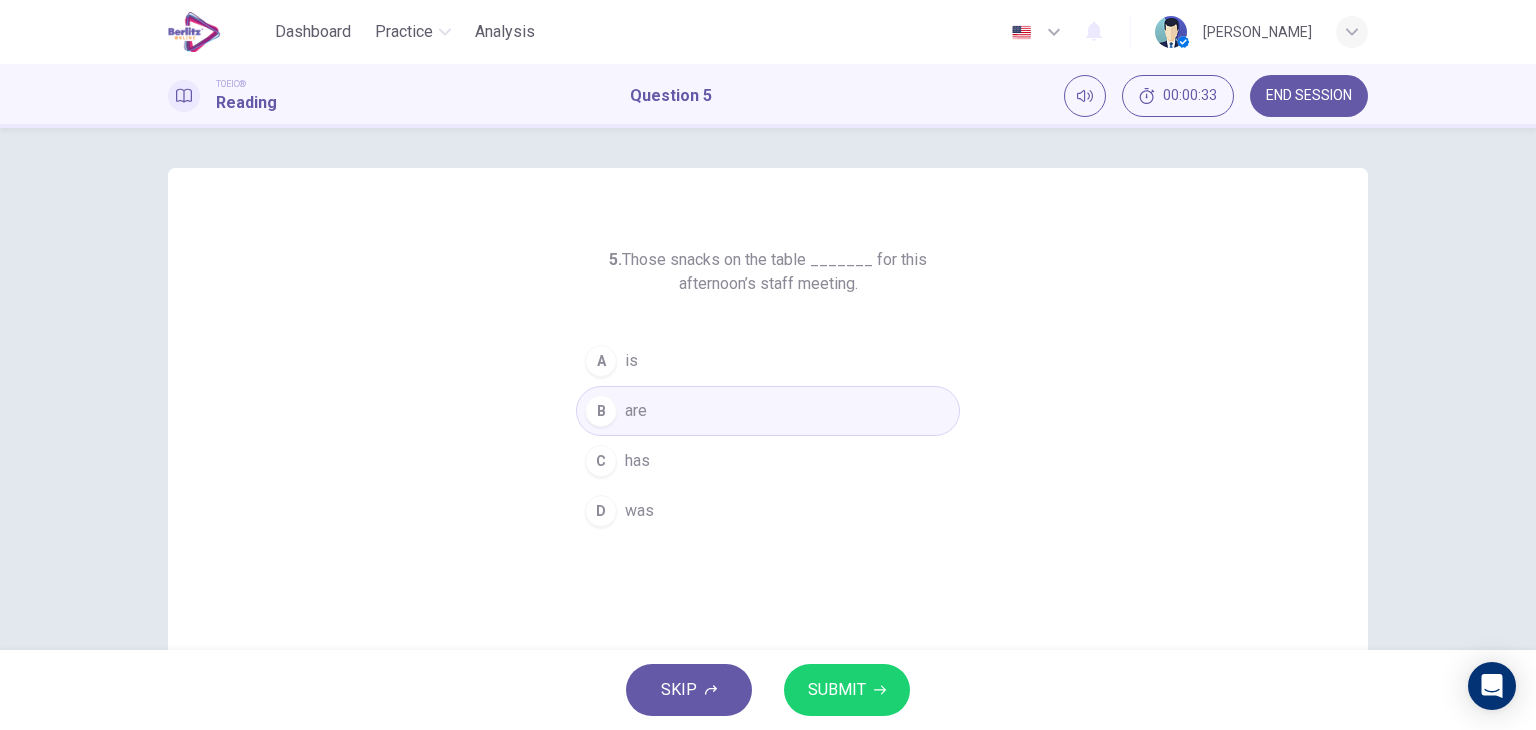 click on "SUBMIT" at bounding box center (847, 690) 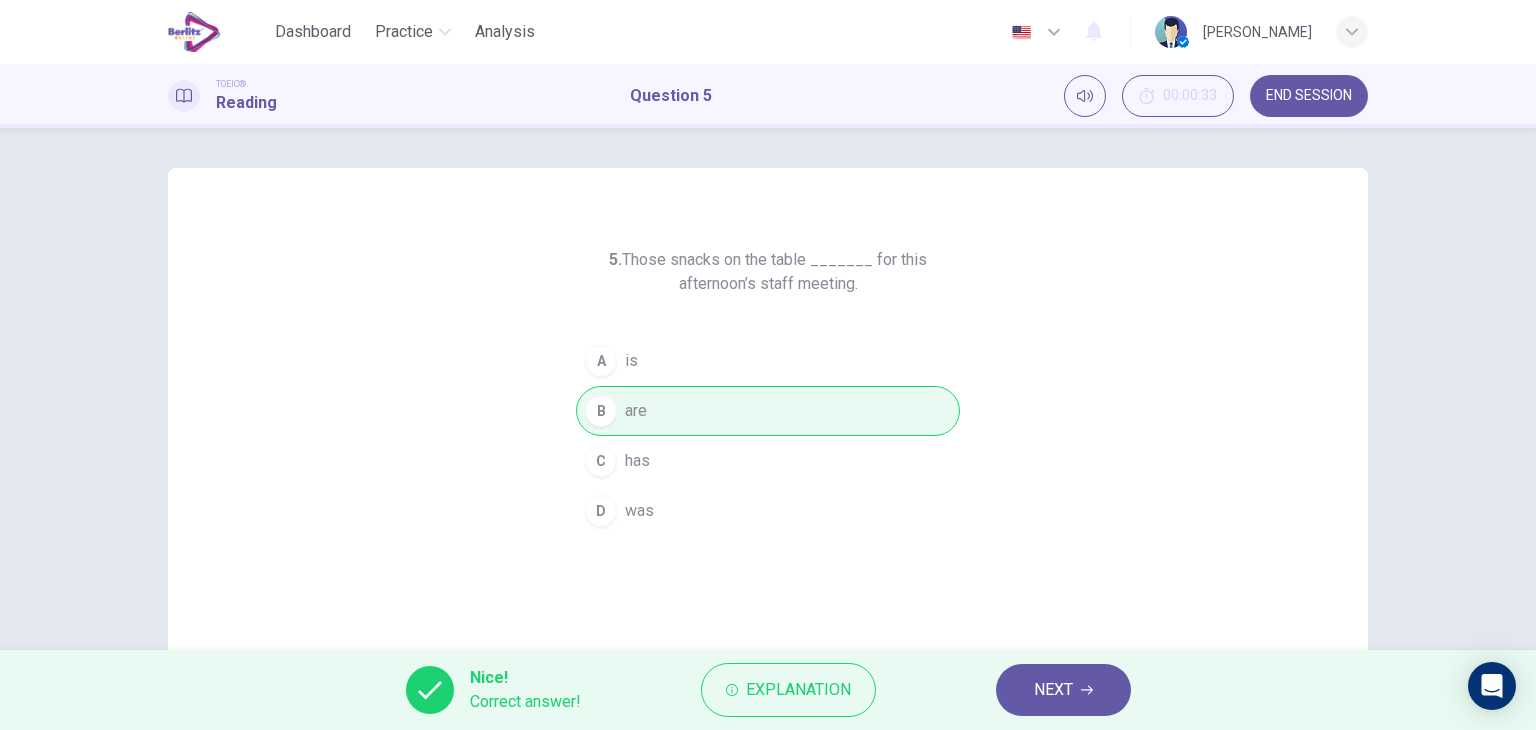 click on "NEXT" at bounding box center (1053, 690) 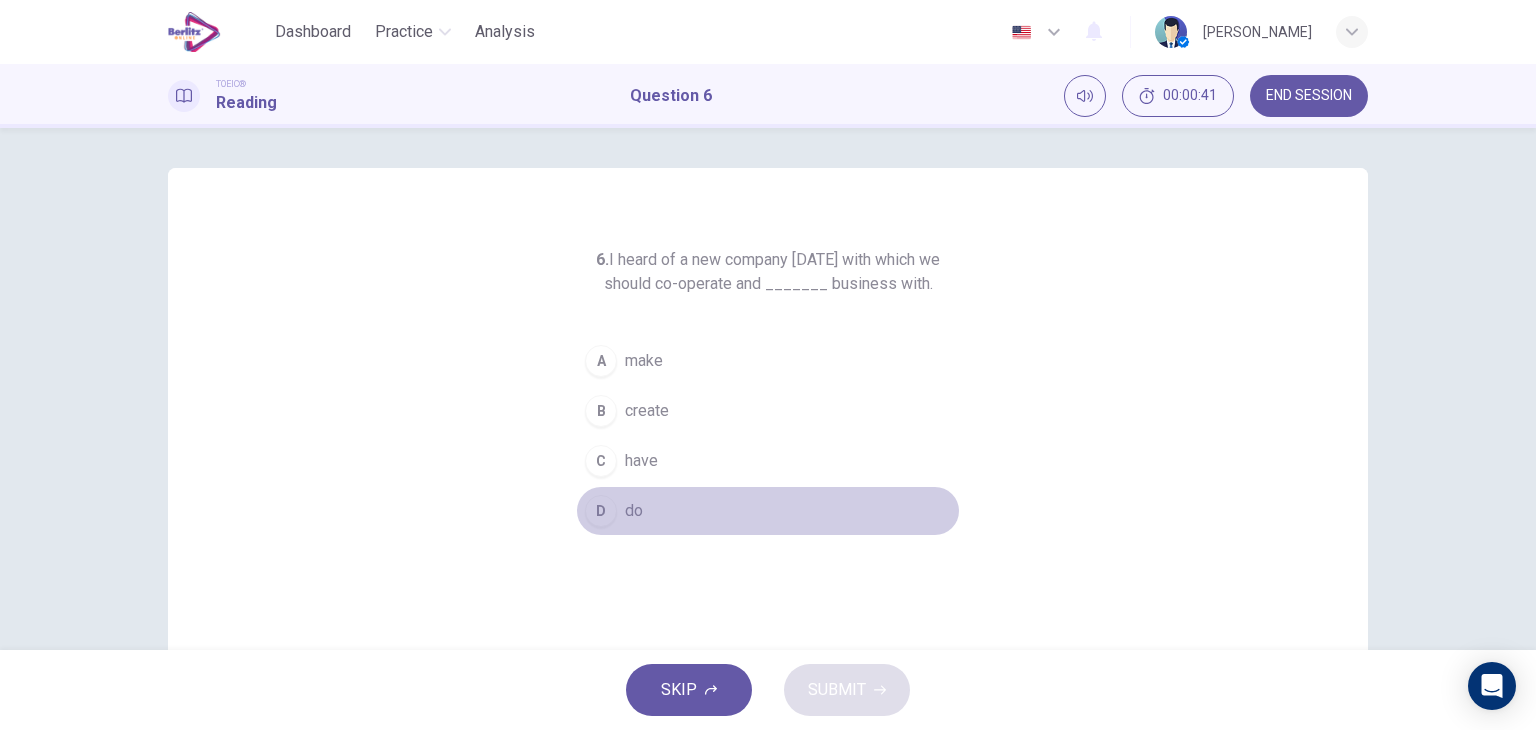 click on "do" at bounding box center (634, 511) 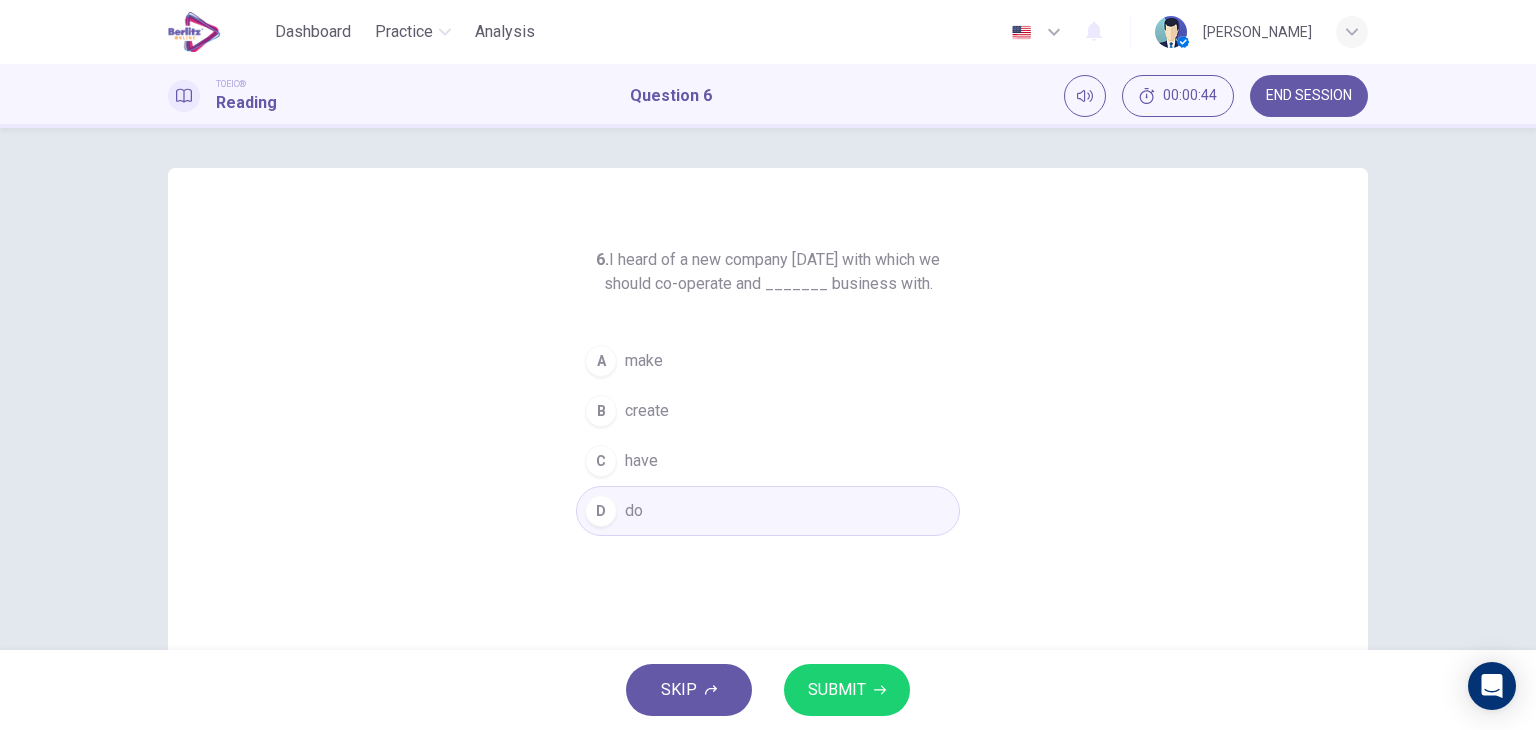 click on "SUBMIT" at bounding box center (847, 690) 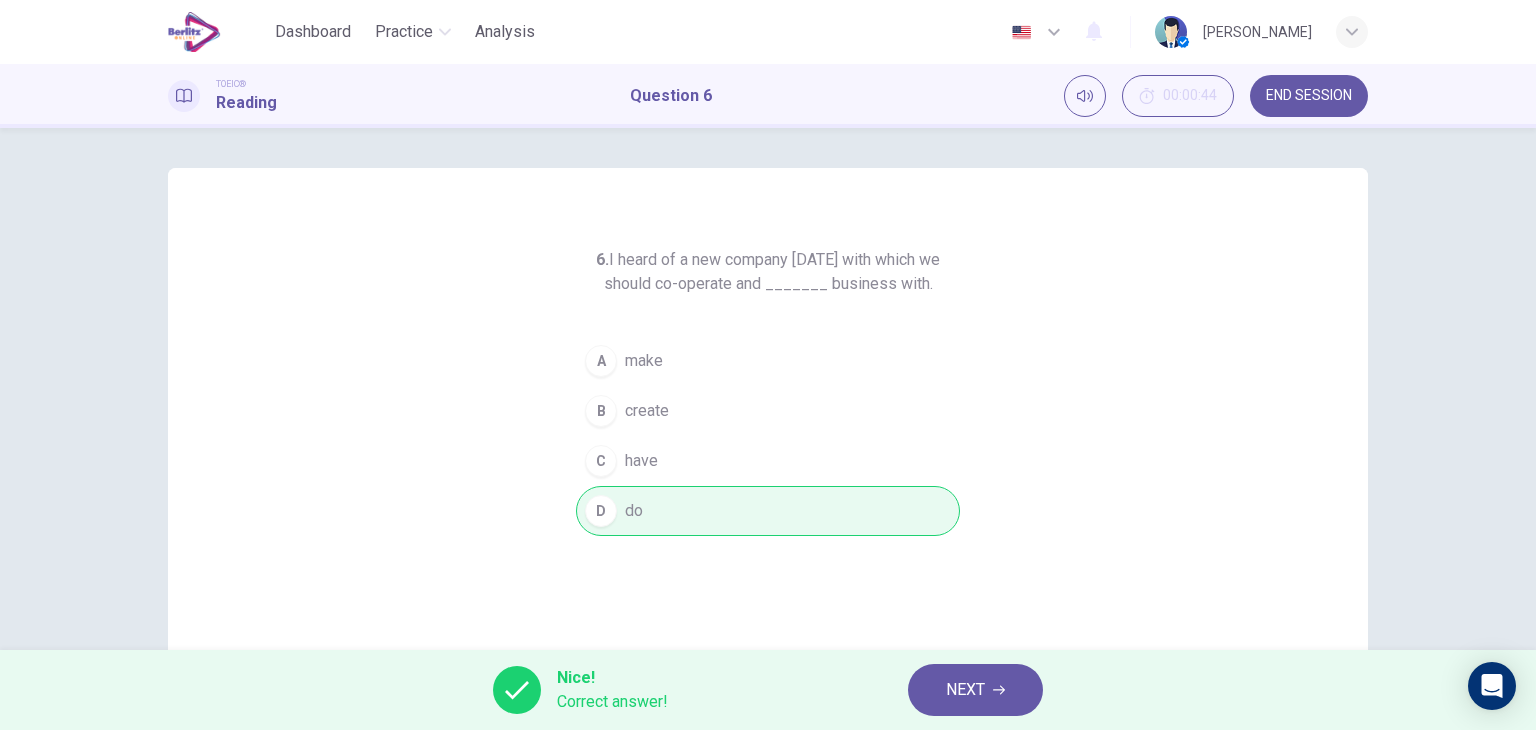 click on "NEXT" at bounding box center (965, 690) 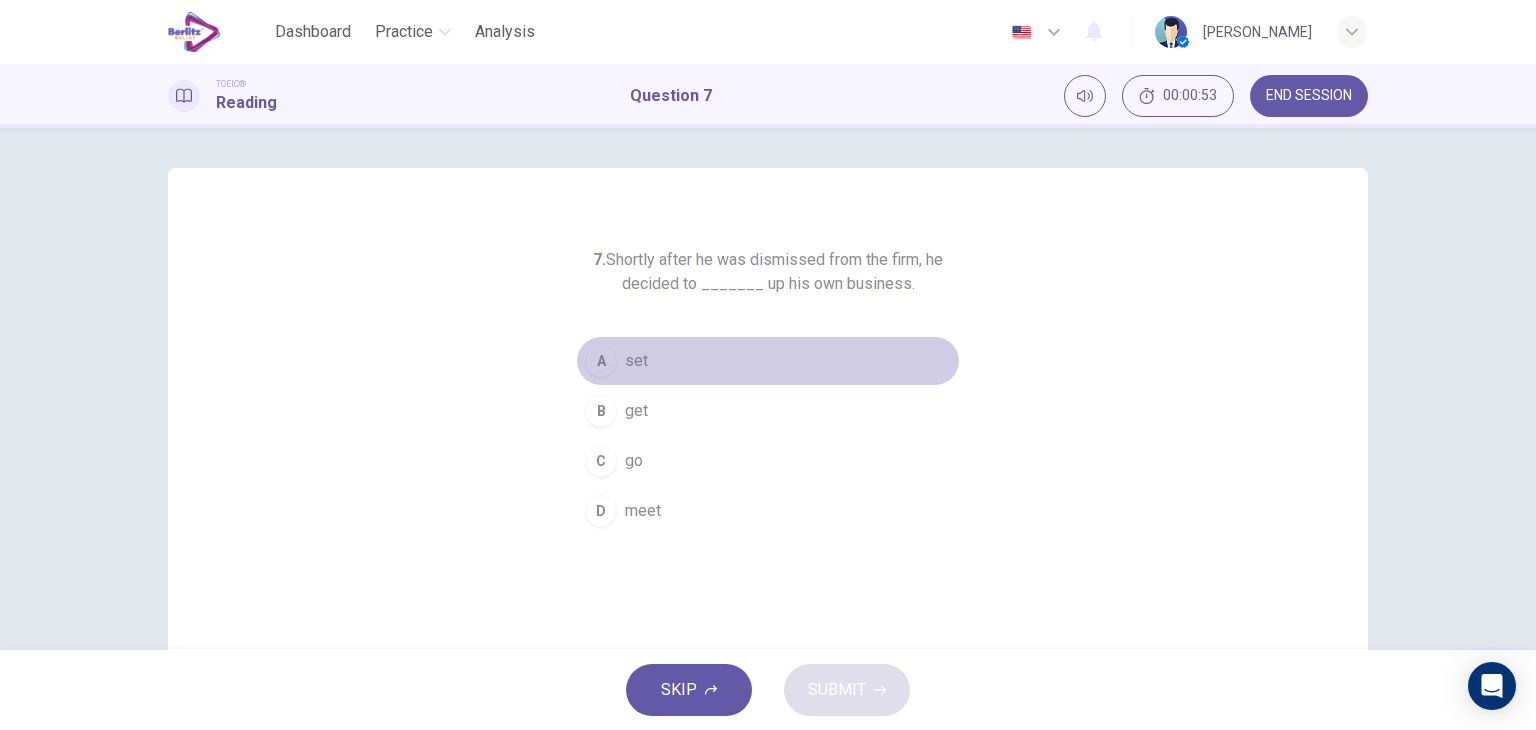 click on "set" at bounding box center (636, 361) 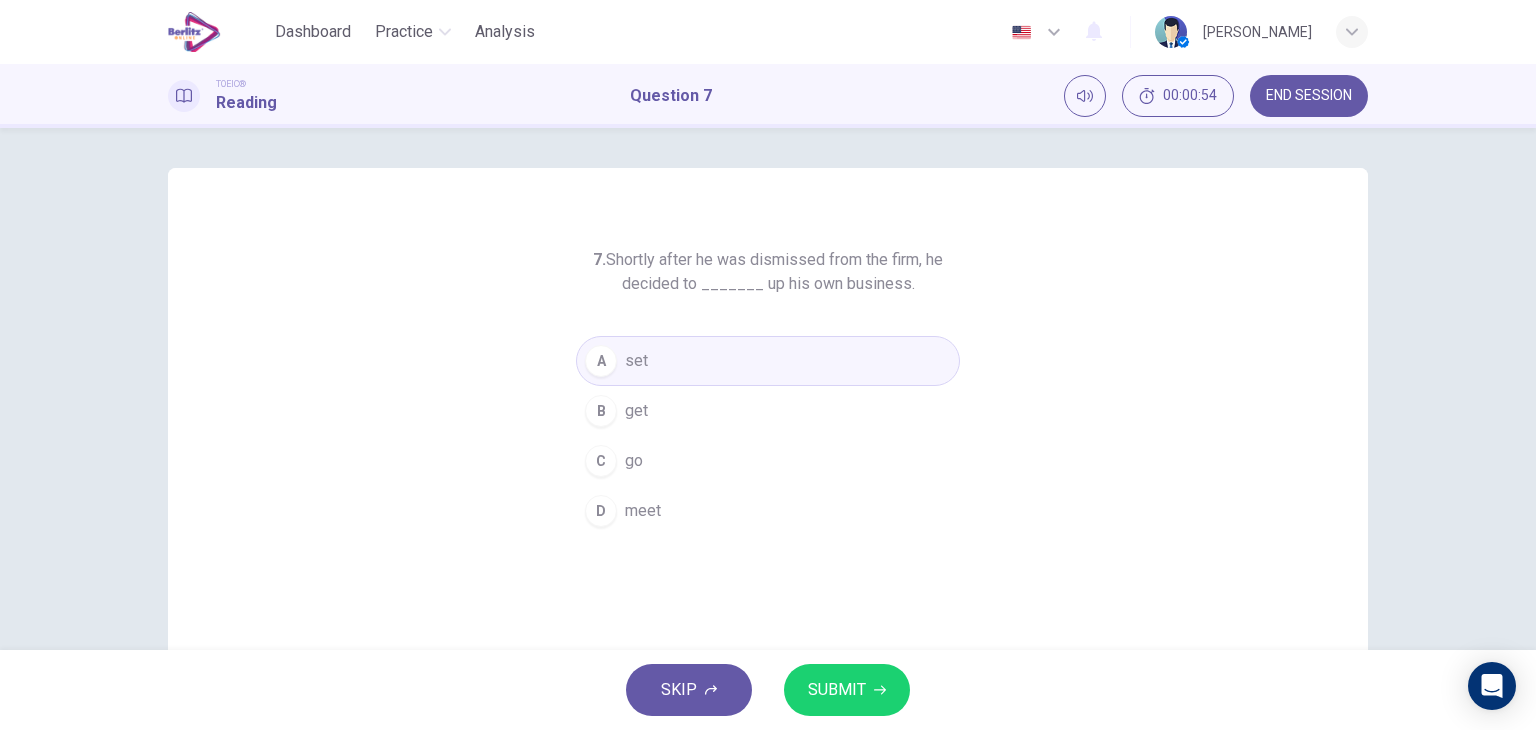 click on "SUBMIT" at bounding box center [837, 690] 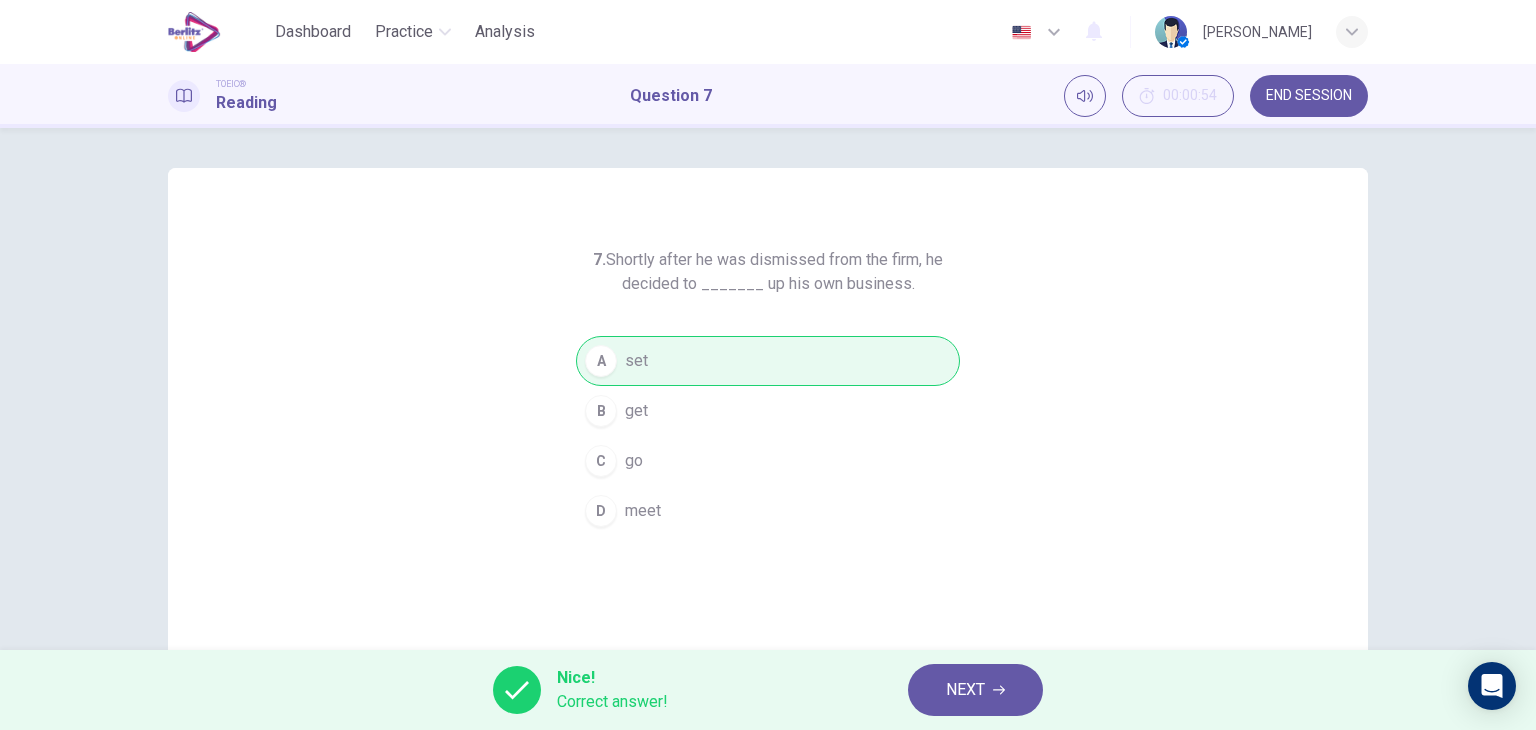 click on "NEXT" at bounding box center (975, 690) 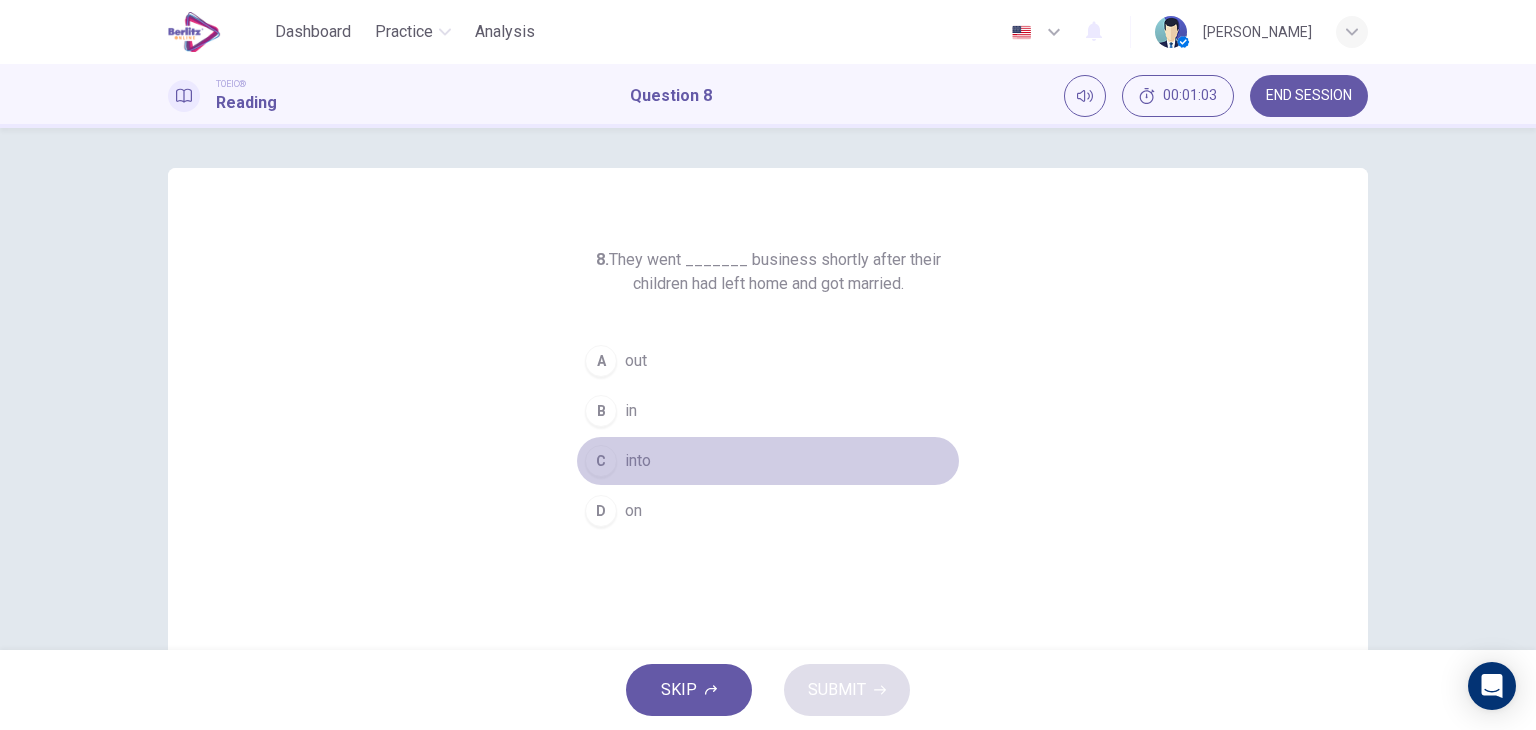 click on "into" at bounding box center [638, 461] 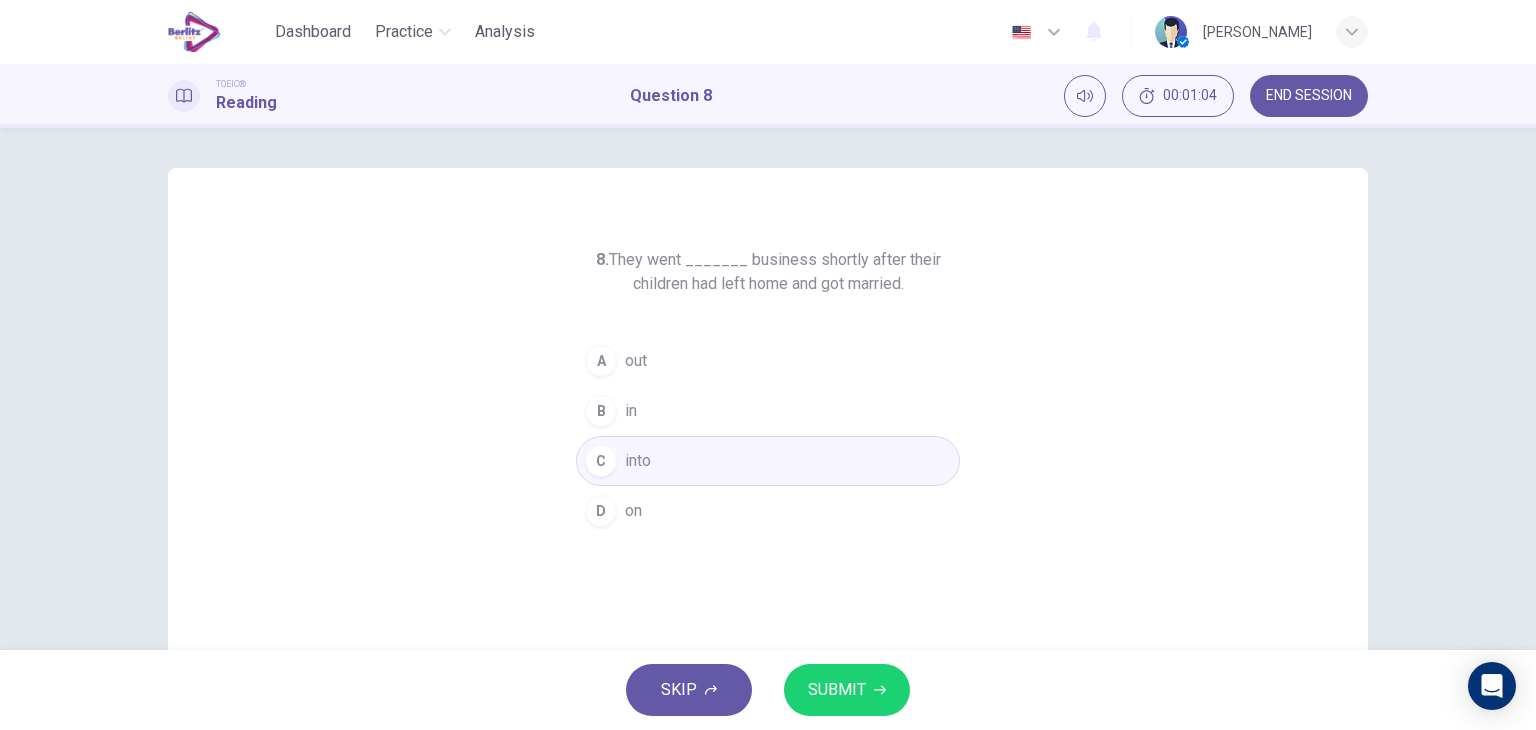 click on "SUBMIT" at bounding box center [837, 690] 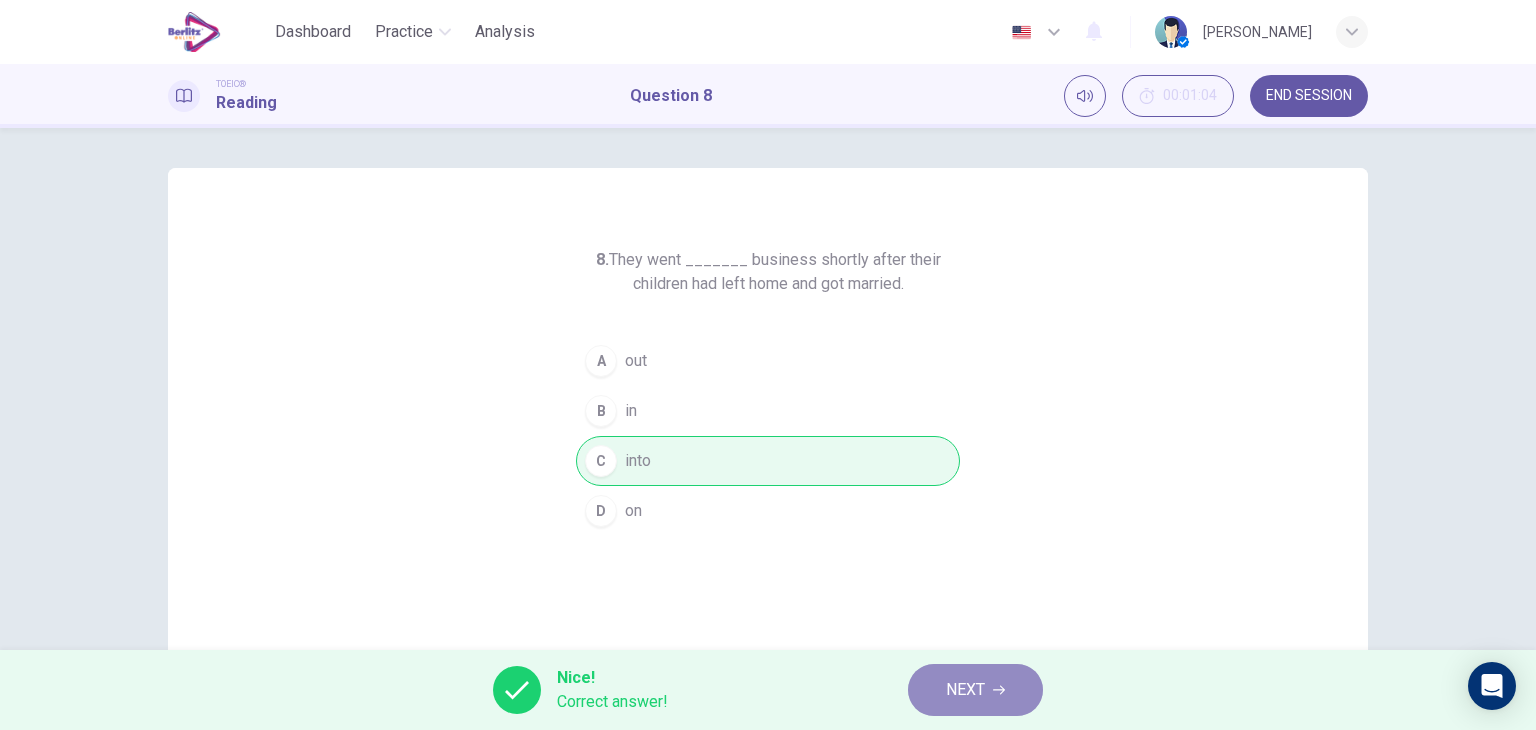 click on "NEXT" at bounding box center (965, 690) 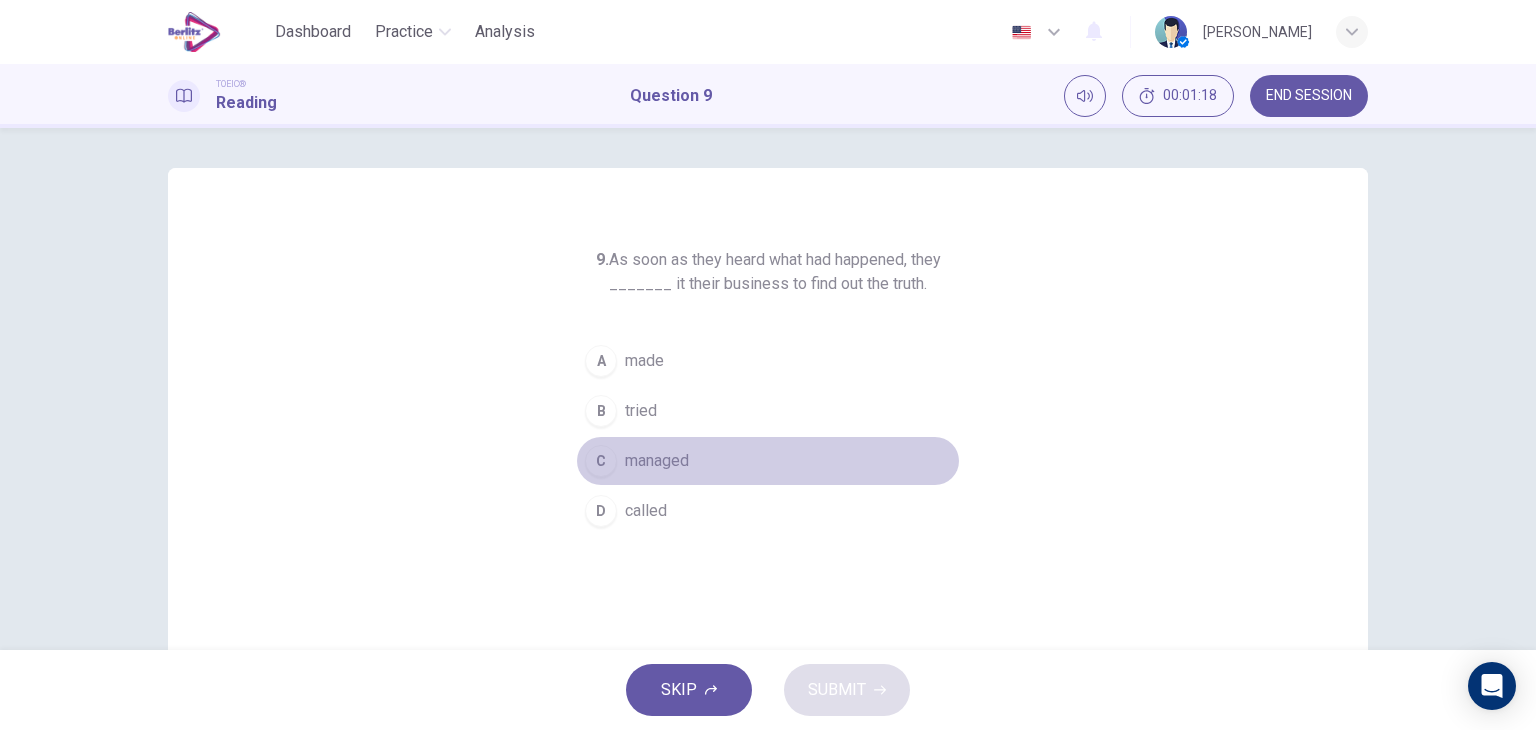 click on "managed" at bounding box center [657, 461] 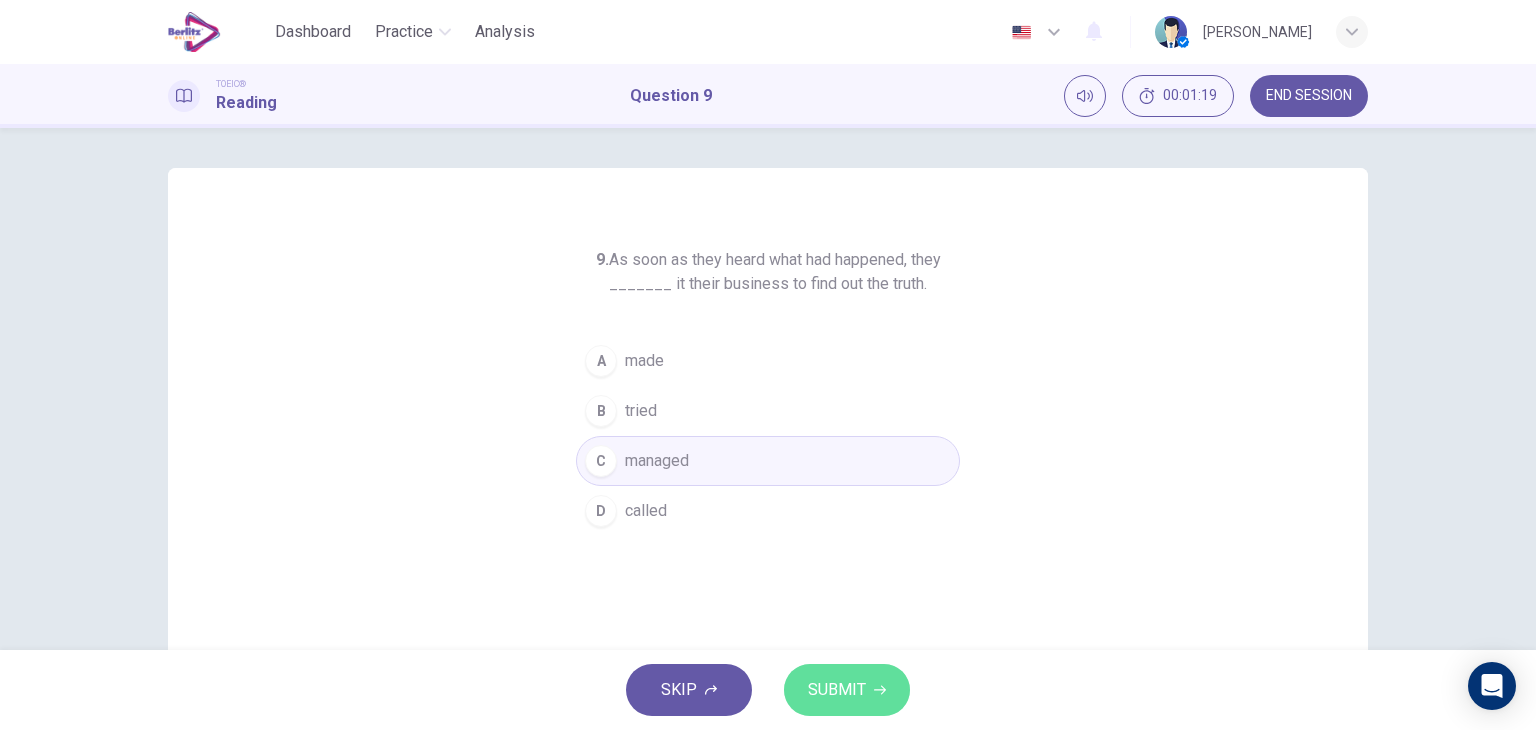 click on "SUBMIT" at bounding box center (837, 690) 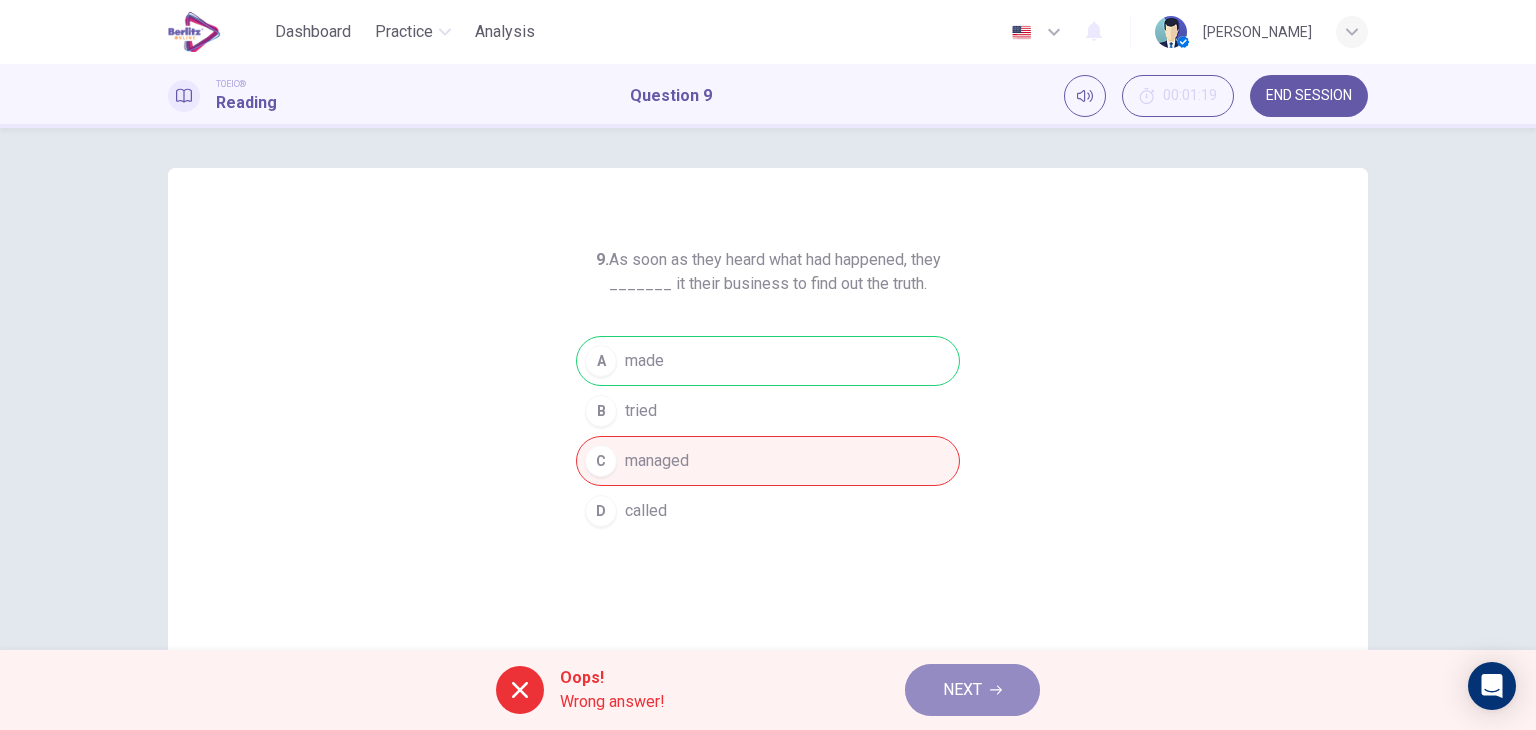 click on "NEXT" at bounding box center [972, 690] 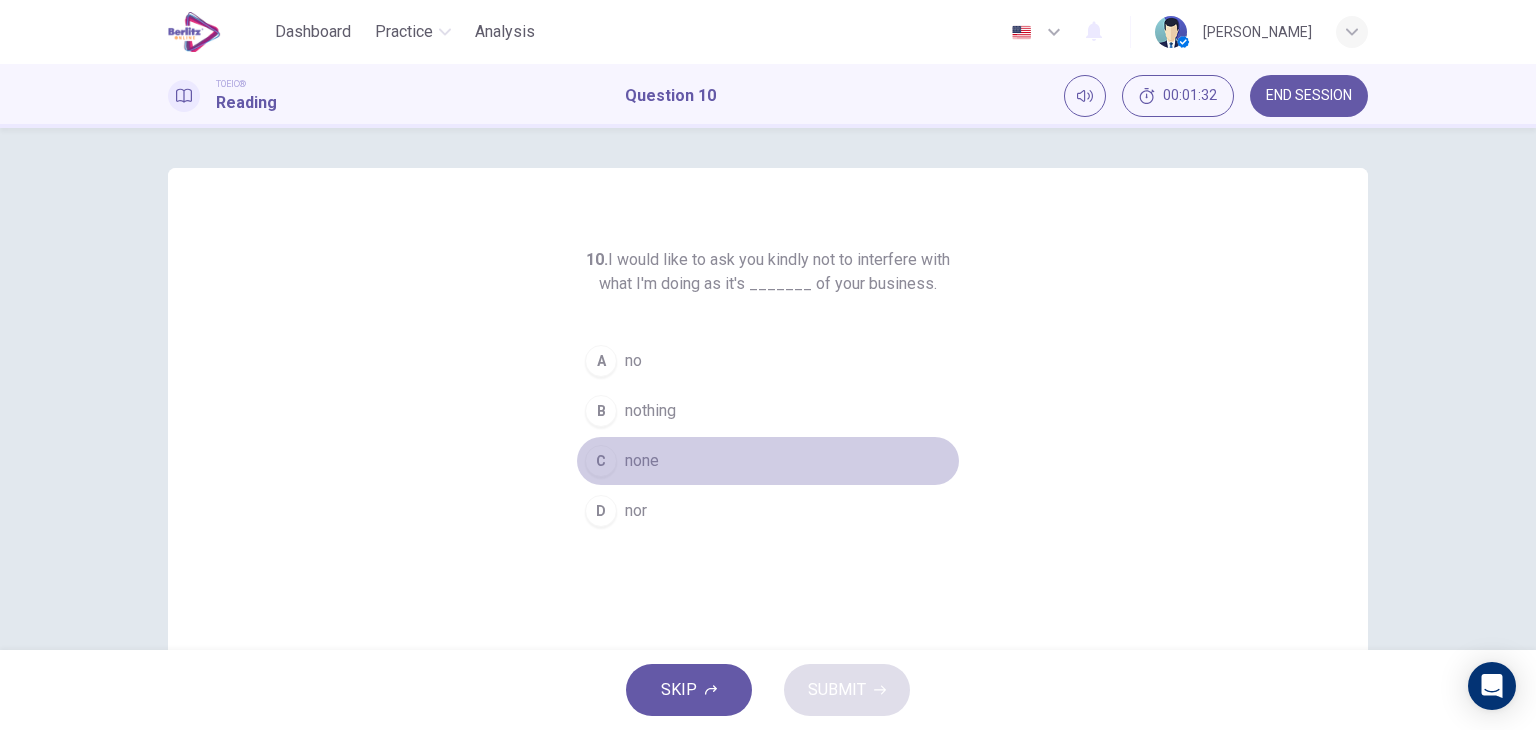 click on "C none" at bounding box center [768, 461] 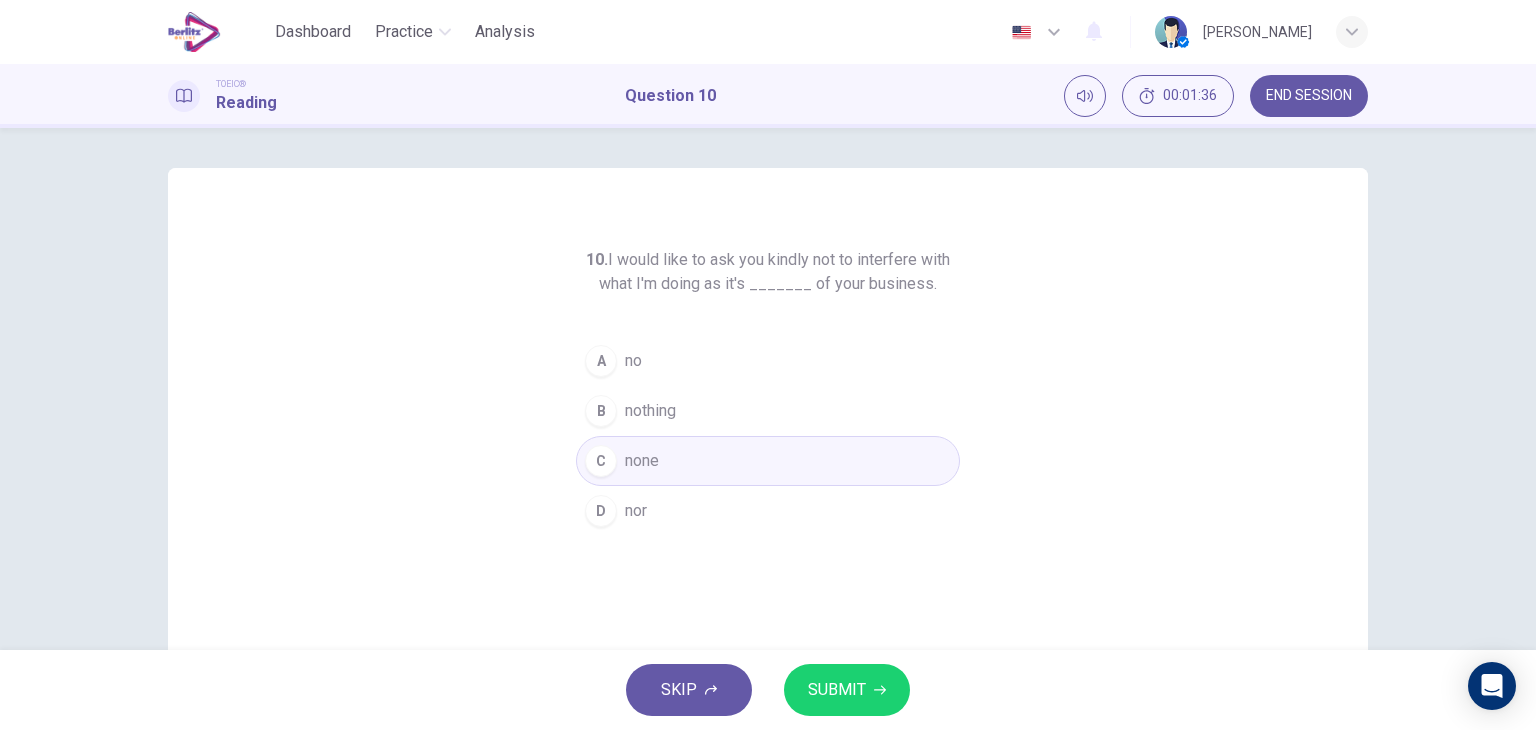 click on "SUBMIT" at bounding box center [847, 690] 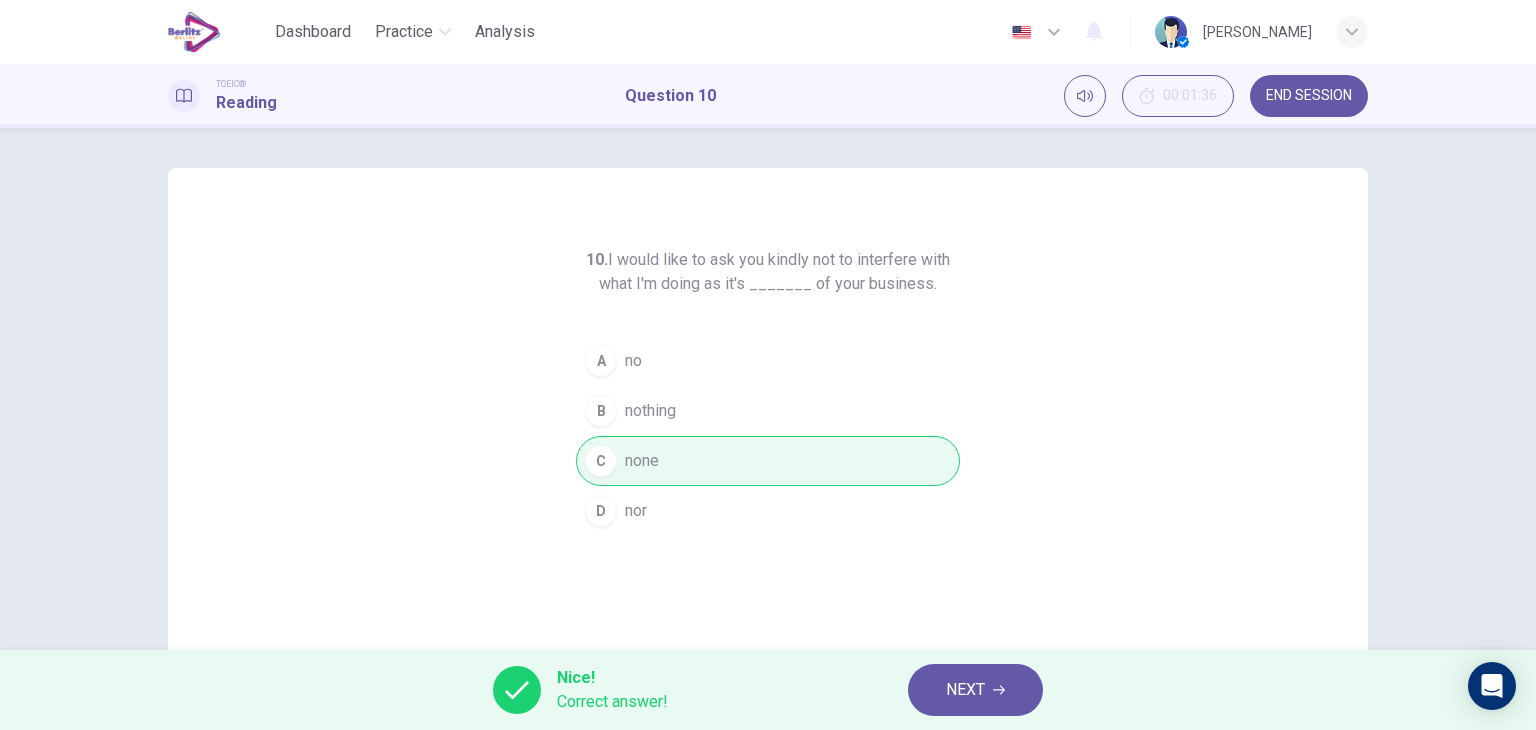 click on "NEXT" at bounding box center (965, 690) 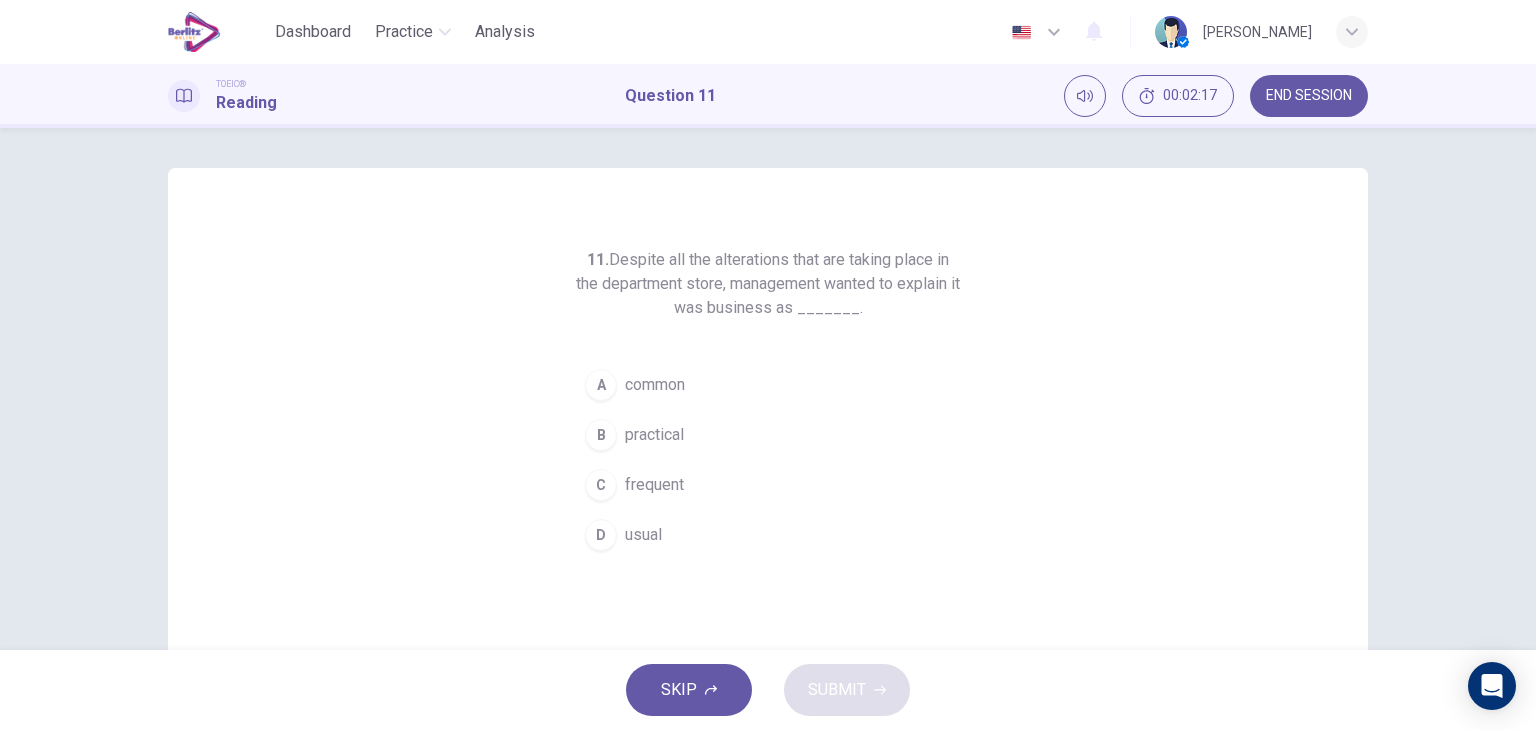 click on "A common" at bounding box center [768, 385] 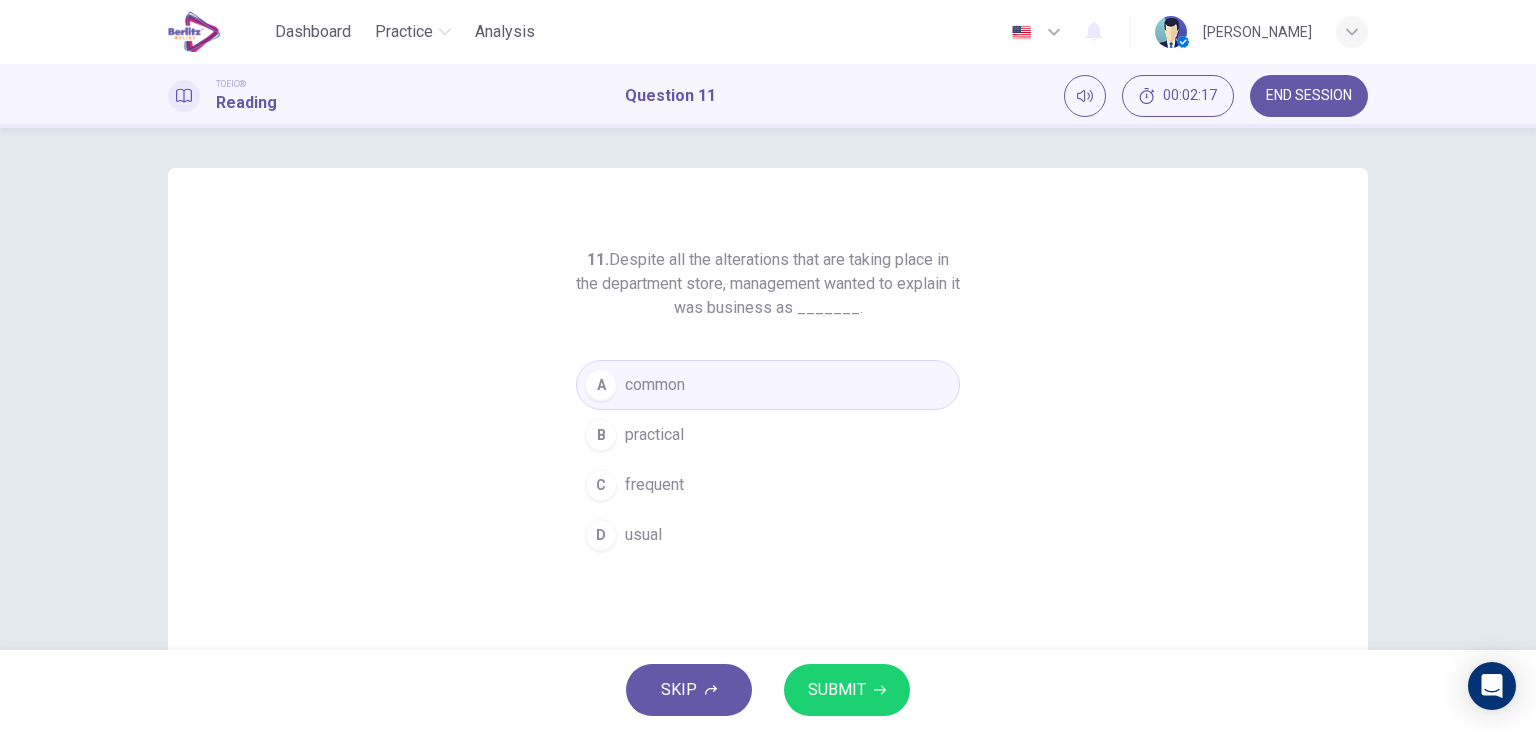 click on "SUBMIT" at bounding box center (837, 690) 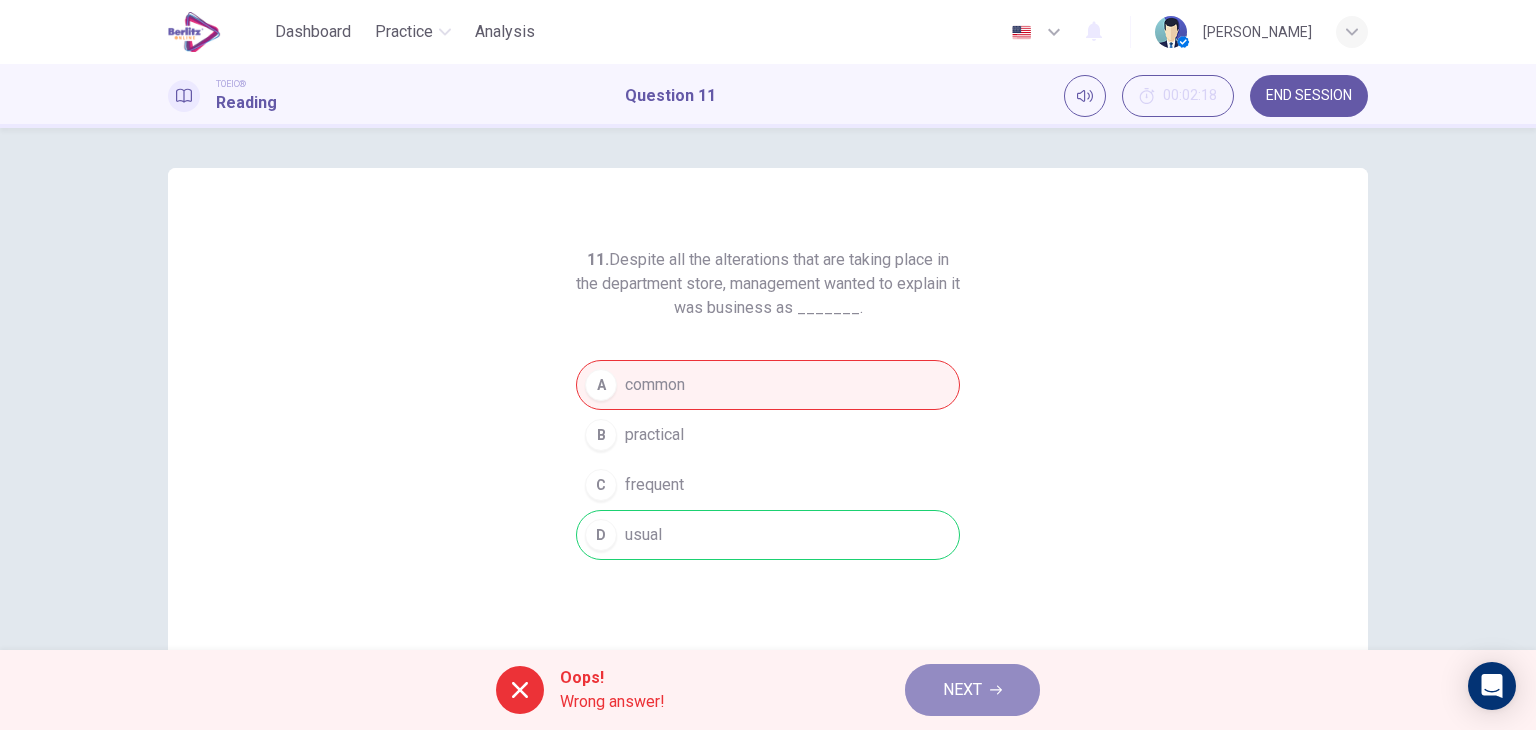 click on "NEXT" at bounding box center (972, 690) 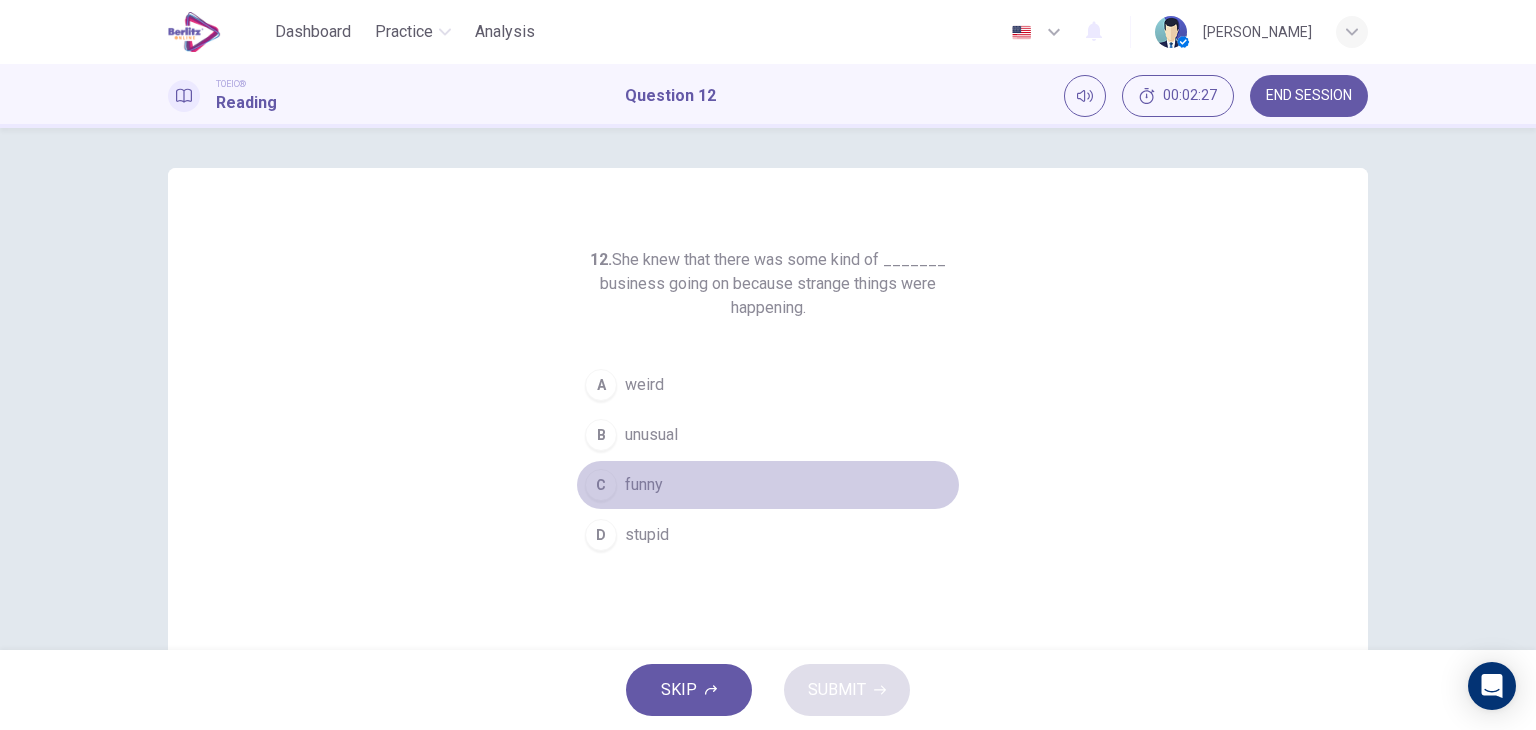 click on "funny" at bounding box center (644, 485) 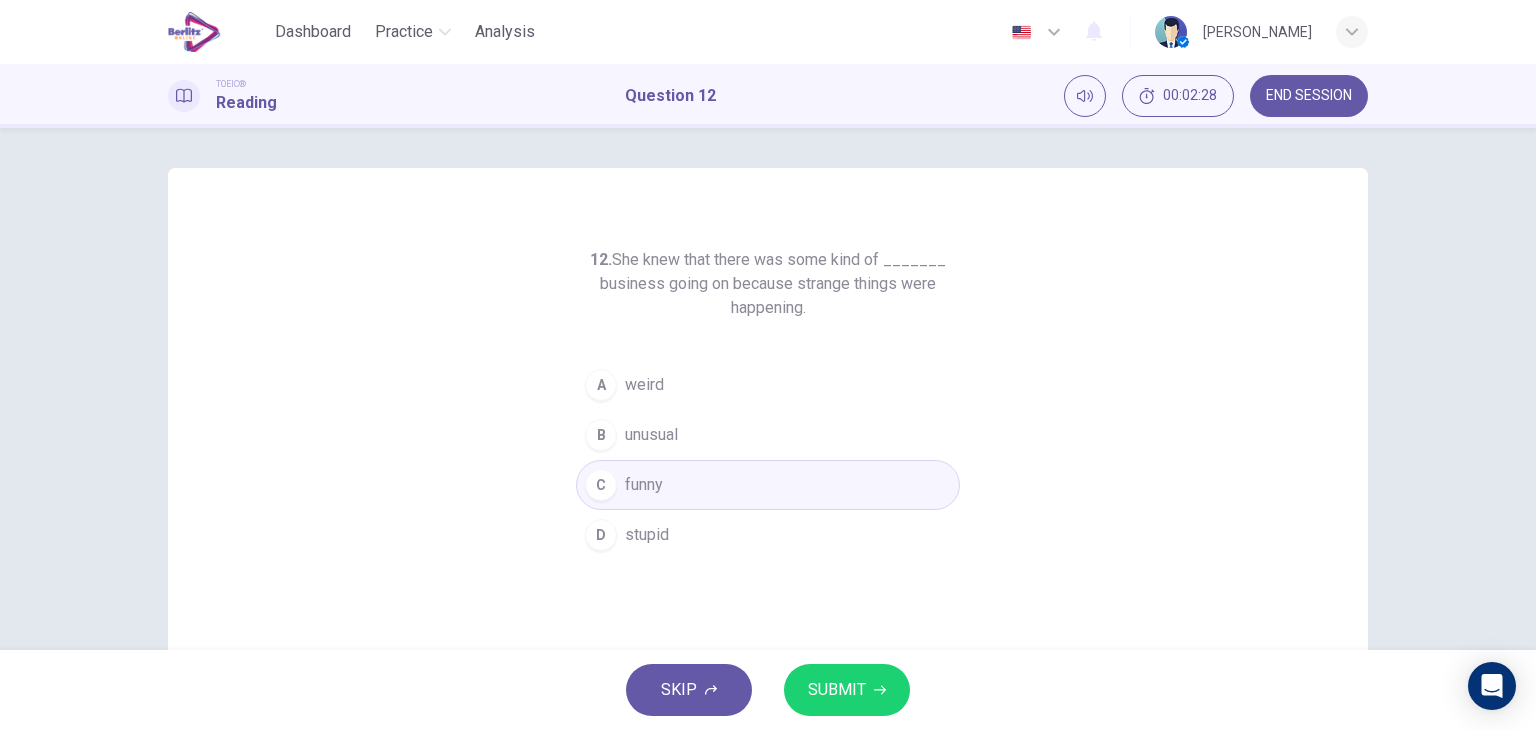 click on "SUBMIT" at bounding box center [847, 690] 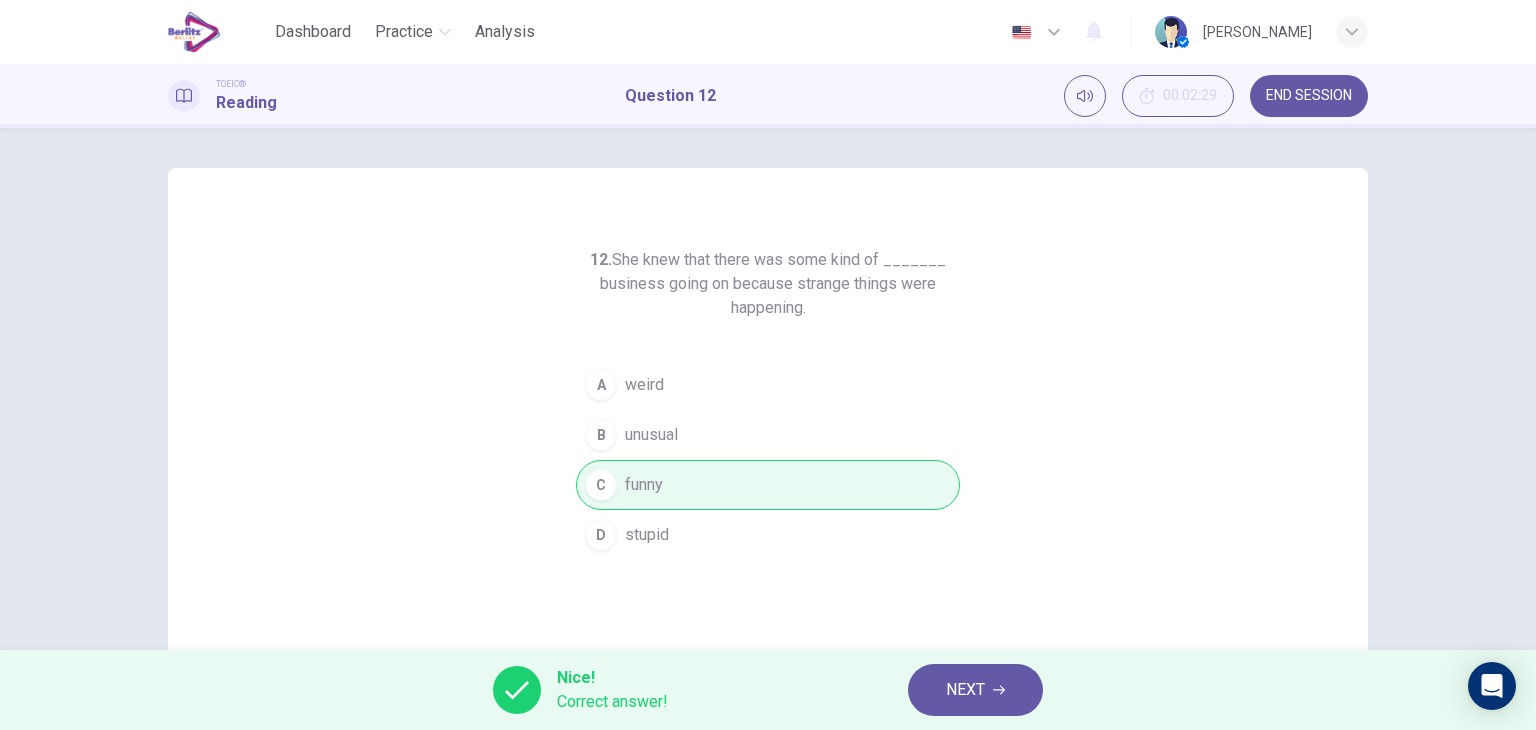 click on "NEXT" at bounding box center (965, 690) 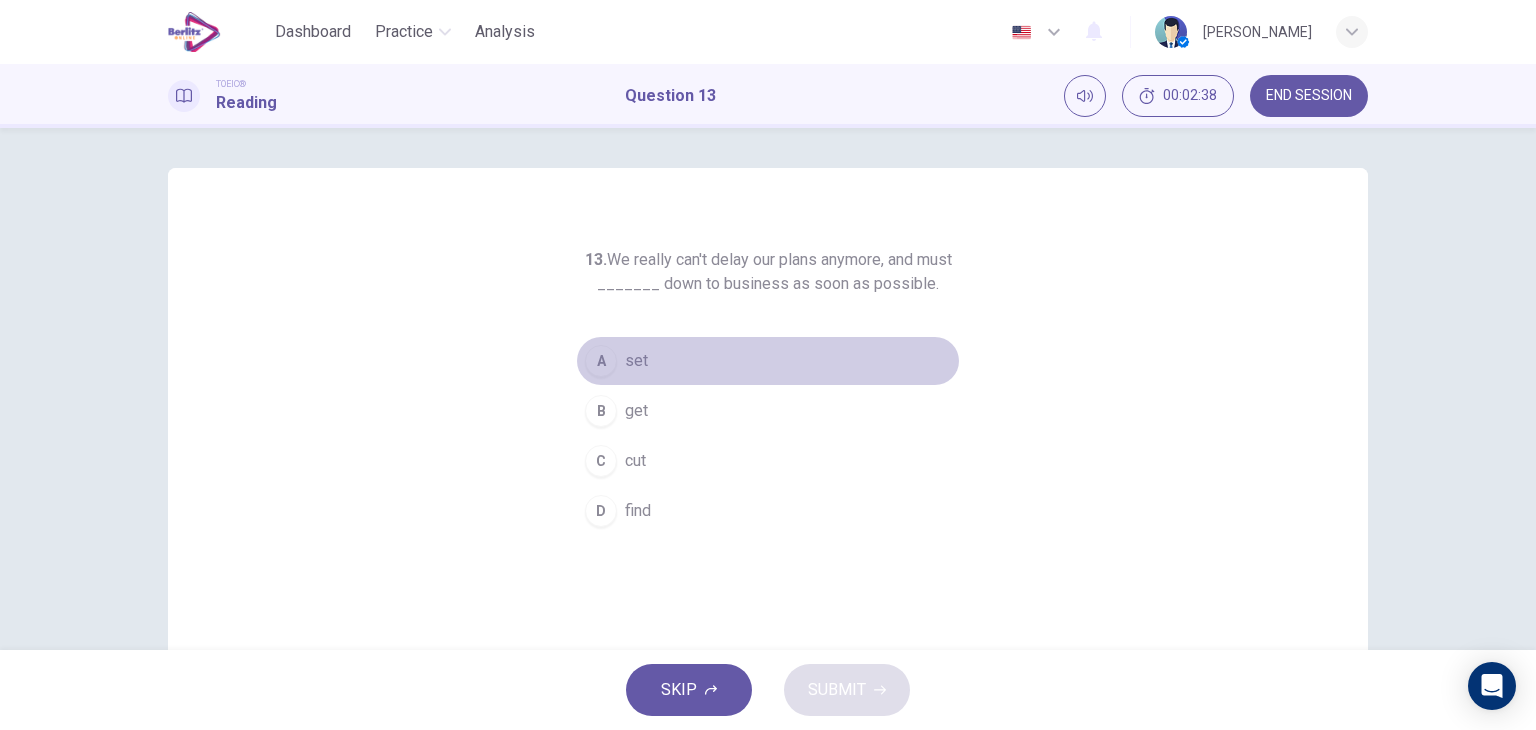 click on "A set" at bounding box center [768, 361] 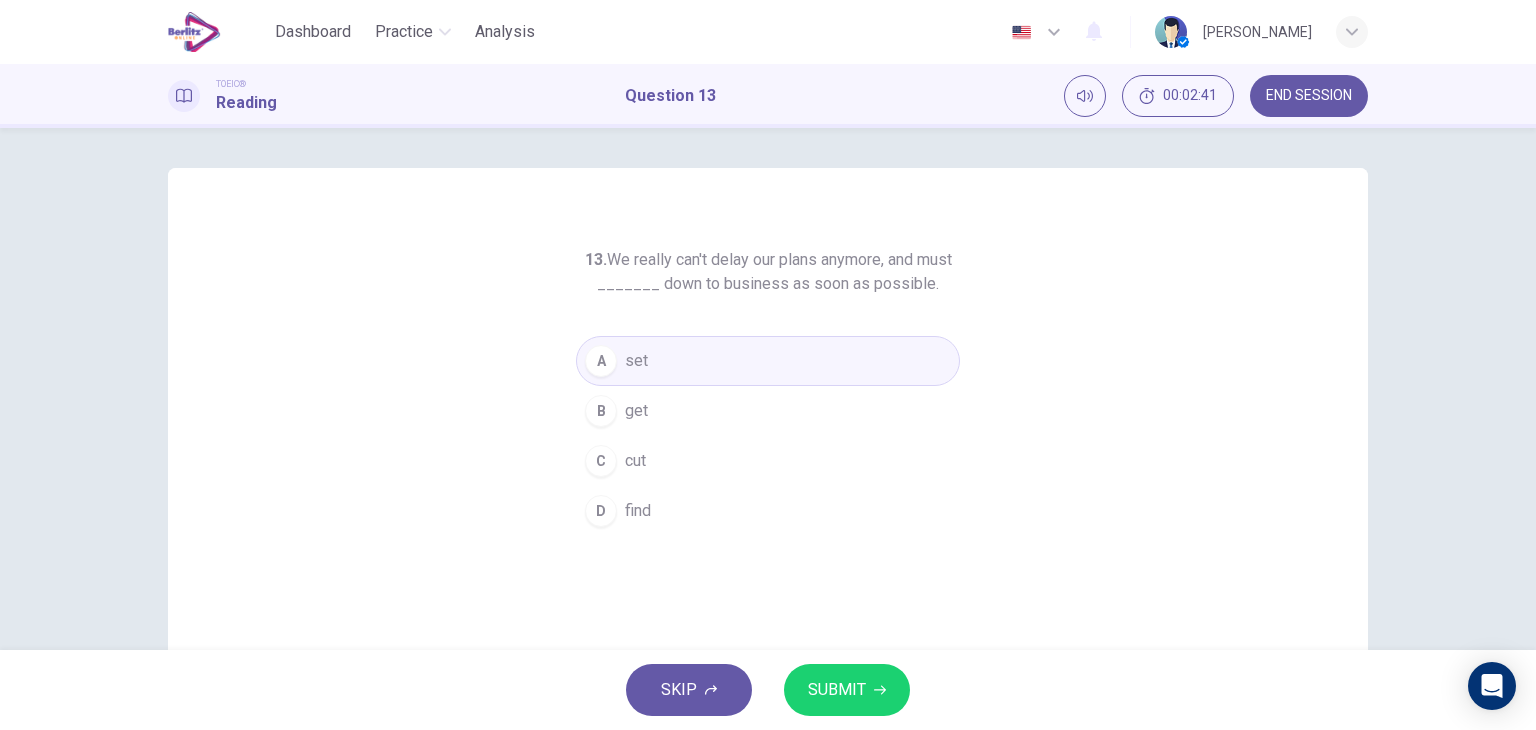 click on "B get" at bounding box center (768, 411) 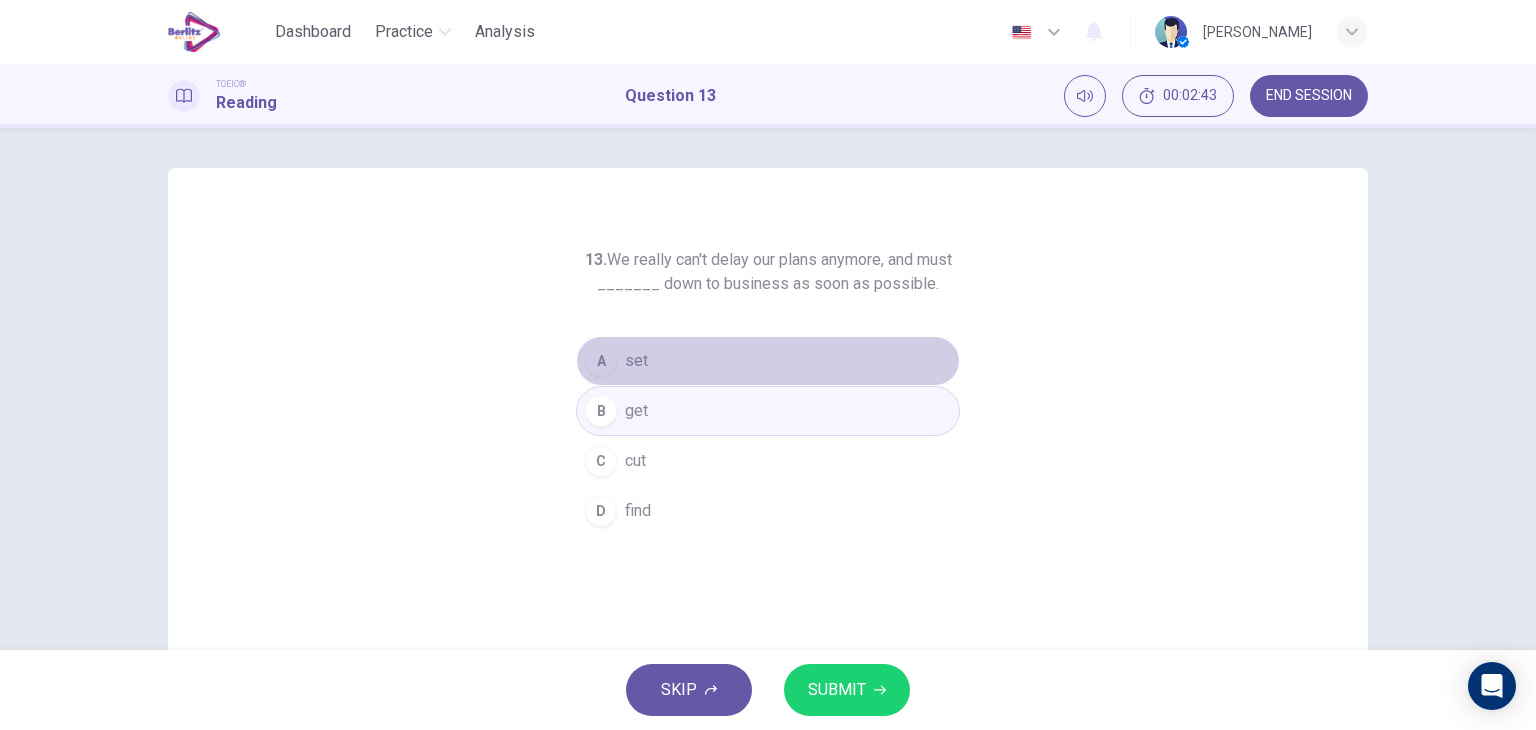 click on "A set" at bounding box center [768, 361] 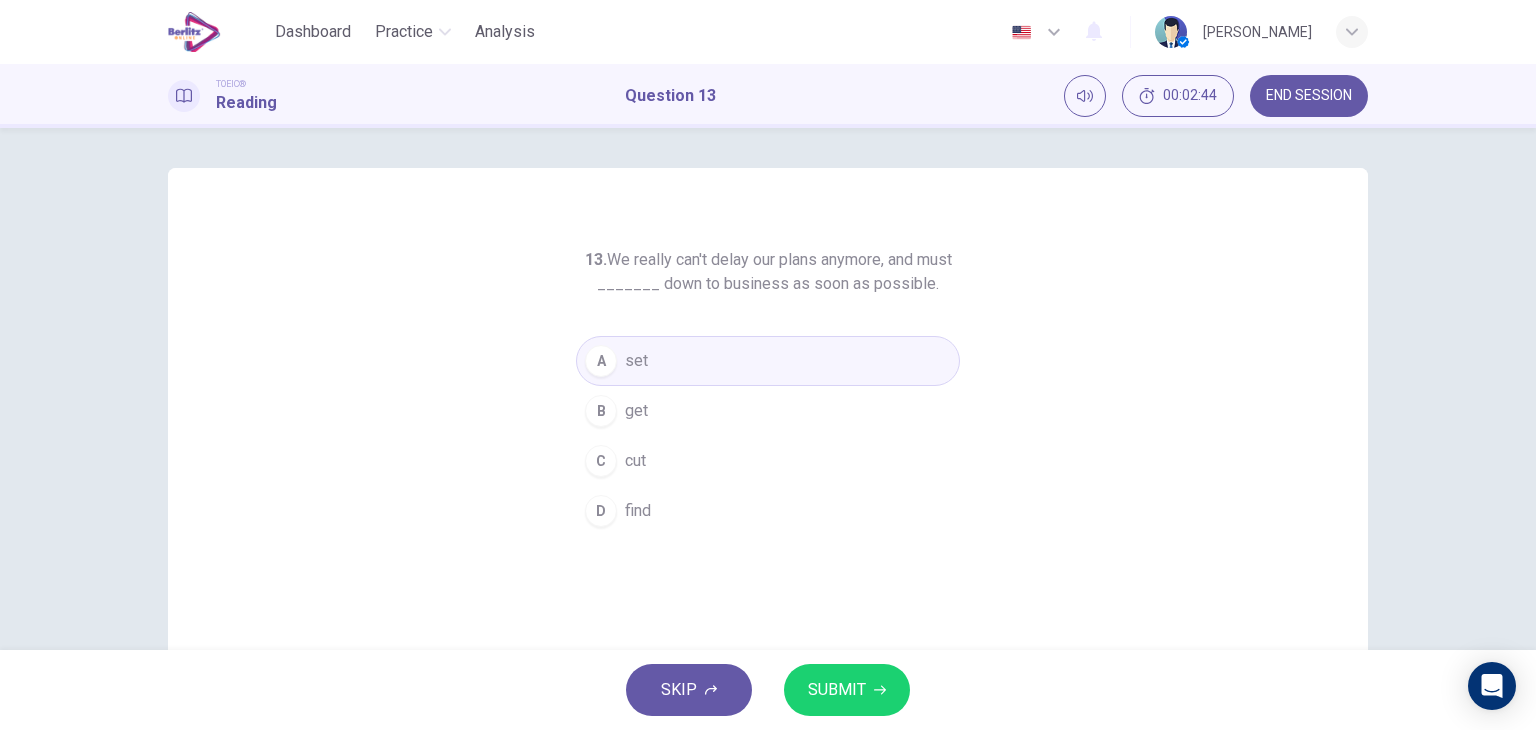 click on "SUBMIT" at bounding box center (837, 690) 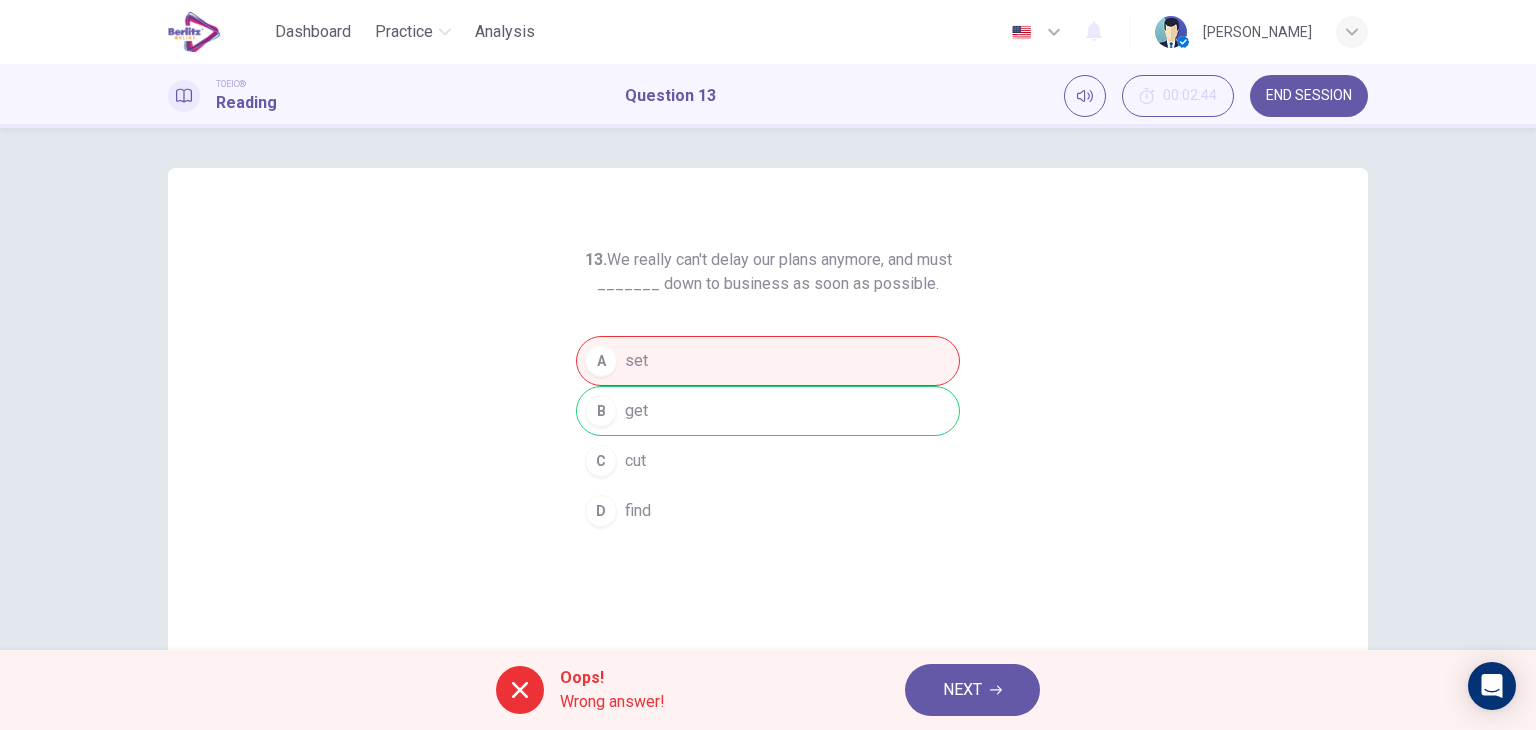 click on "A set B get C cut D find" at bounding box center [768, 436] 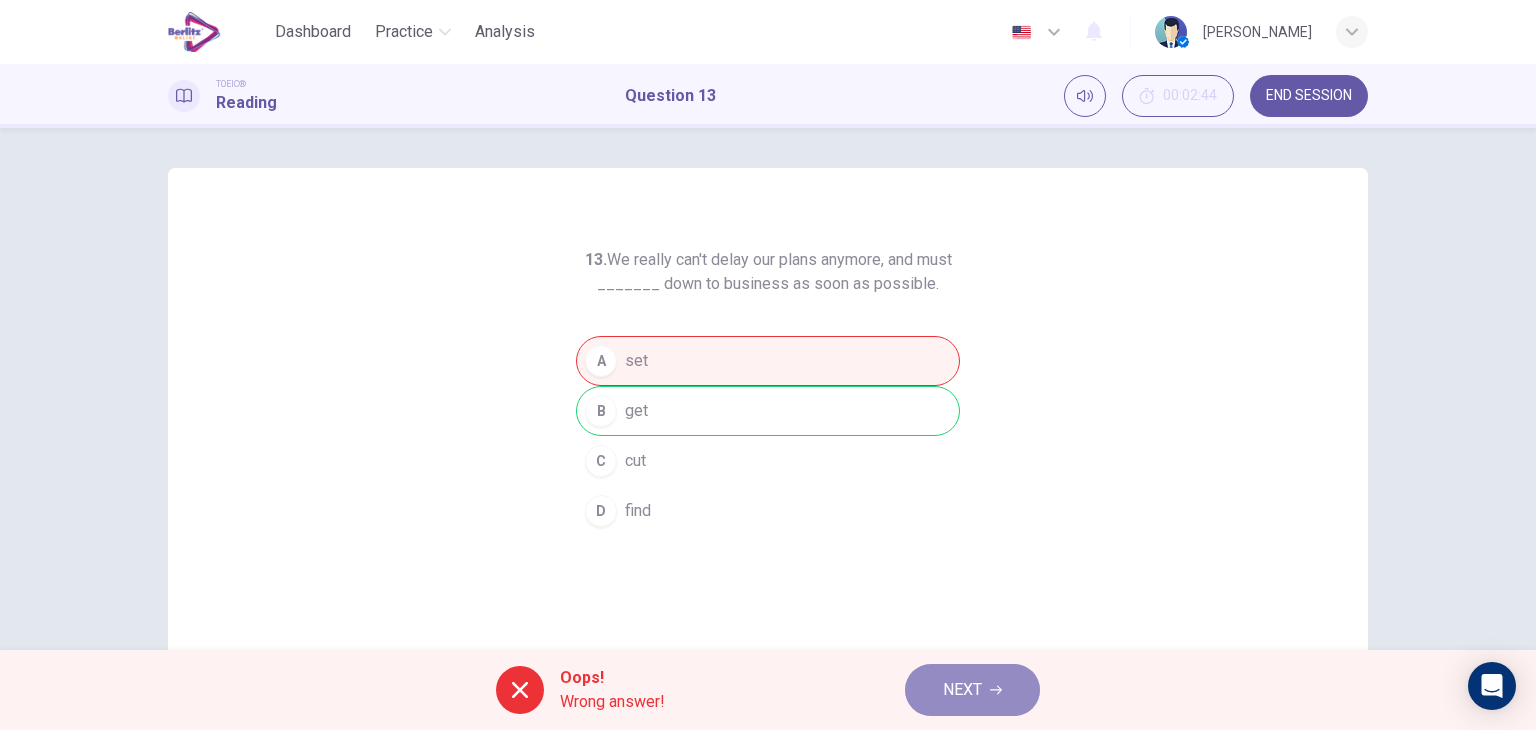 click on "NEXT" at bounding box center (962, 690) 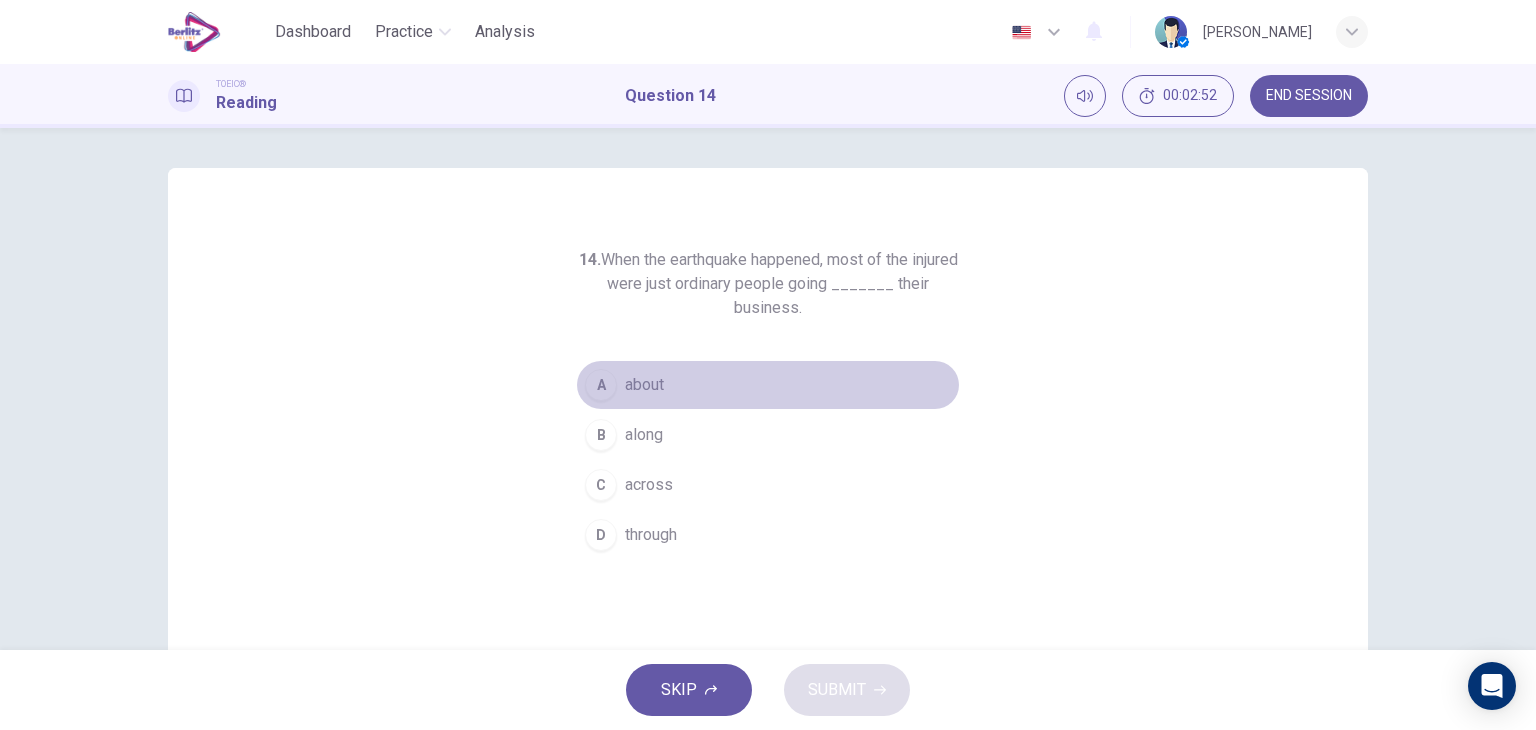 click on "A about" at bounding box center [768, 385] 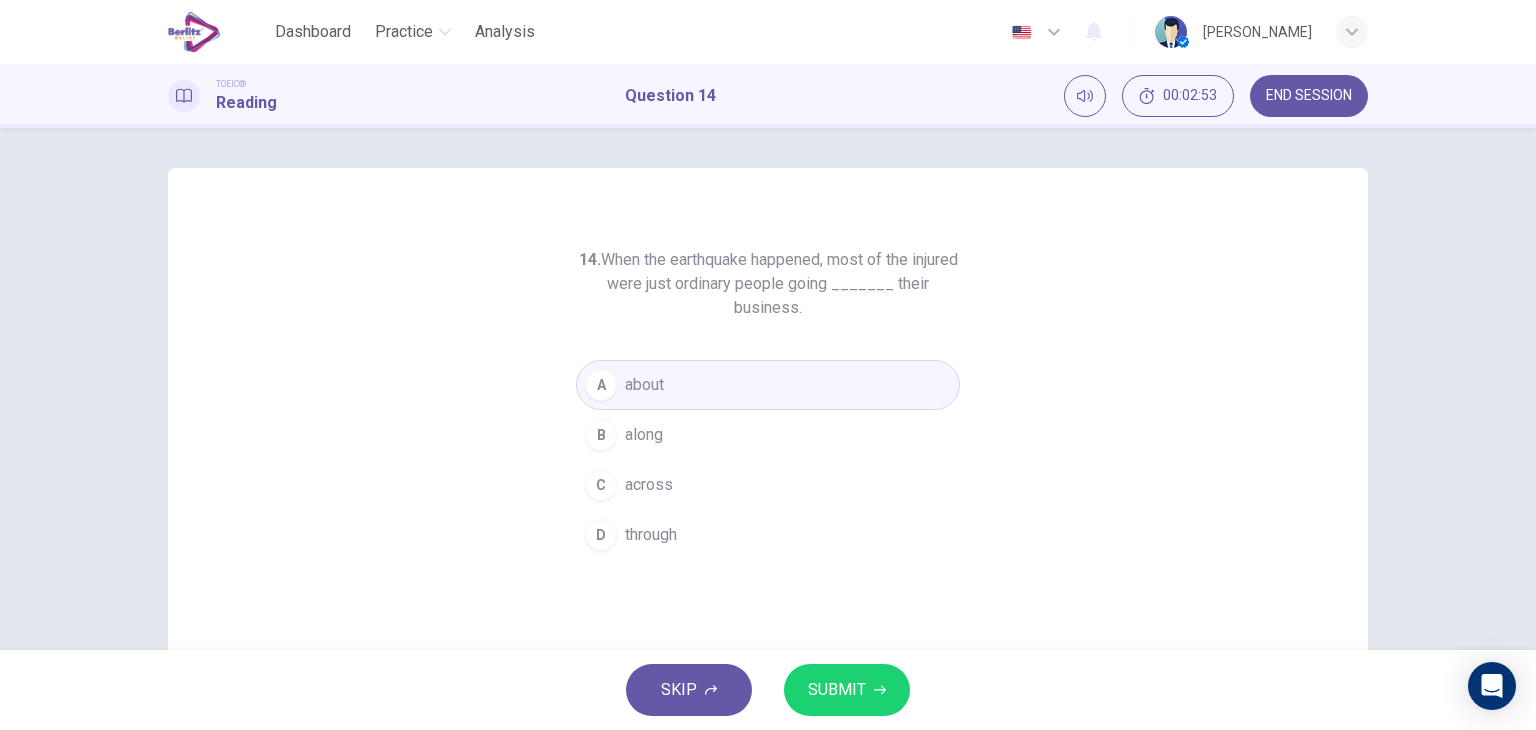 click 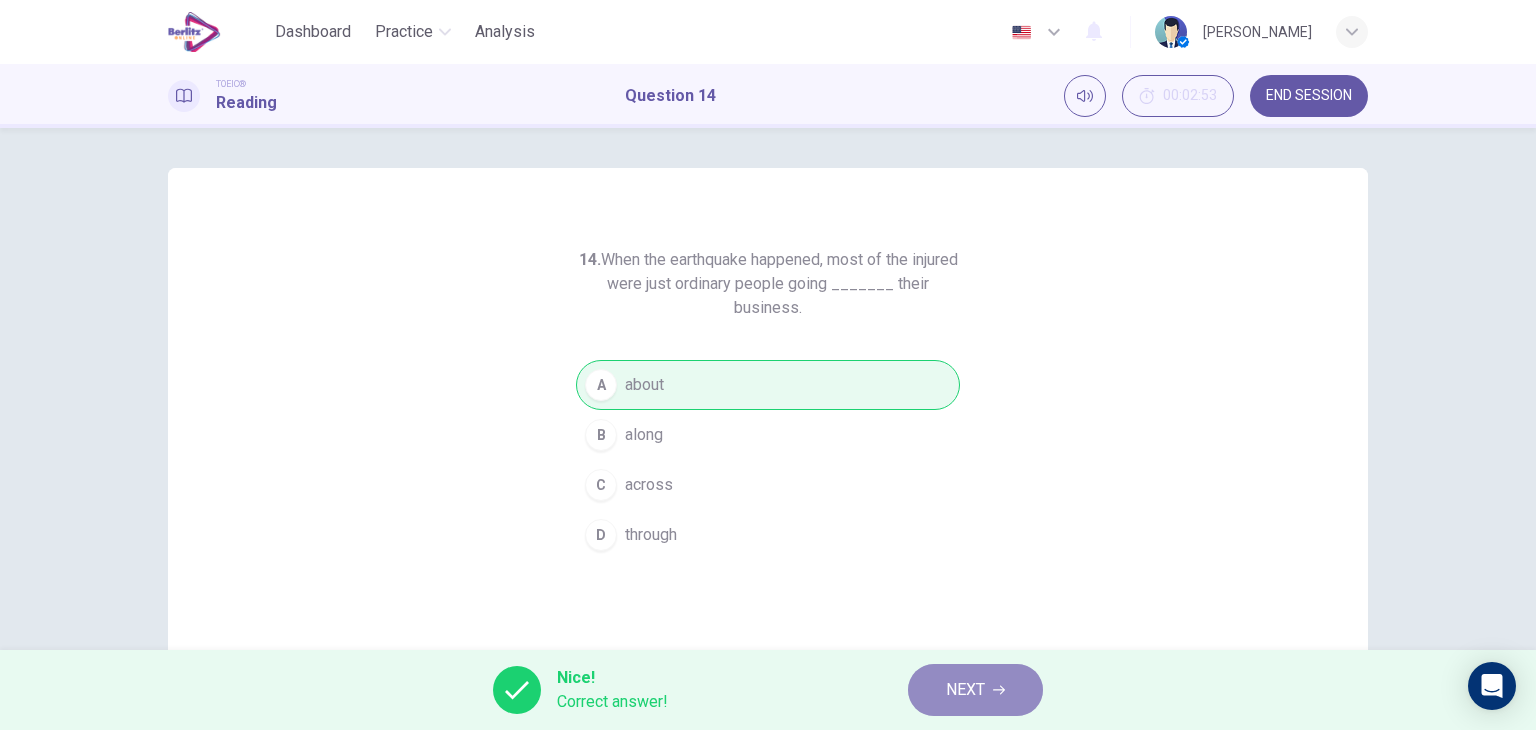 click on "NEXT" at bounding box center (965, 690) 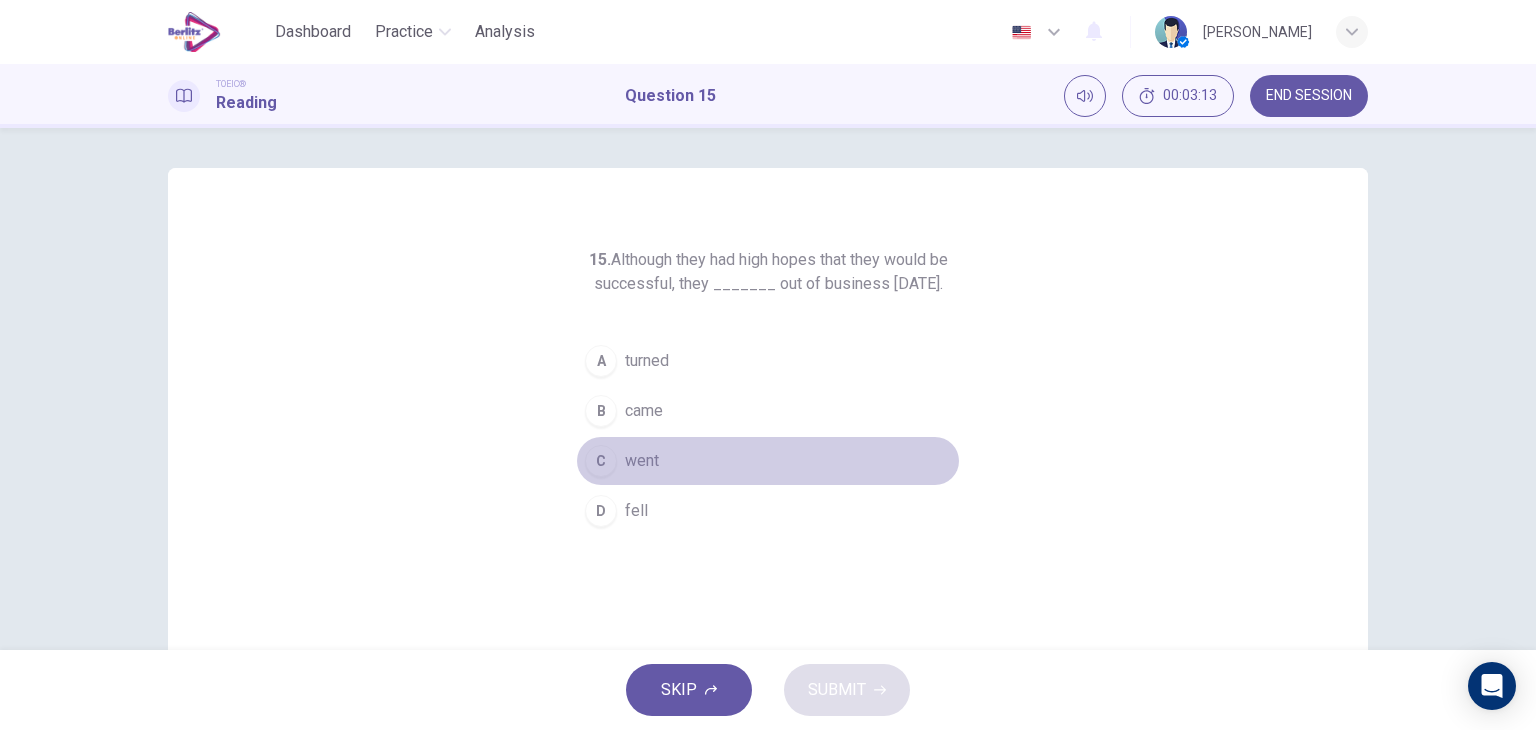 click on "C went" at bounding box center [768, 461] 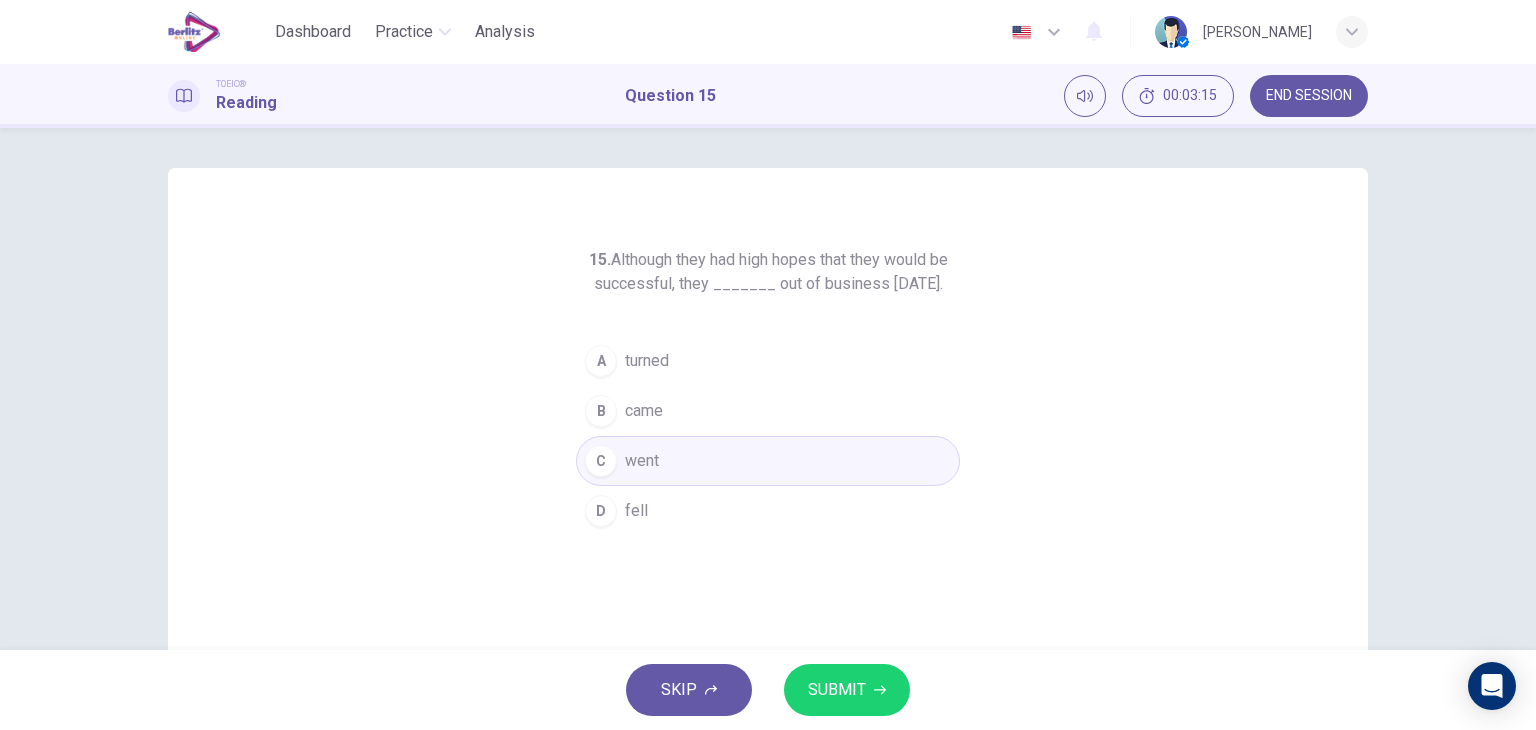 click on "SUBMIT" at bounding box center [847, 690] 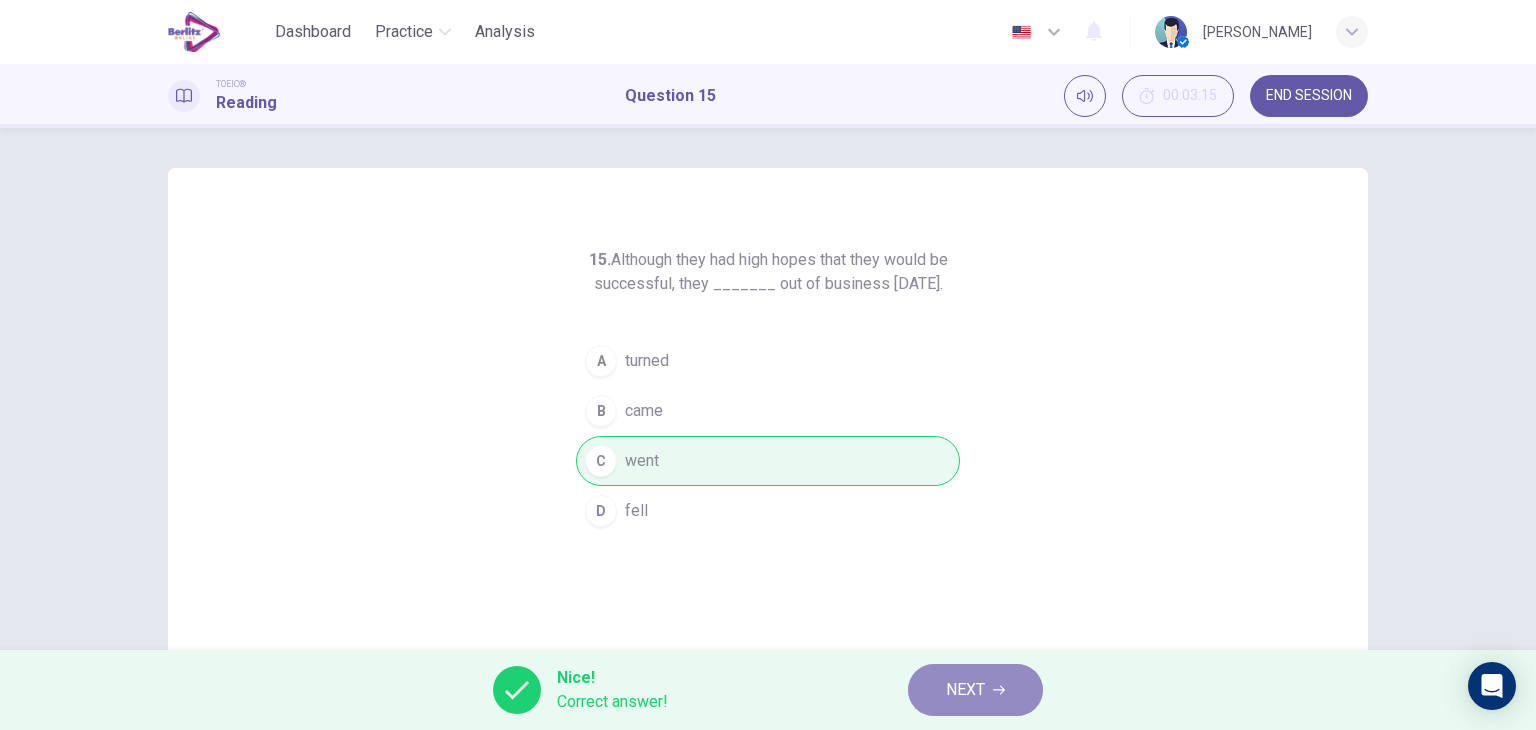 click on "NEXT" at bounding box center (965, 690) 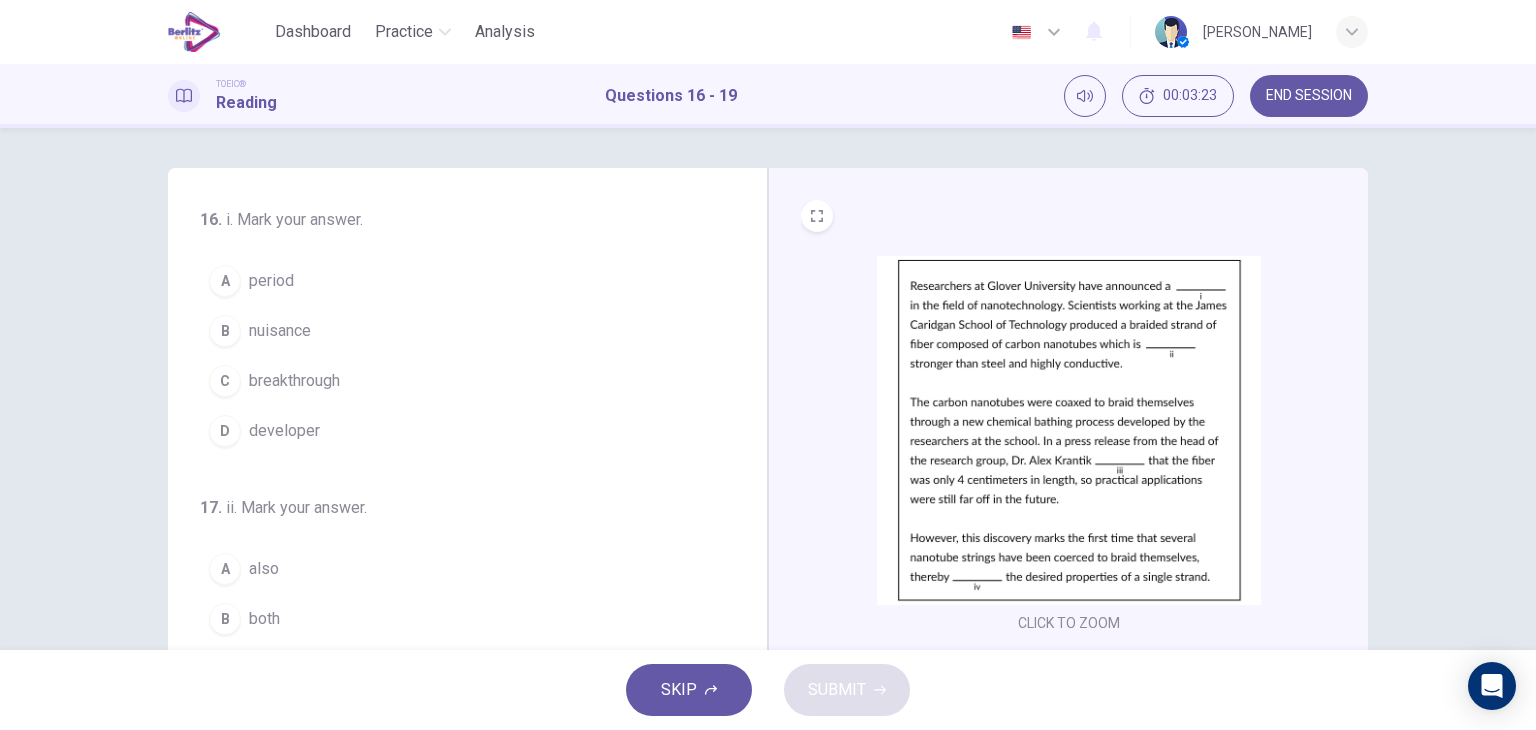 click on "D developer" at bounding box center [455, 431] 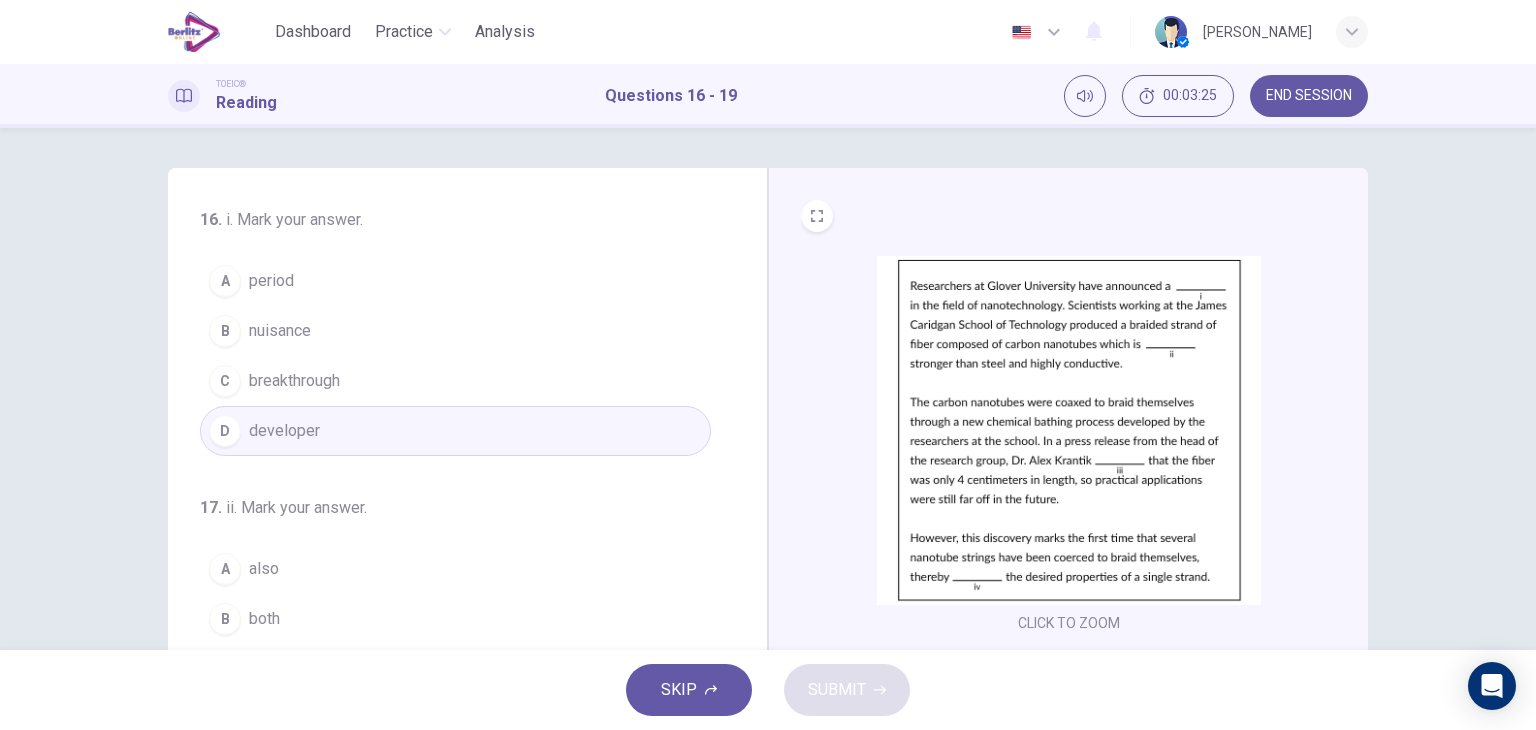 click on "breakthrough" at bounding box center (294, 381) 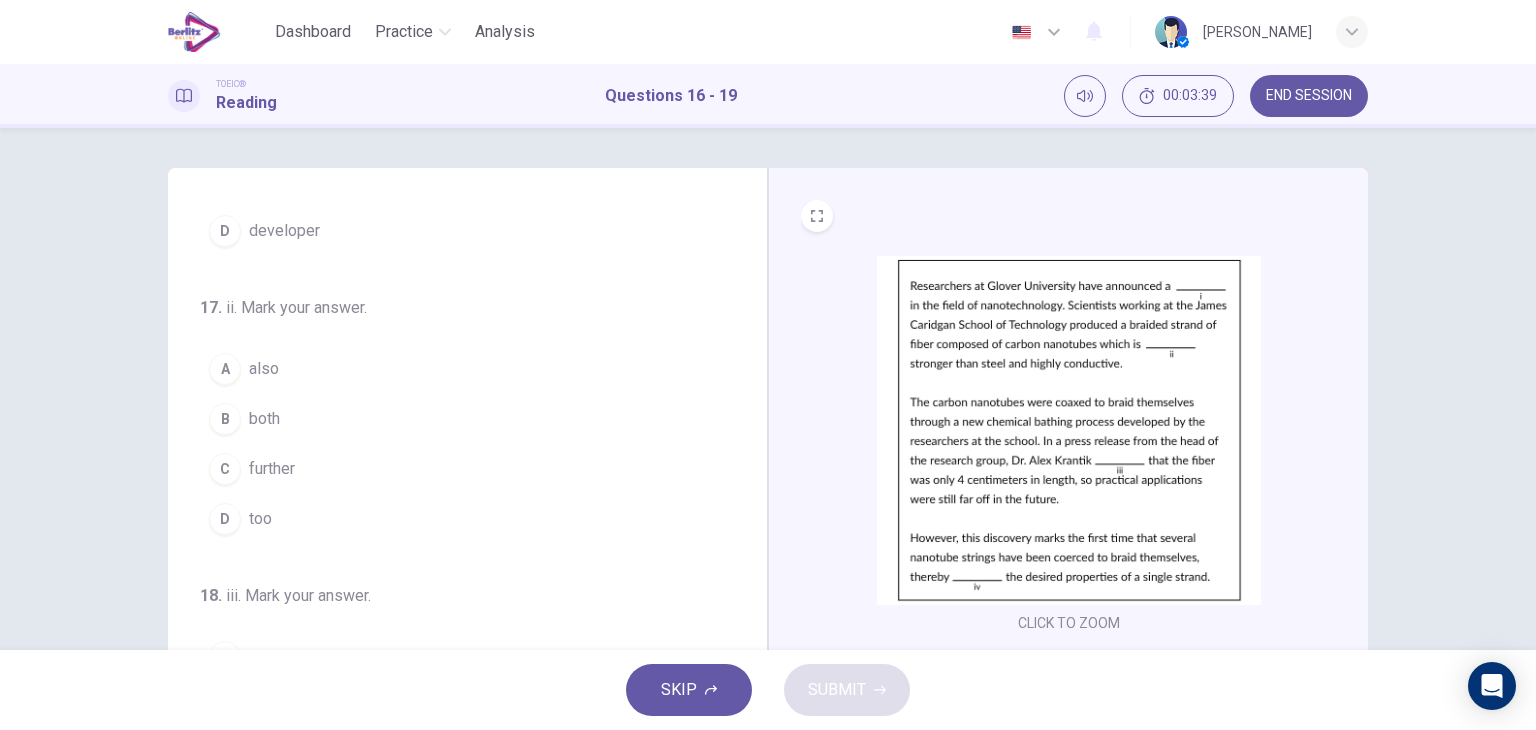 scroll, scrollTop: 300, scrollLeft: 0, axis: vertical 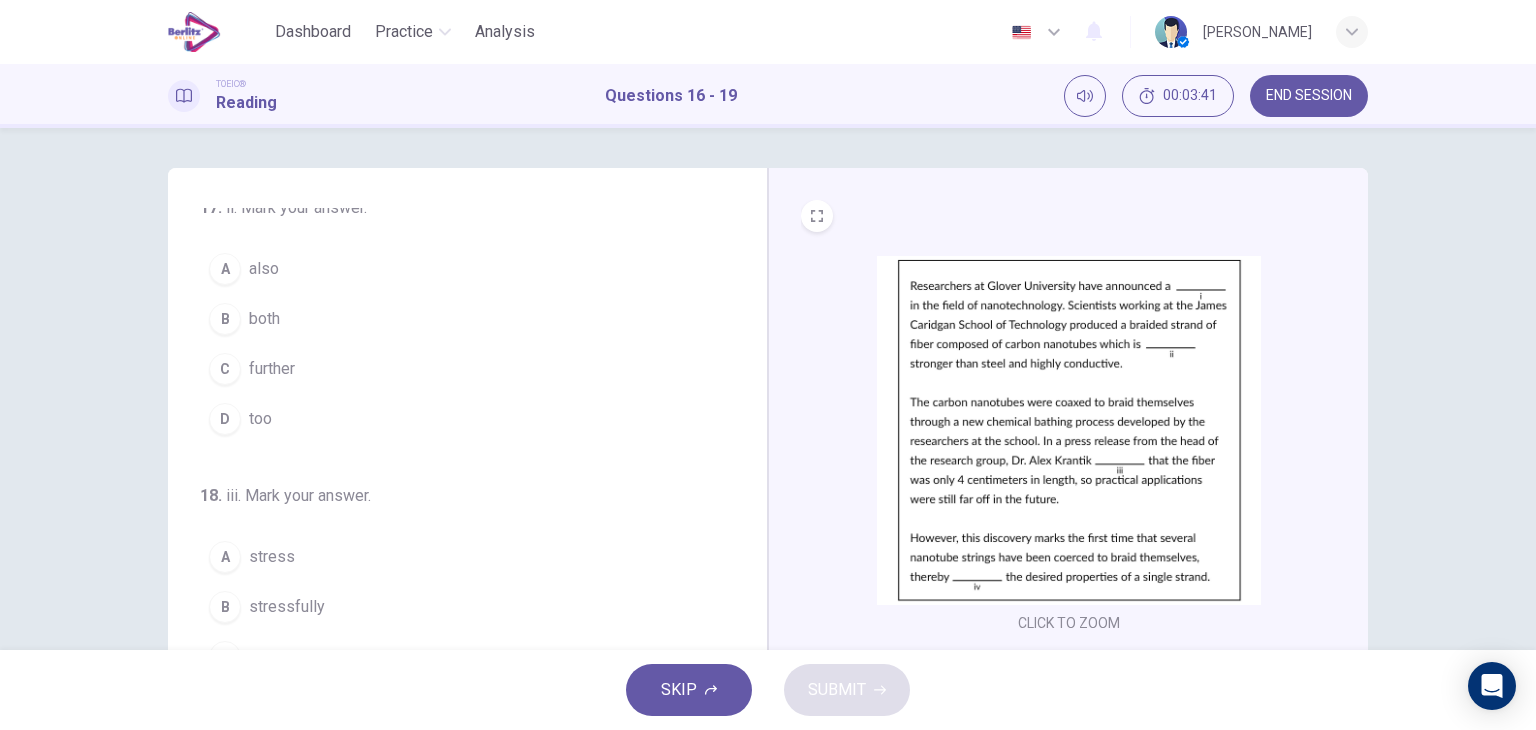 drag, startPoint x: 734, startPoint y: 409, endPoint x: 753, endPoint y: 393, distance: 24.839485 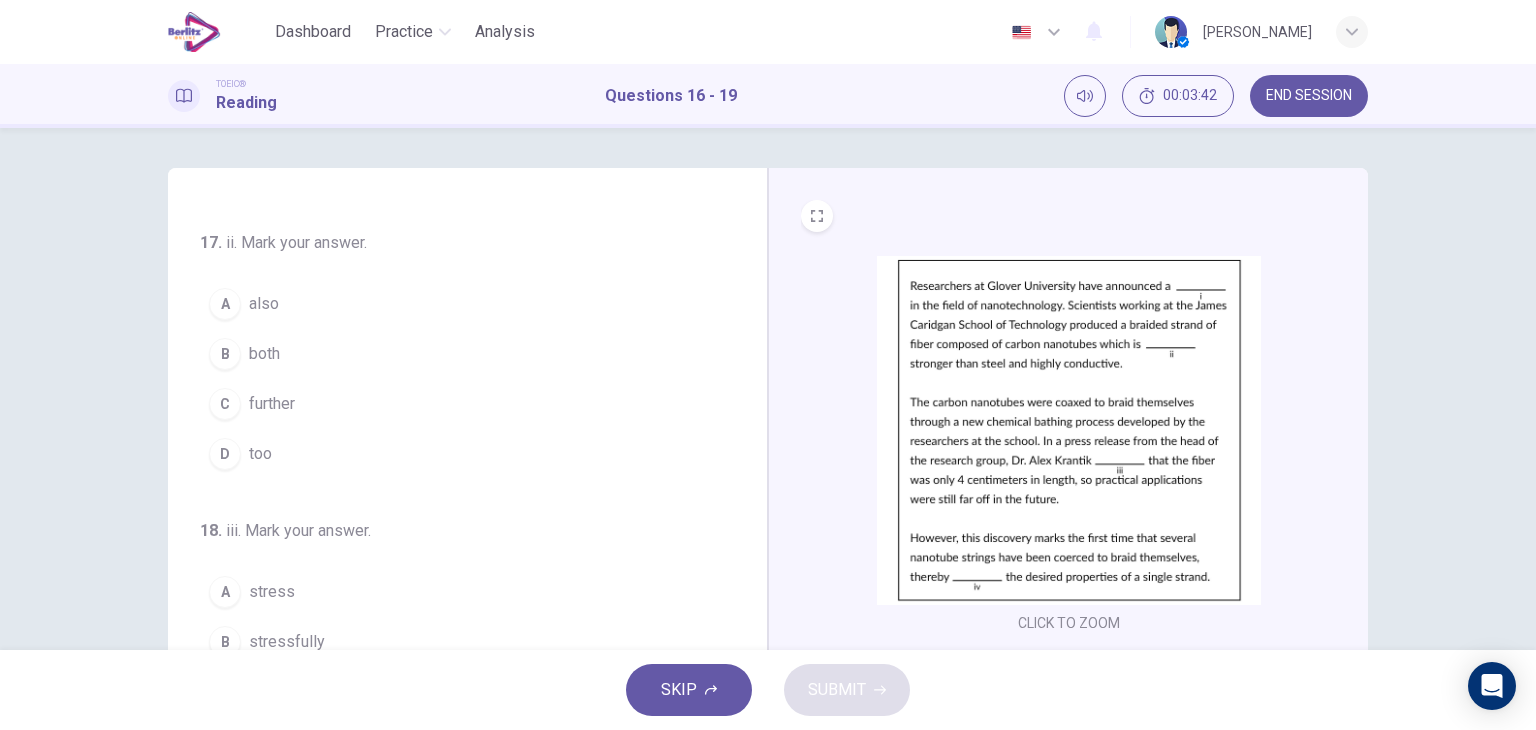 scroll, scrollTop: 262, scrollLeft: 0, axis: vertical 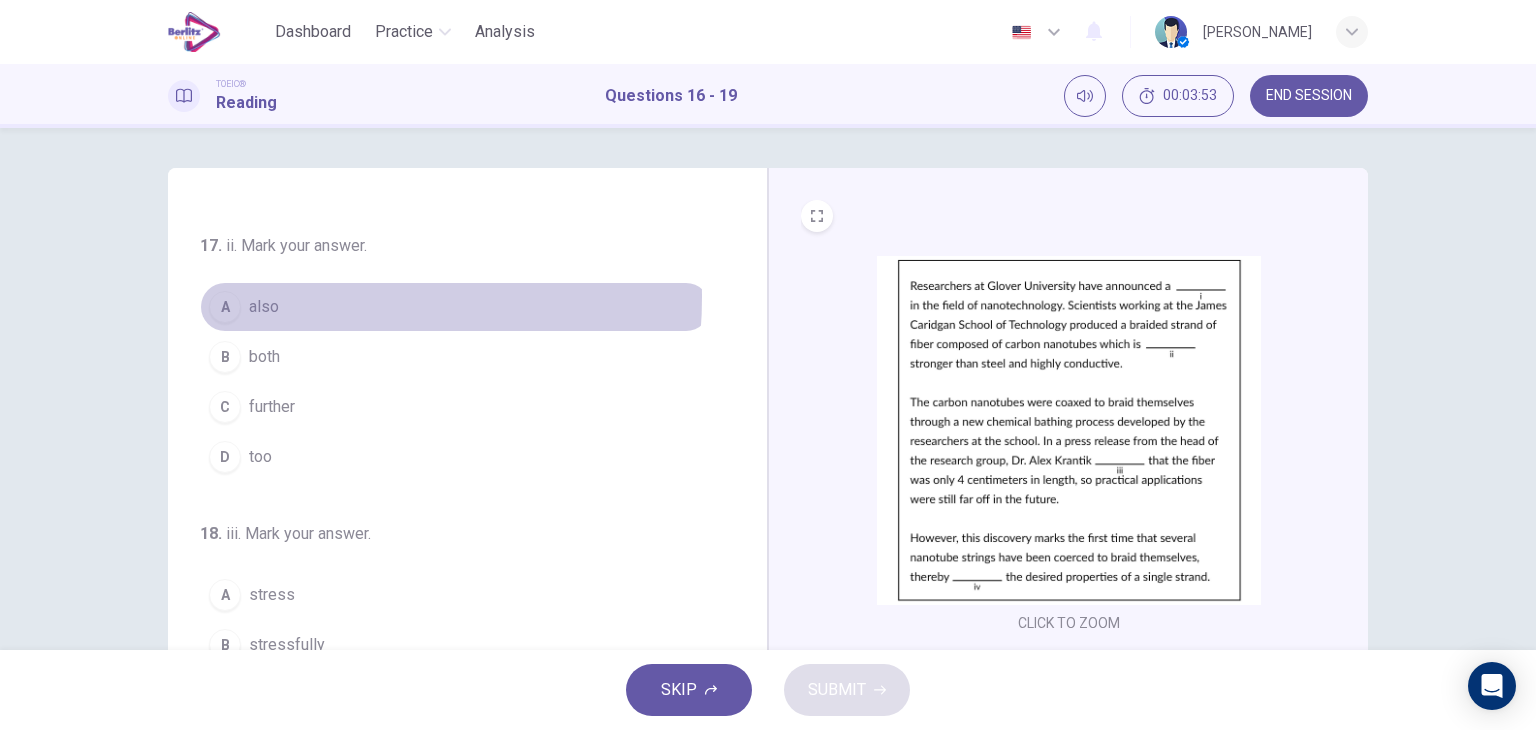 click on "also" at bounding box center [264, 307] 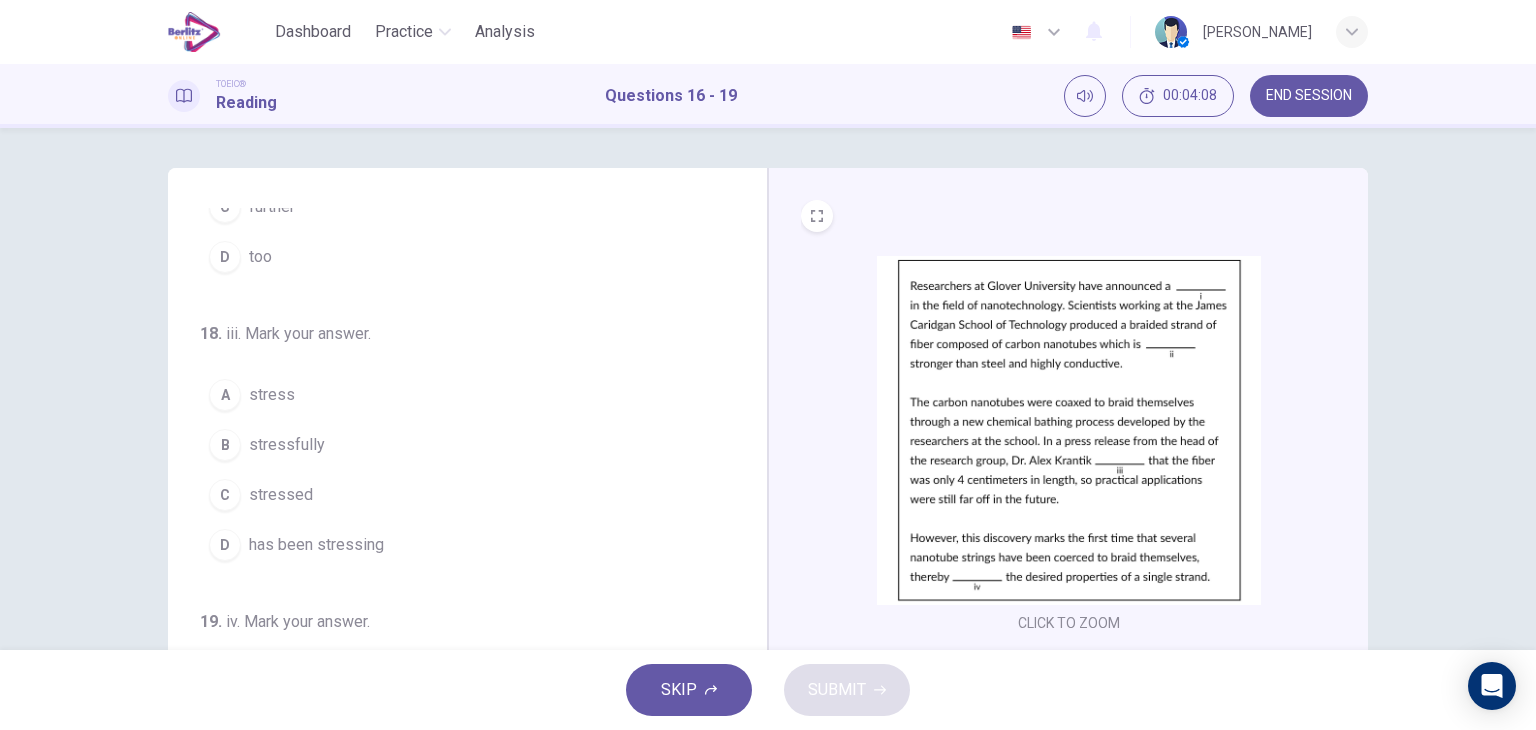 scroll, scrollTop: 490, scrollLeft: 0, axis: vertical 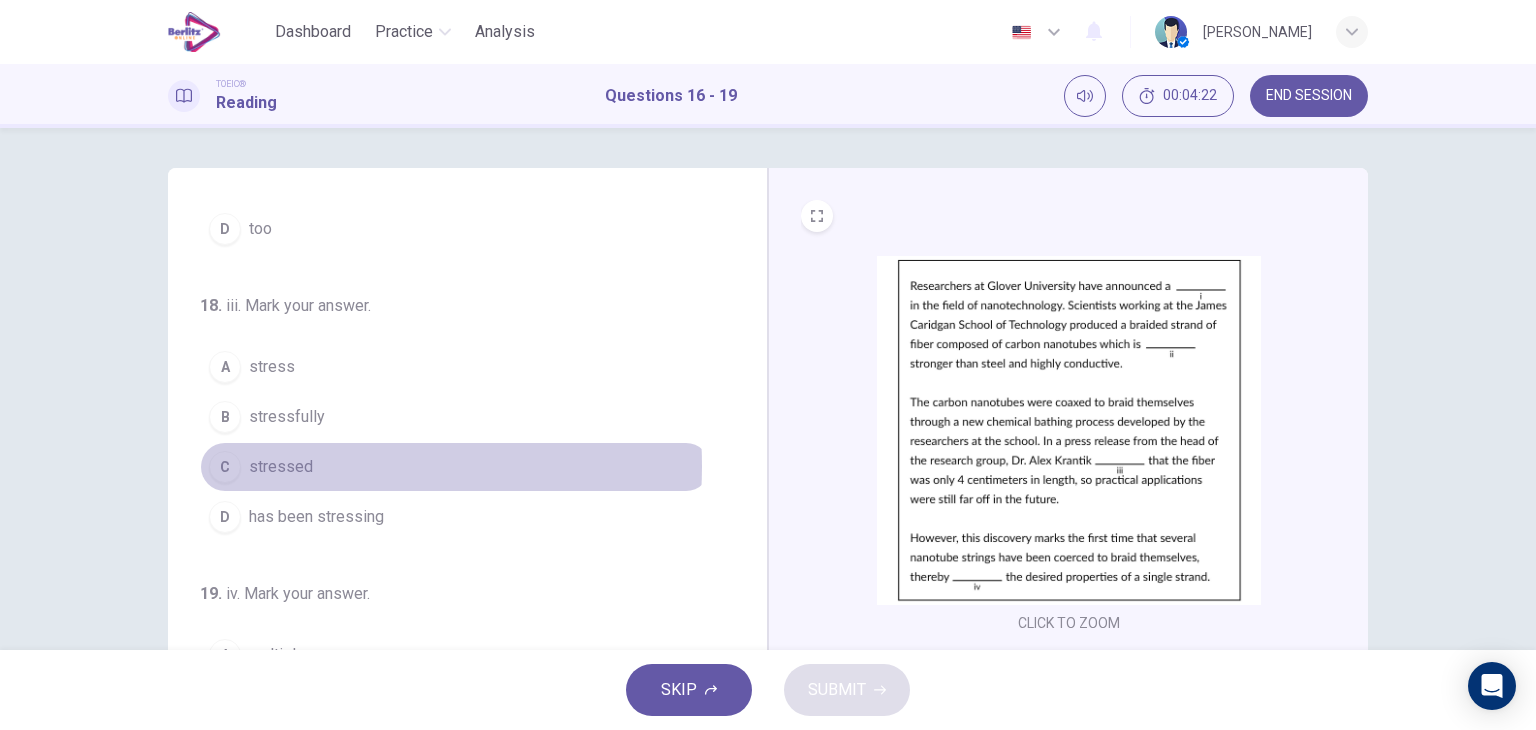 click on "C stressed" at bounding box center (455, 467) 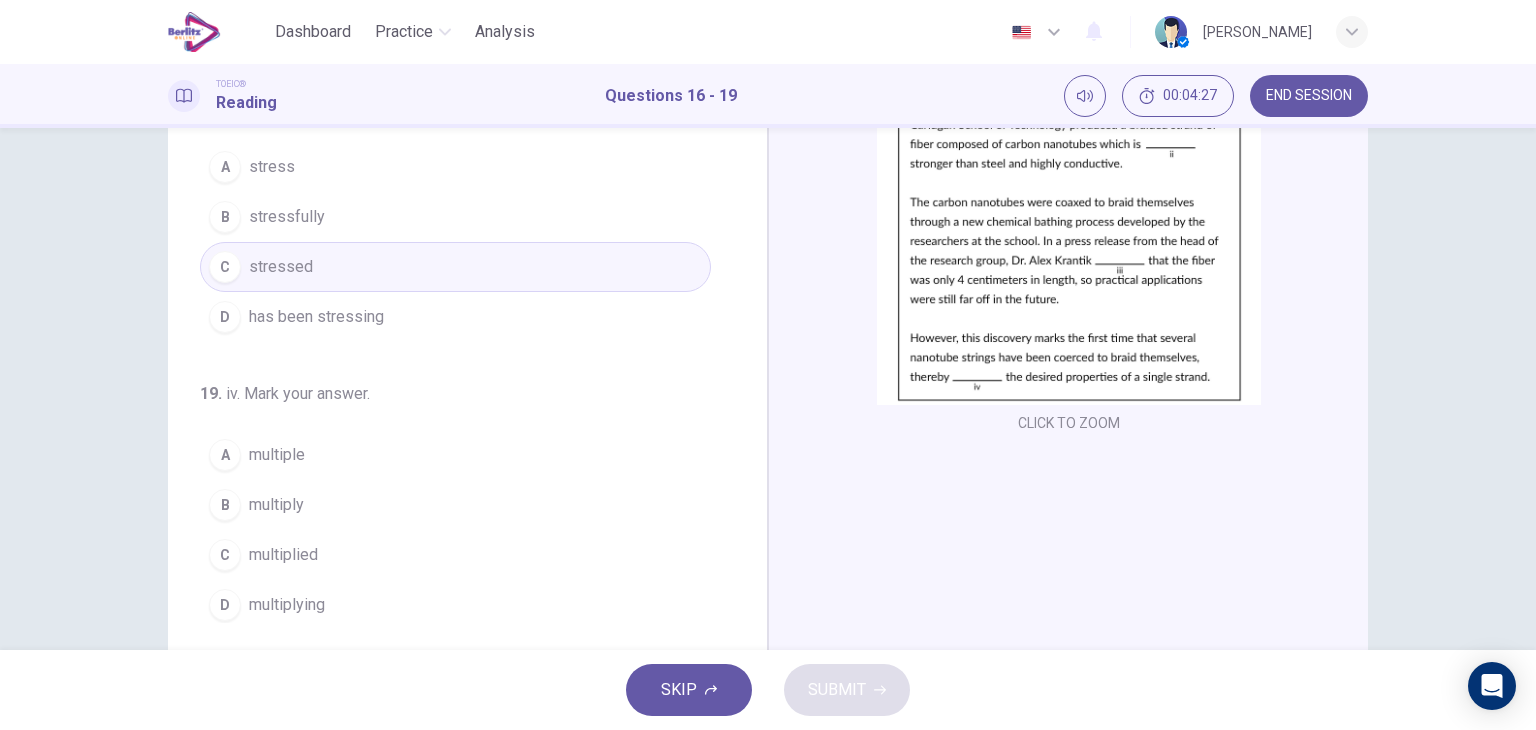 scroll, scrollTop: 253, scrollLeft: 0, axis: vertical 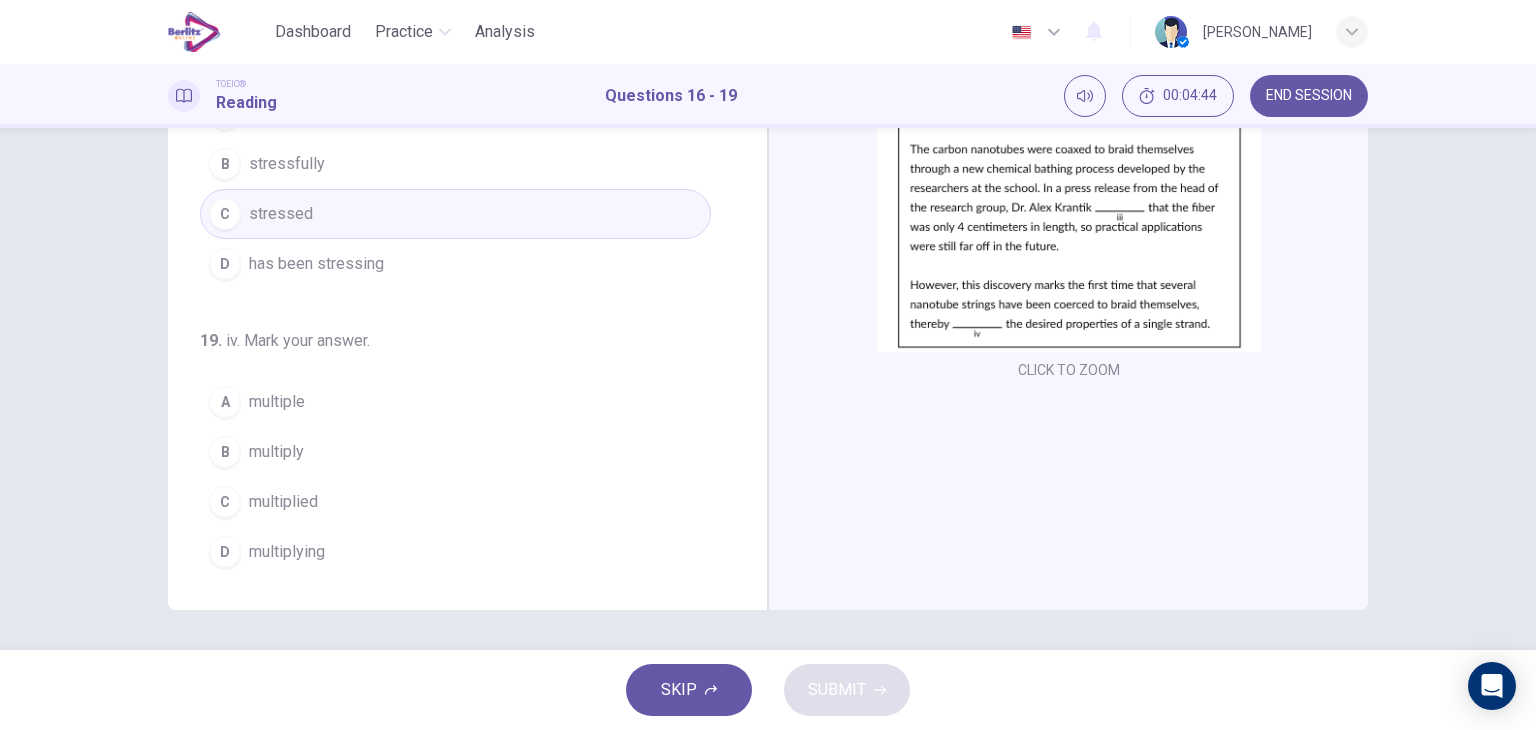 click on "multiplying" at bounding box center (287, 552) 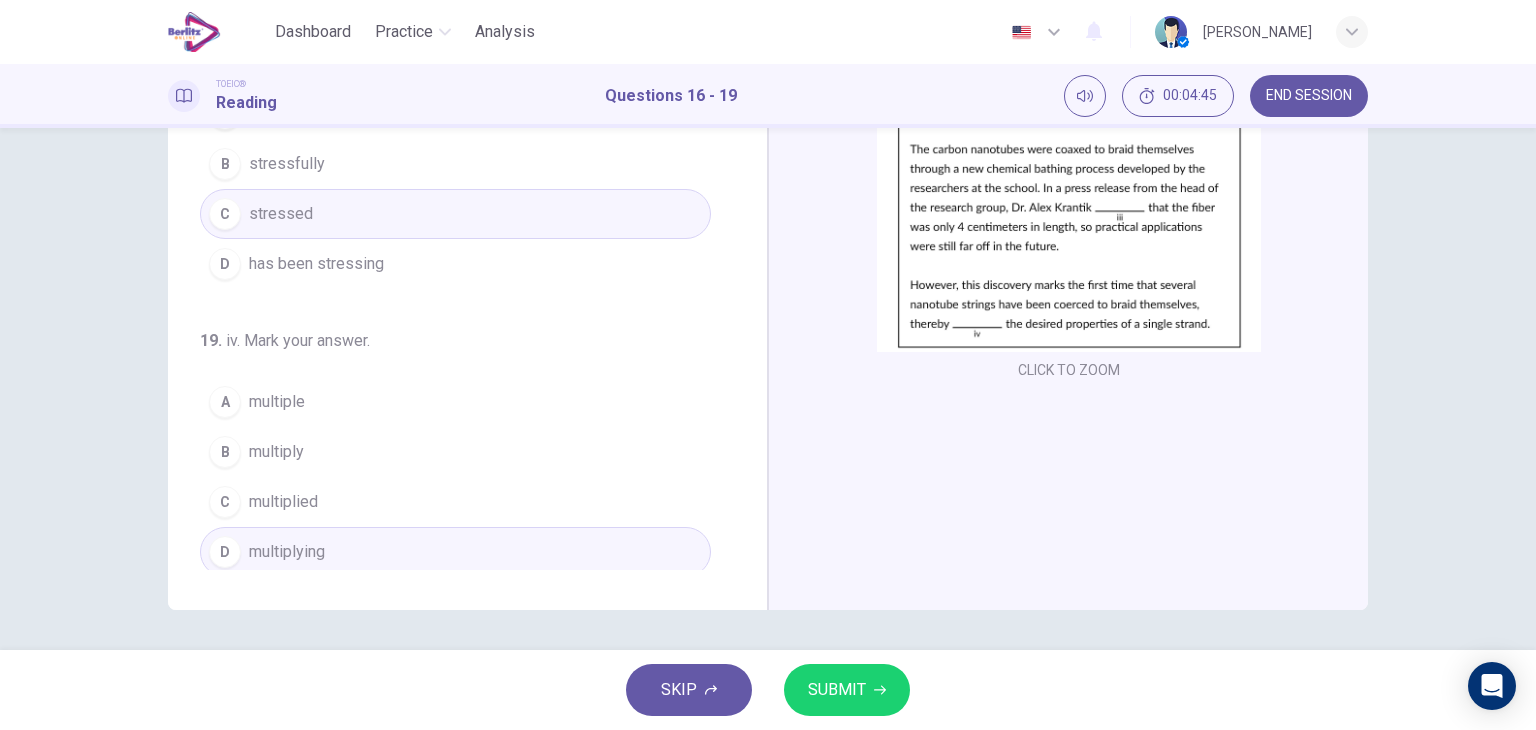 click on "SKIP SUBMIT" at bounding box center [768, 690] 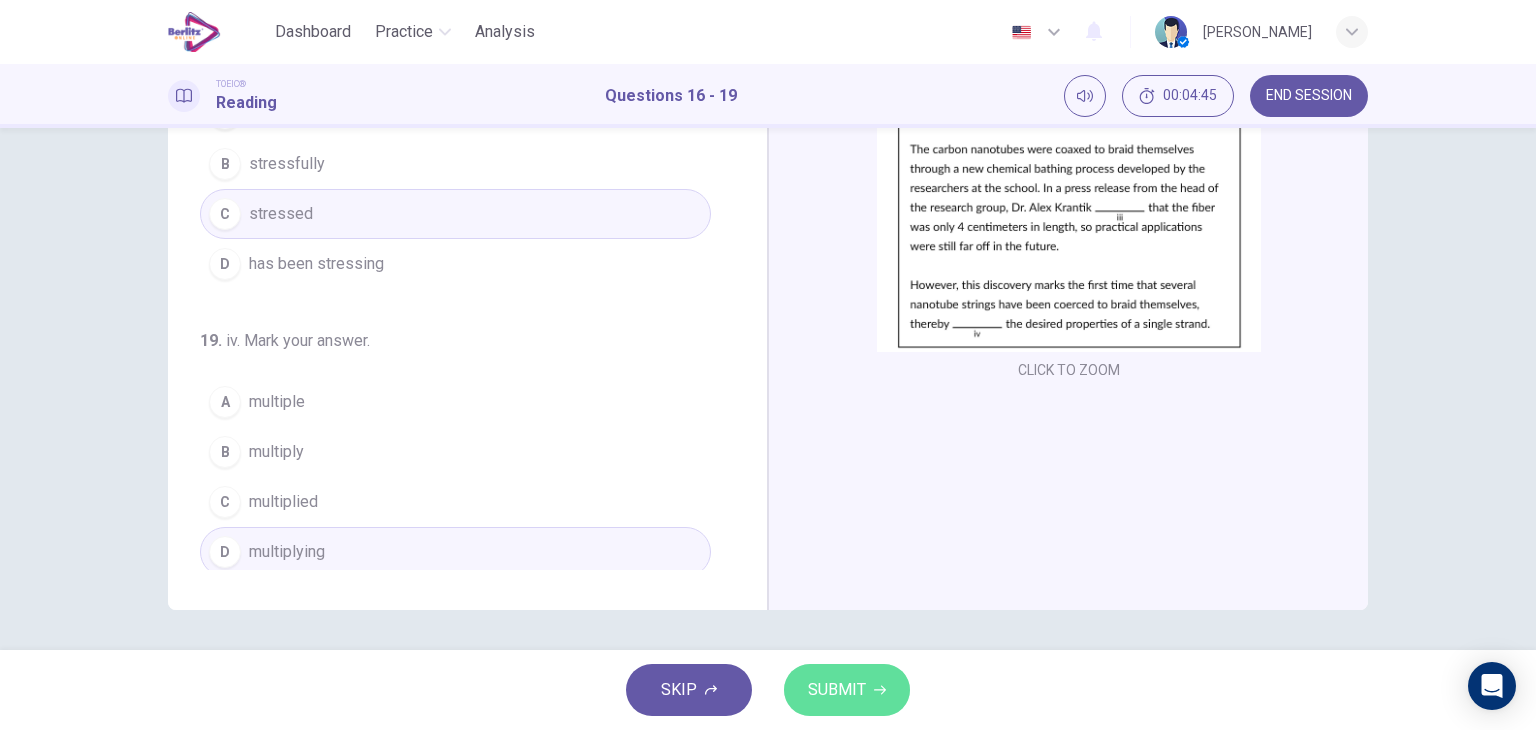 click on "SUBMIT" at bounding box center (837, 690) 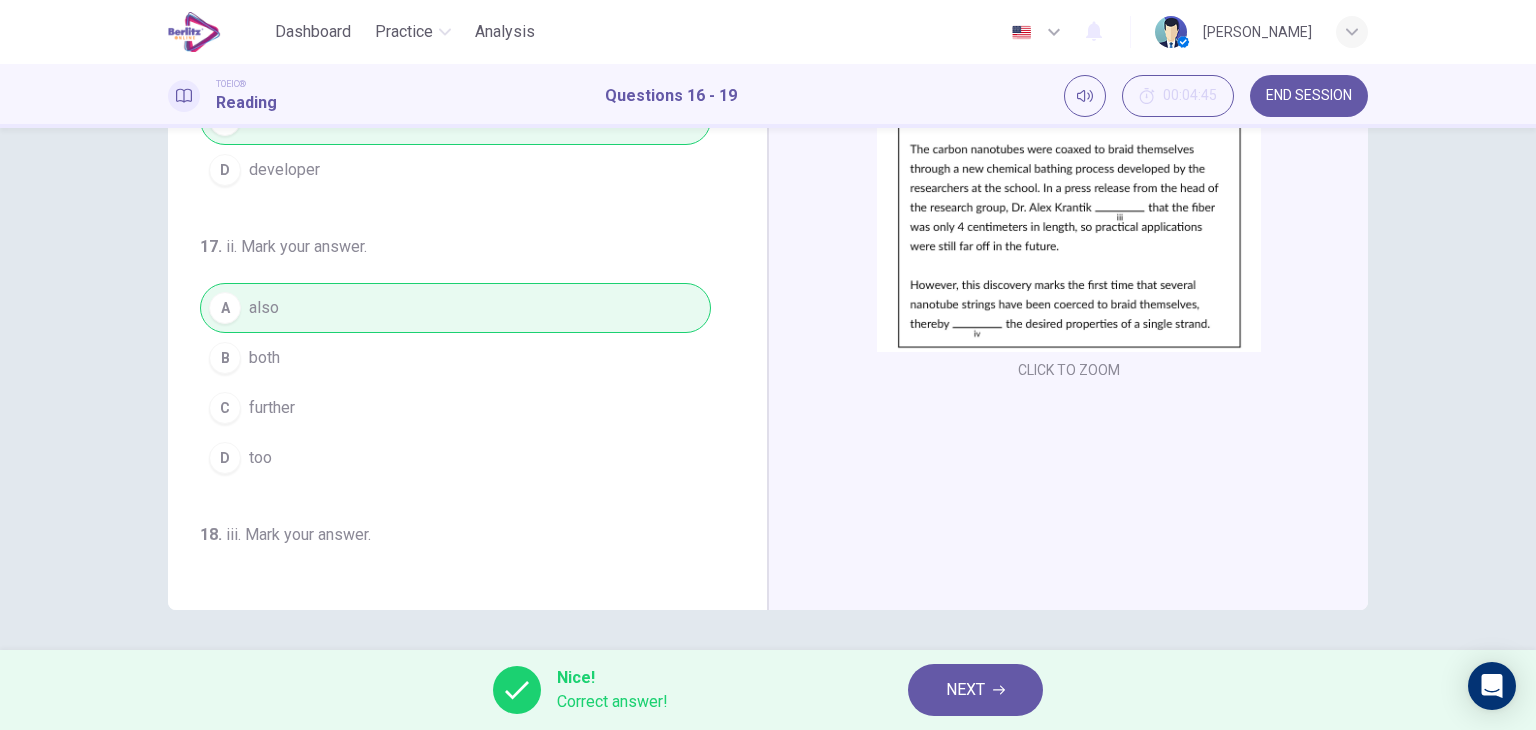 scroll, scrollTop: 0, scrollLeft: 0, axis: both 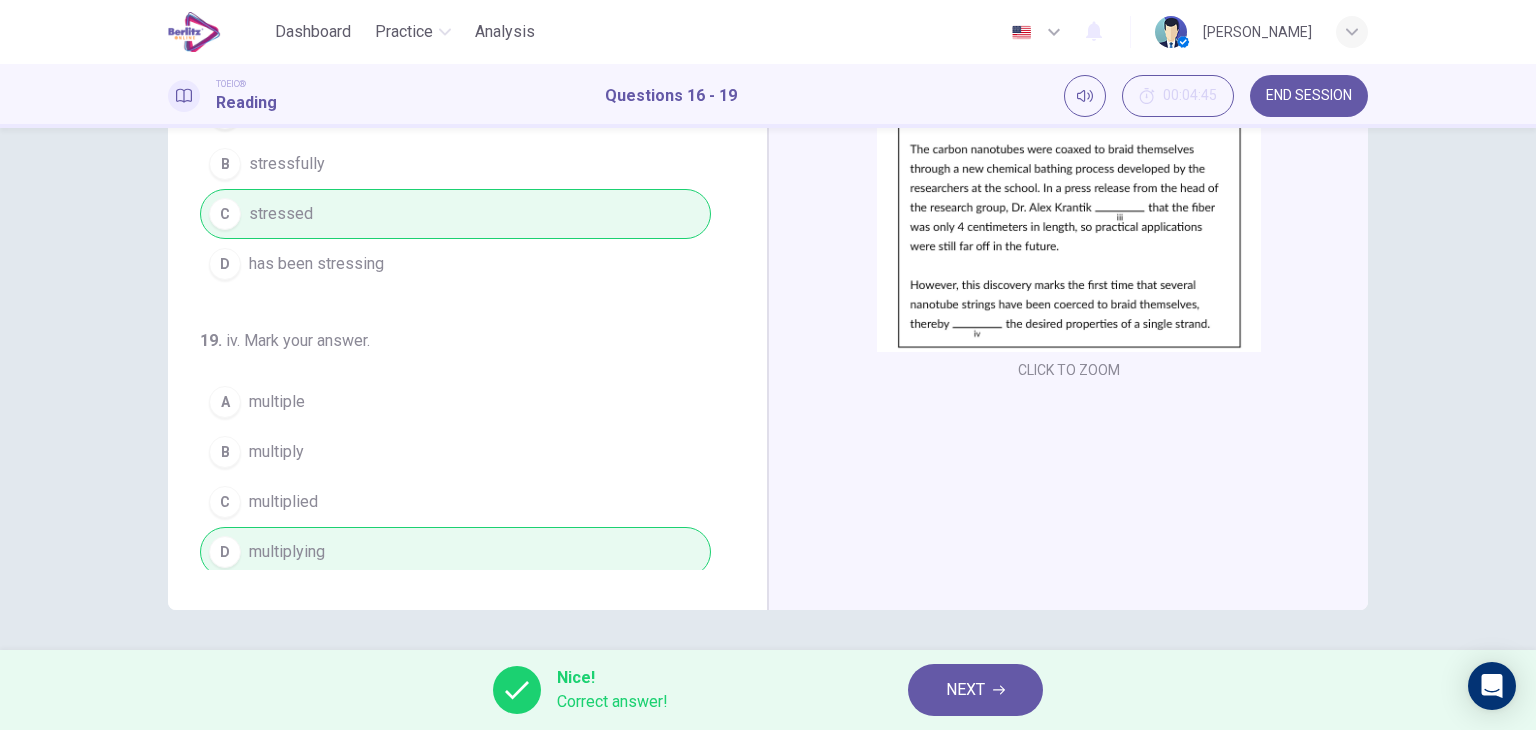 click on "NEXT" at bounding box center (975, 690) 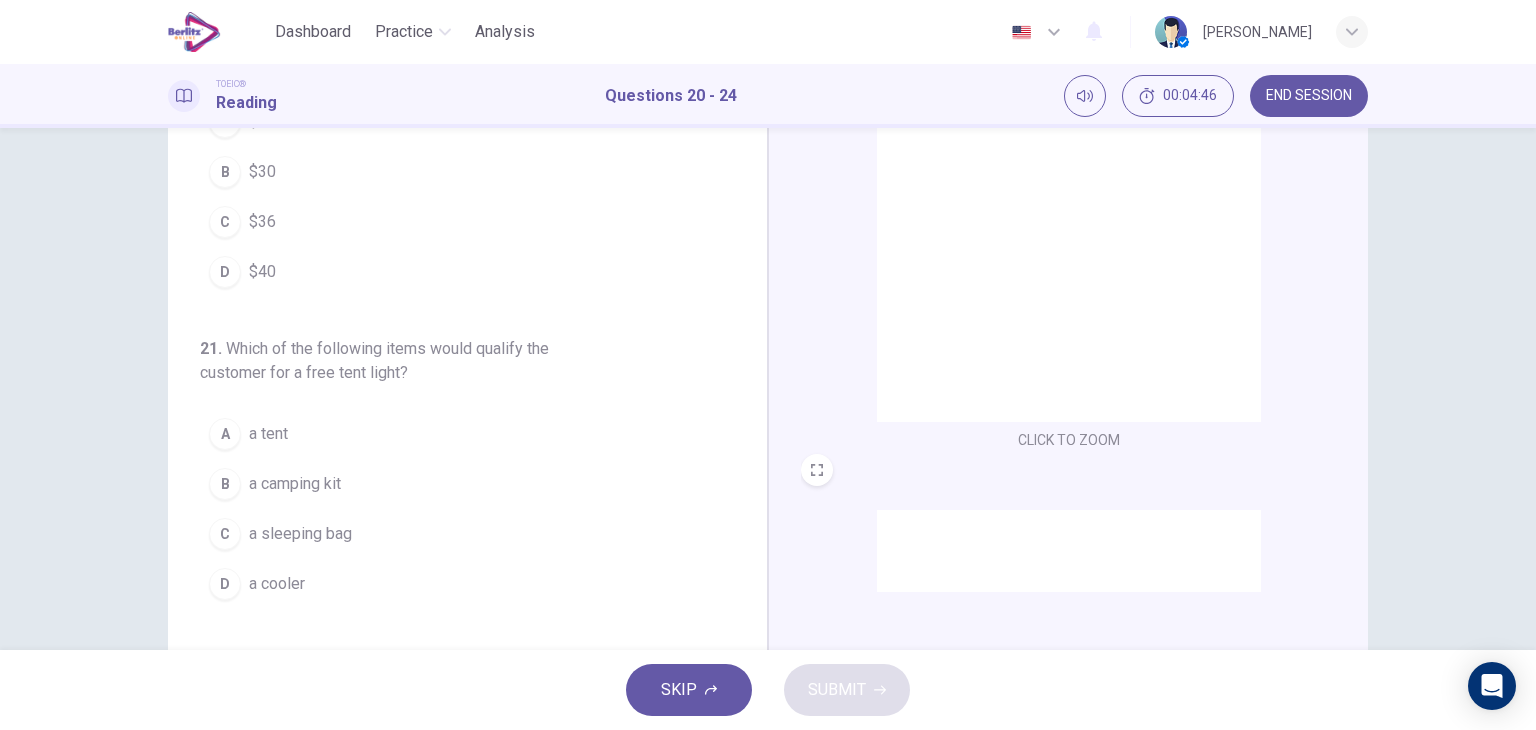 scroll, scrollTop: 253, scrollLeft: 0, axis: vertical 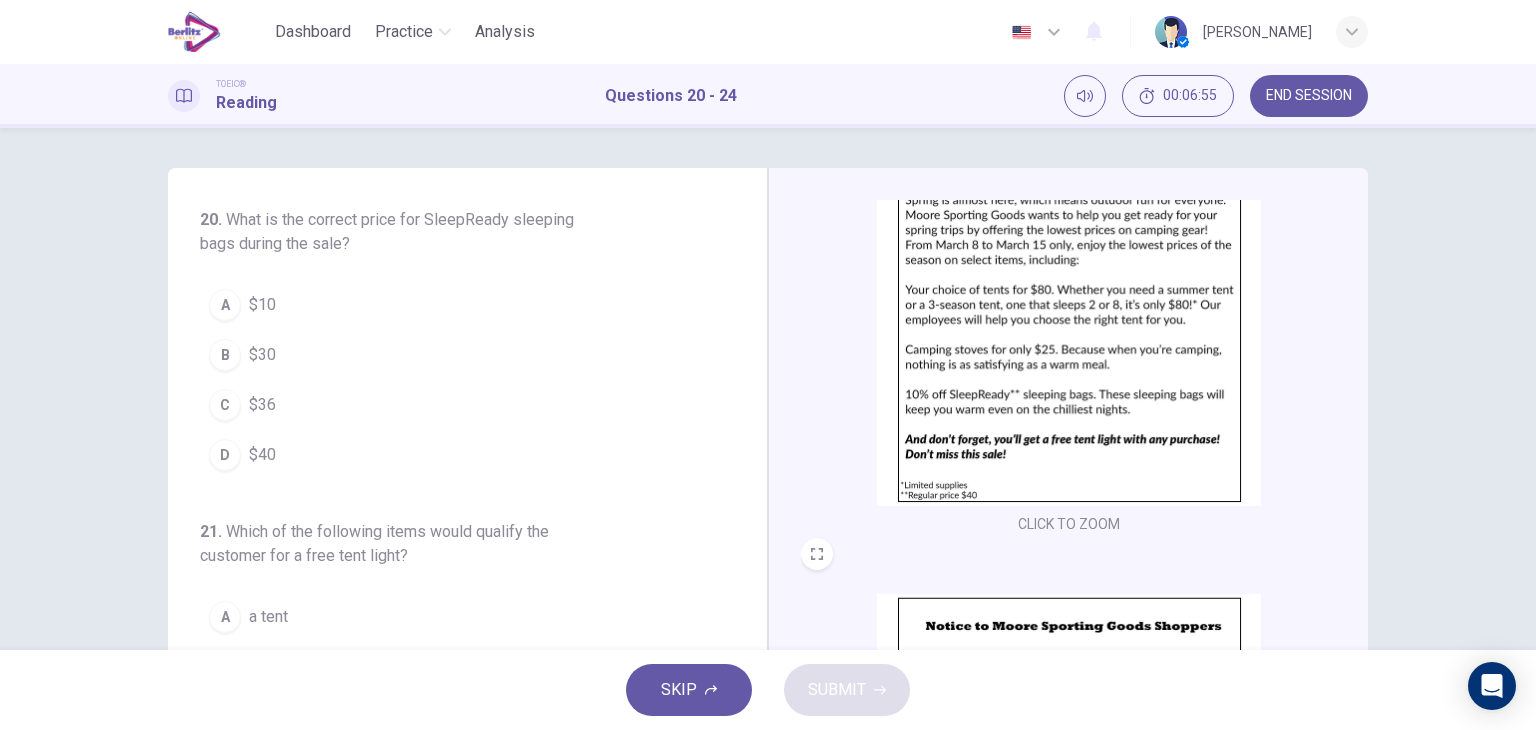 click on "B $30" at bounding box center [455, 355] 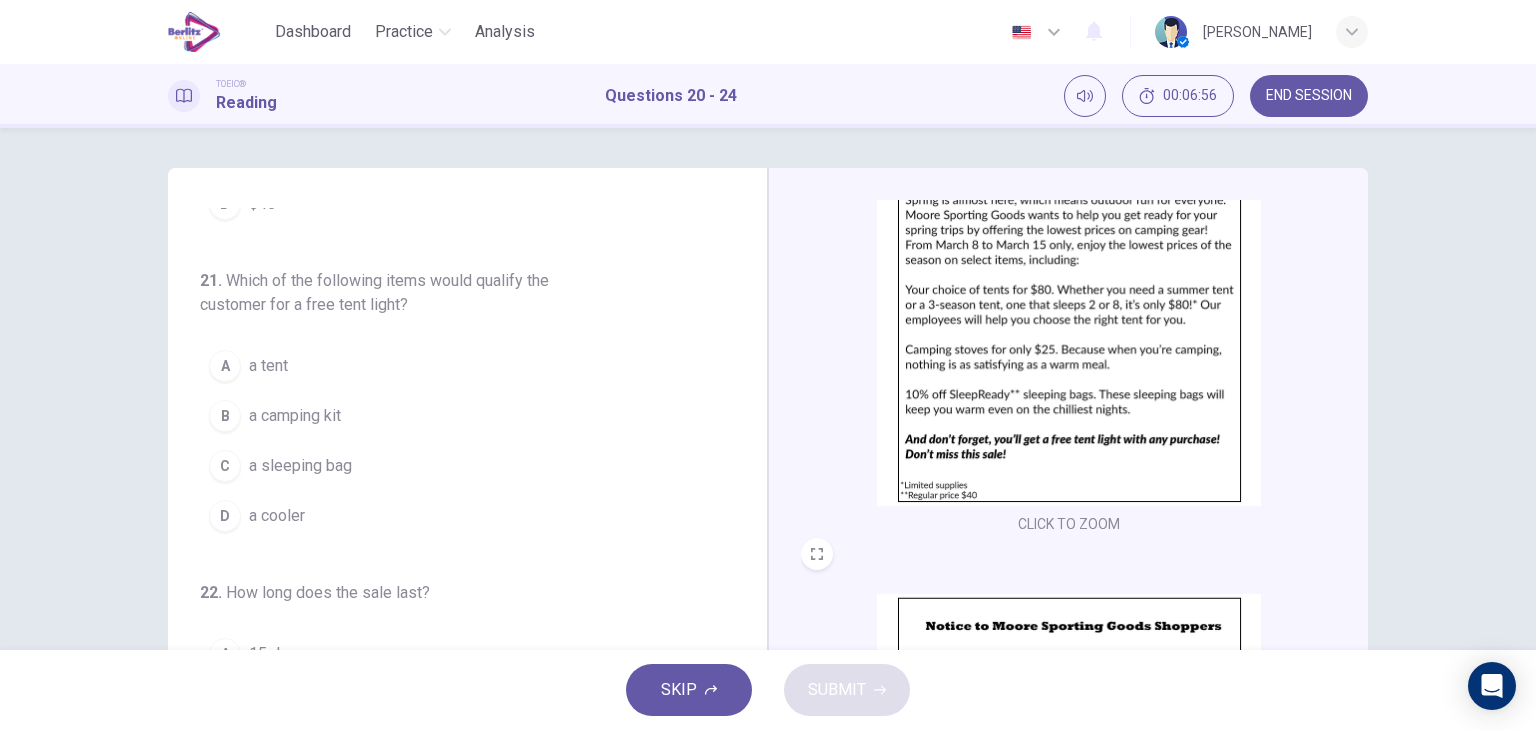 scroll, scrollTop: 300, scrollLeft: 0, axis: vertical 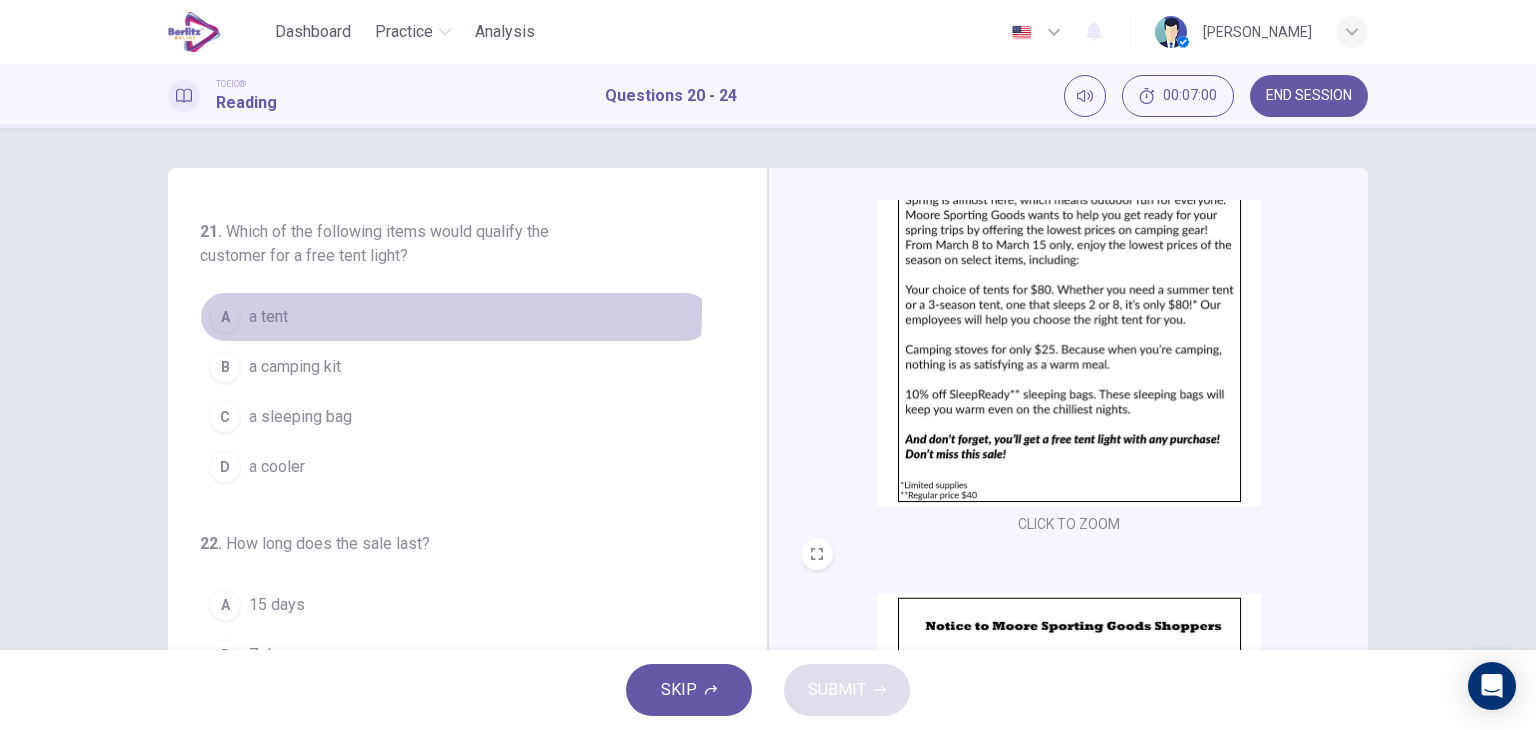 click on "a tent" at bounding box center [268, 317] 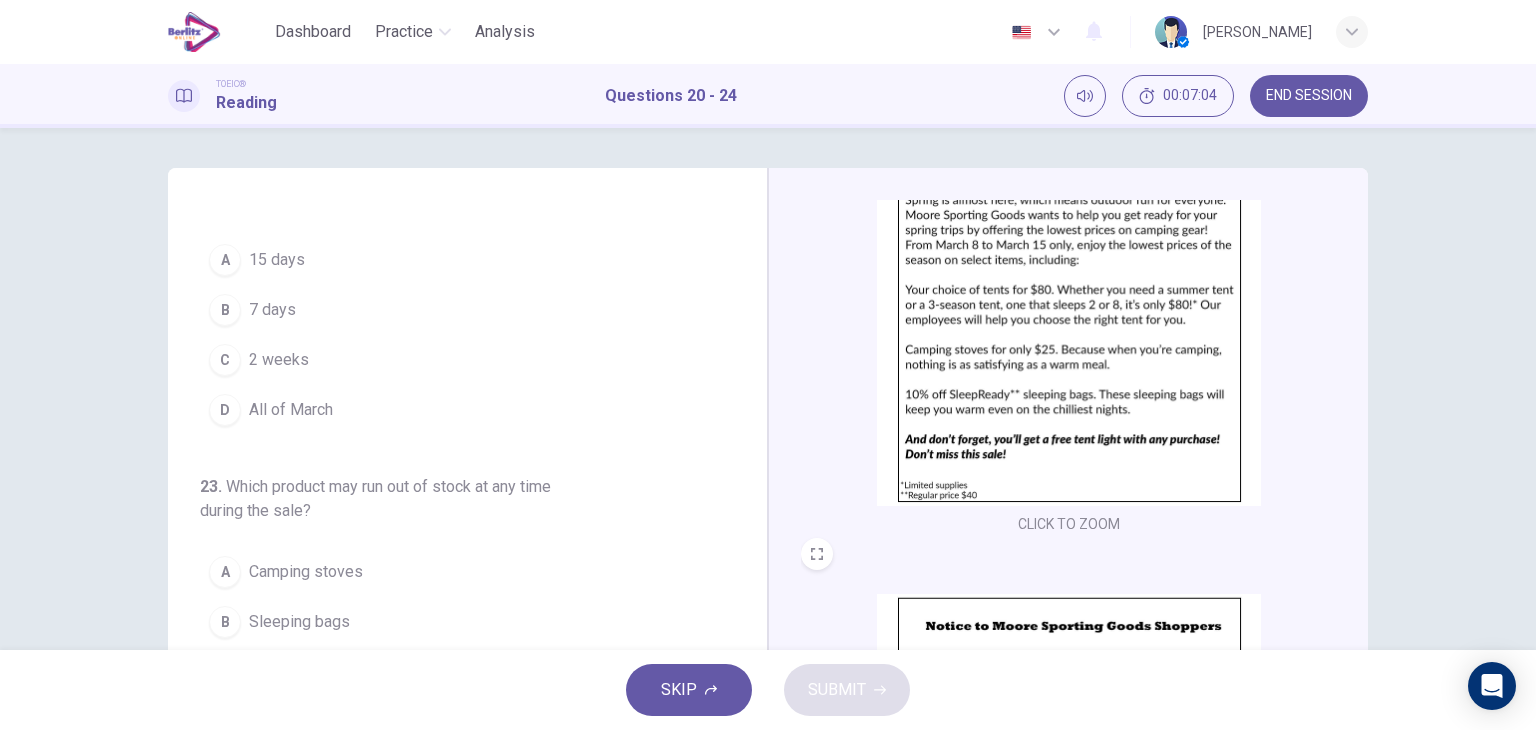 scroll, scrollTop: 600, scrollLeft: 0, axis: vertical 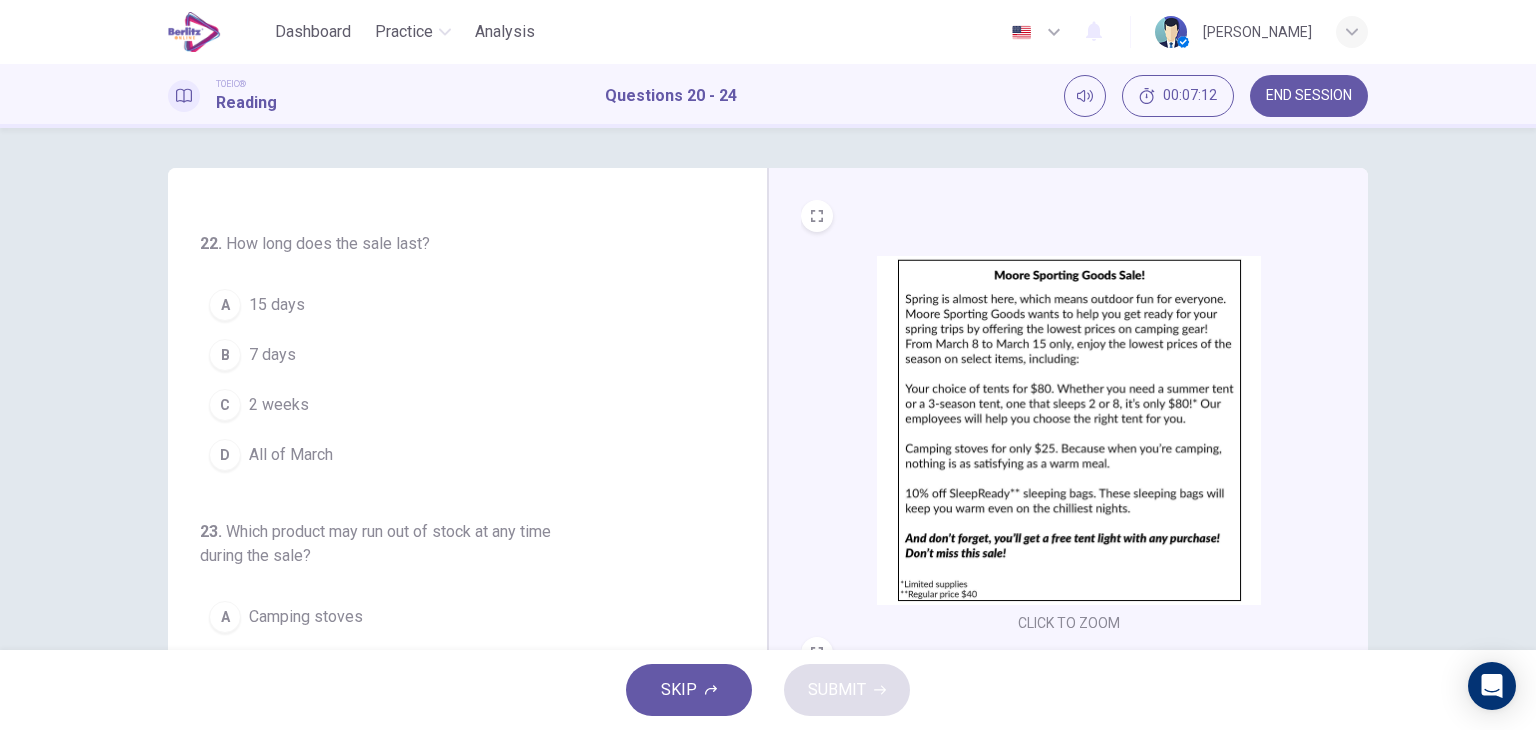click on "7 days" at bounding box center (272, 355) 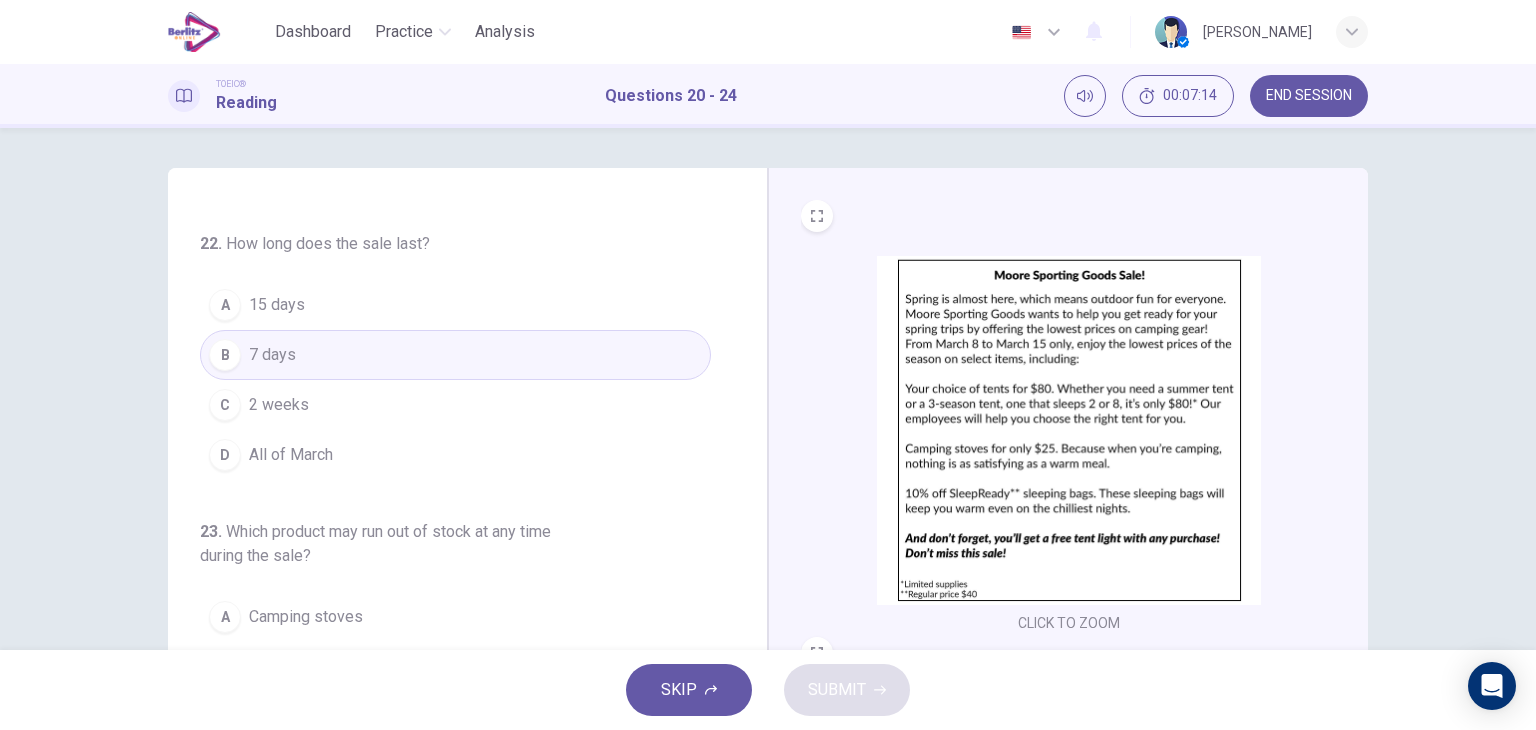 scroll, scrollTop: 800, scrollLeft: 0, axis: vertical 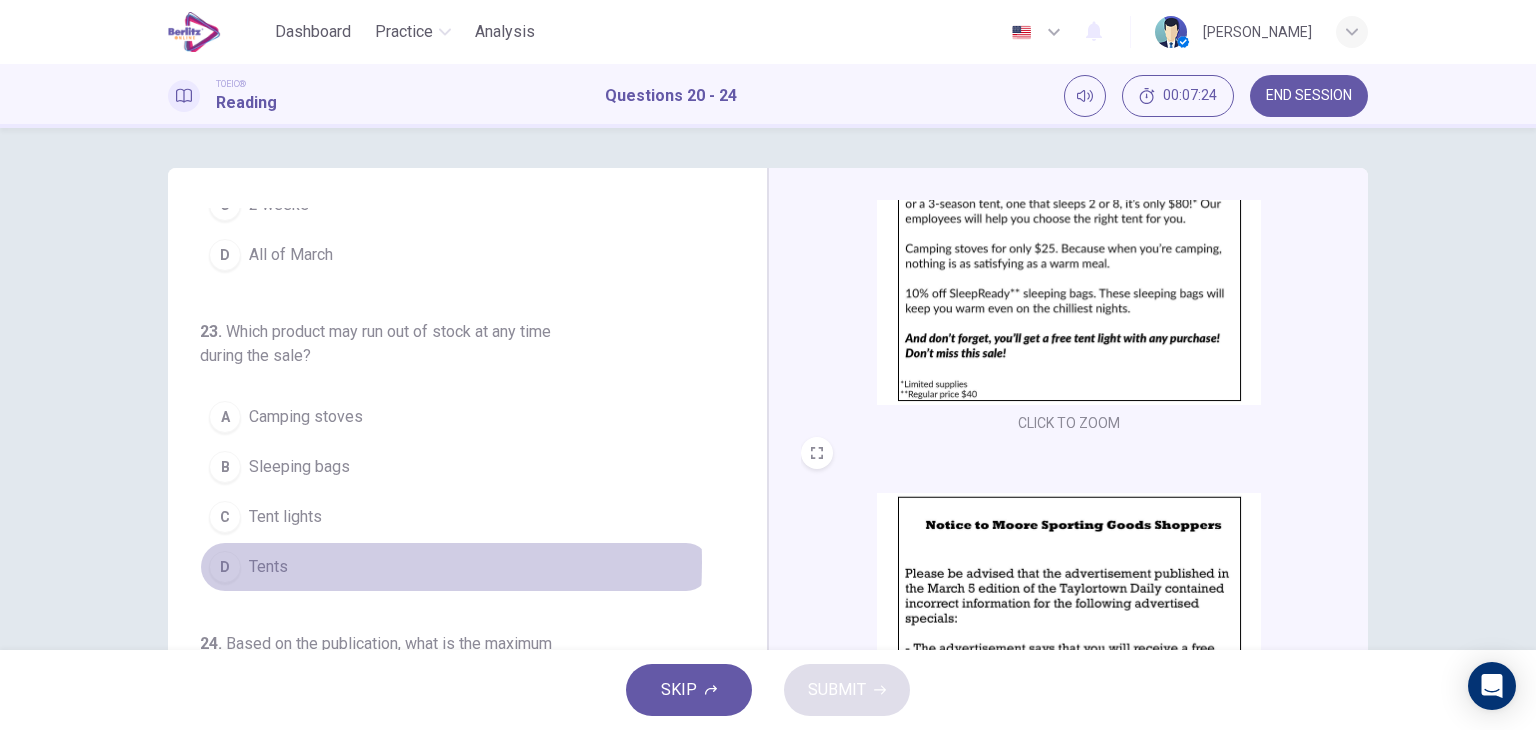 click on "Tents" at bounding box center (268, 567) 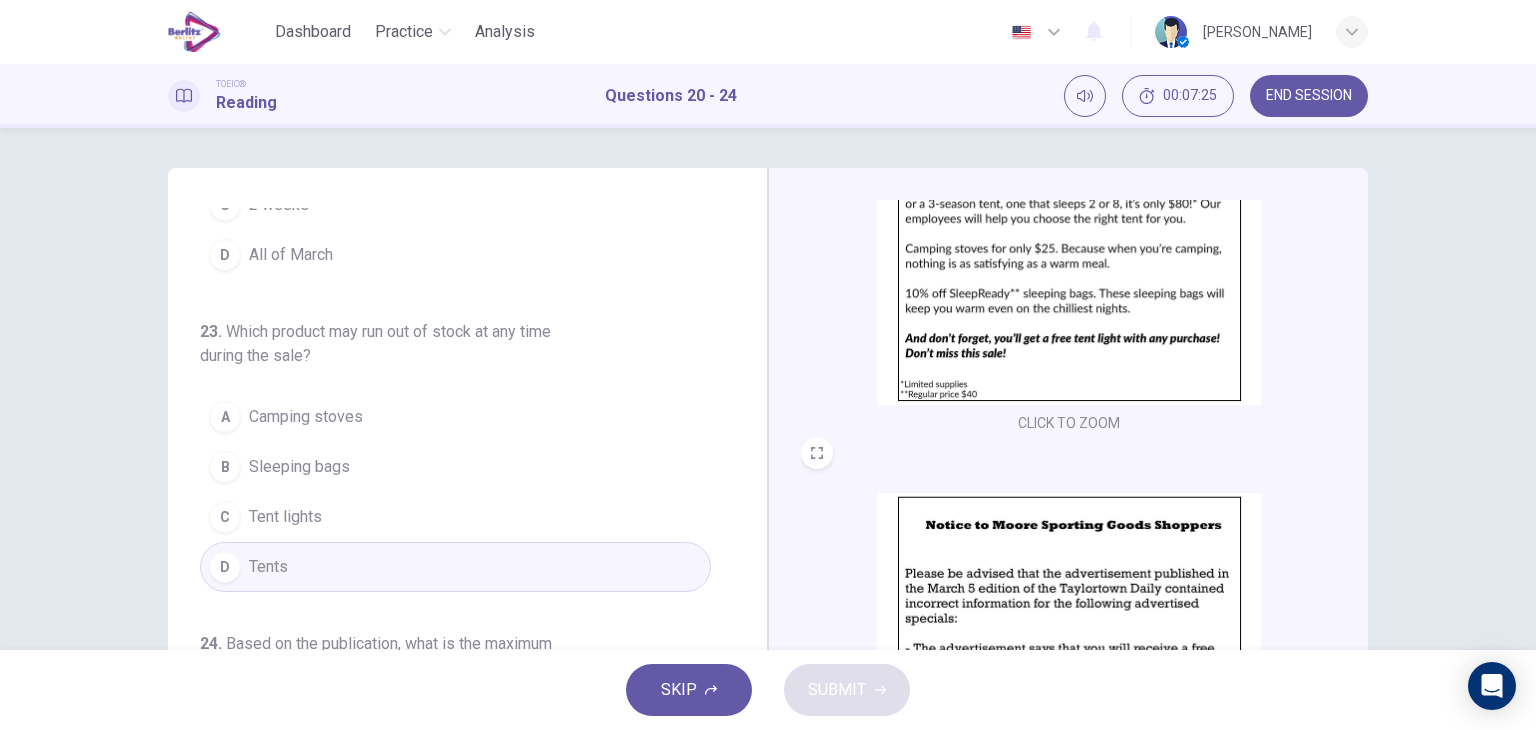 scroll, scrollTop: 872, scrollLeft: 0, axis: vertical 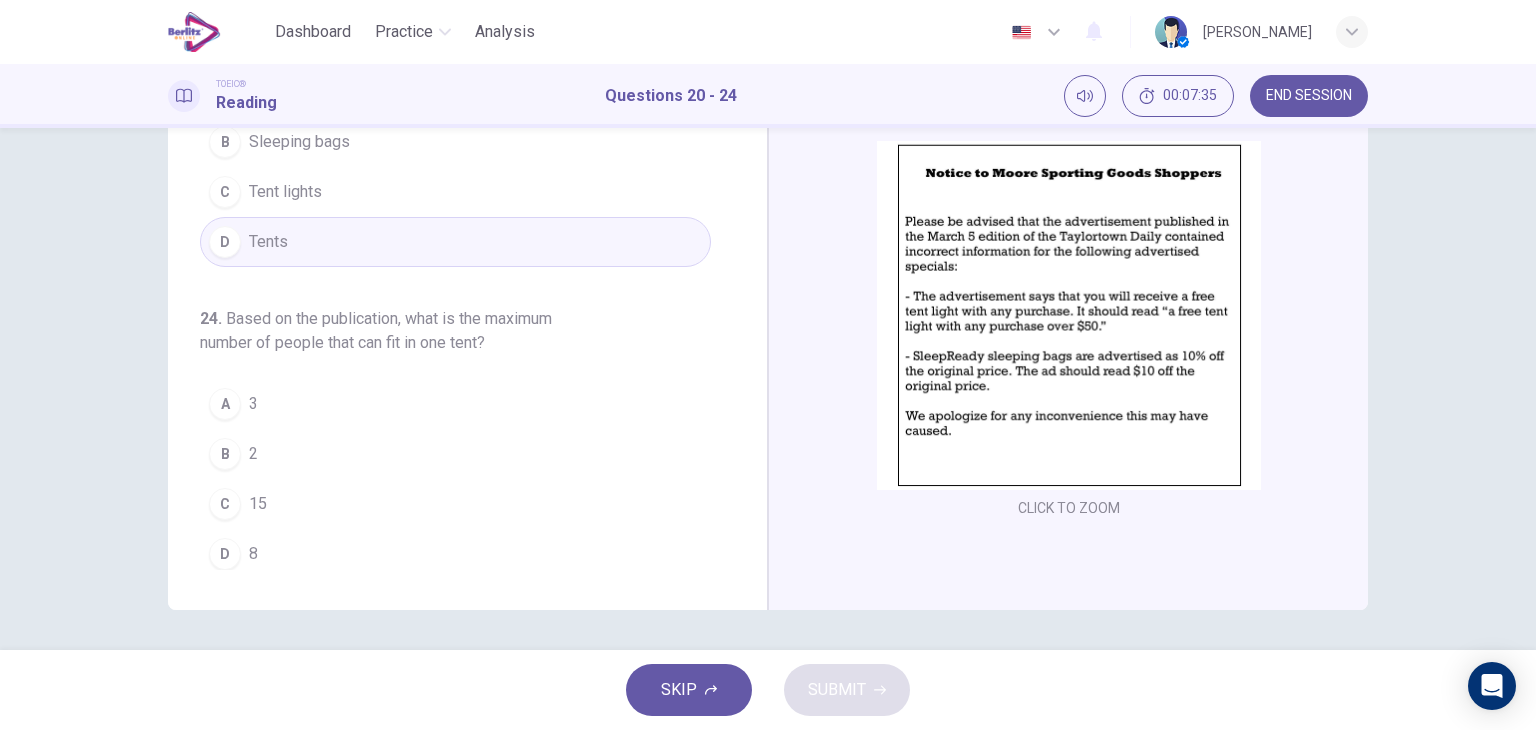 click on "D" at bounding box center [225, 554] 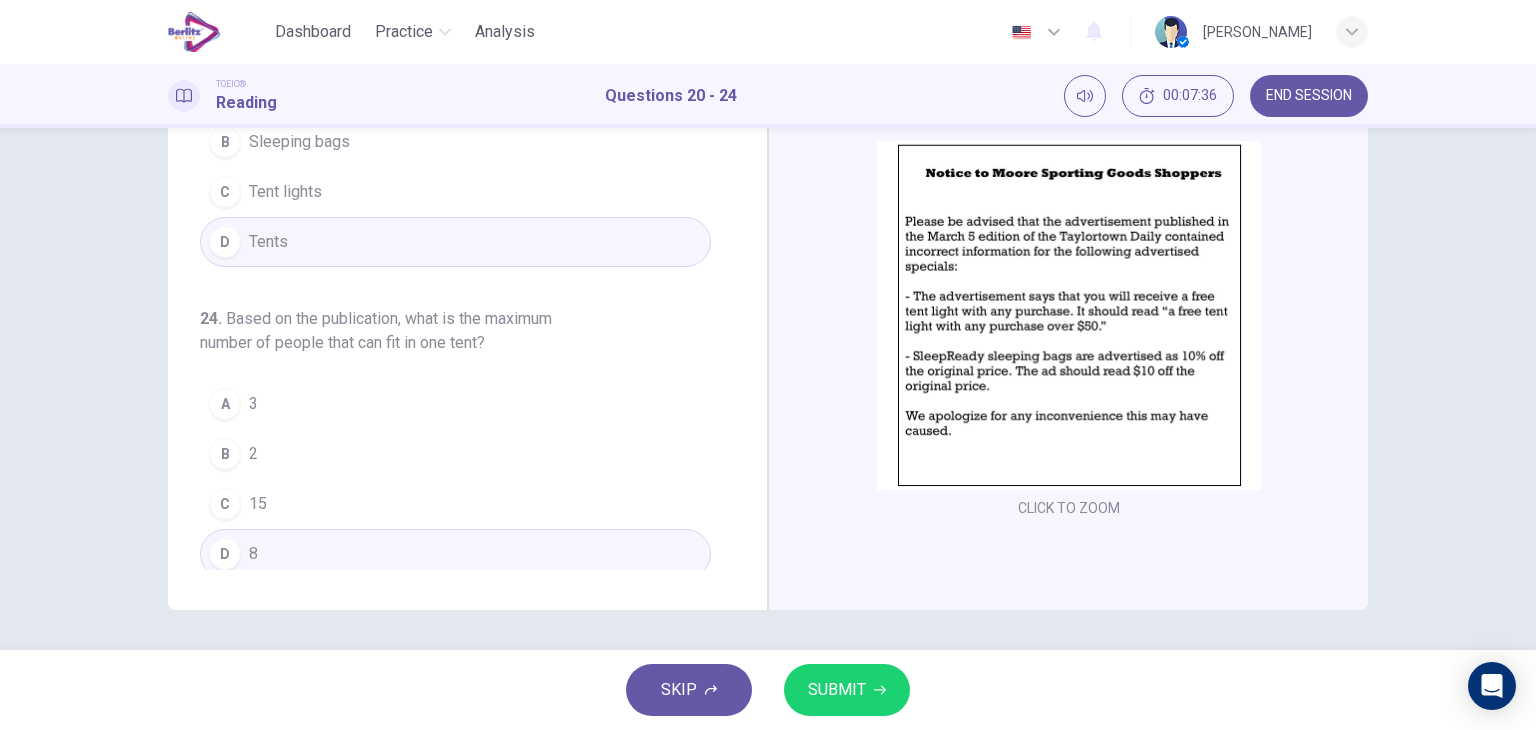 click on "SKIP SUBMIT" at bounding box center (768, 690) 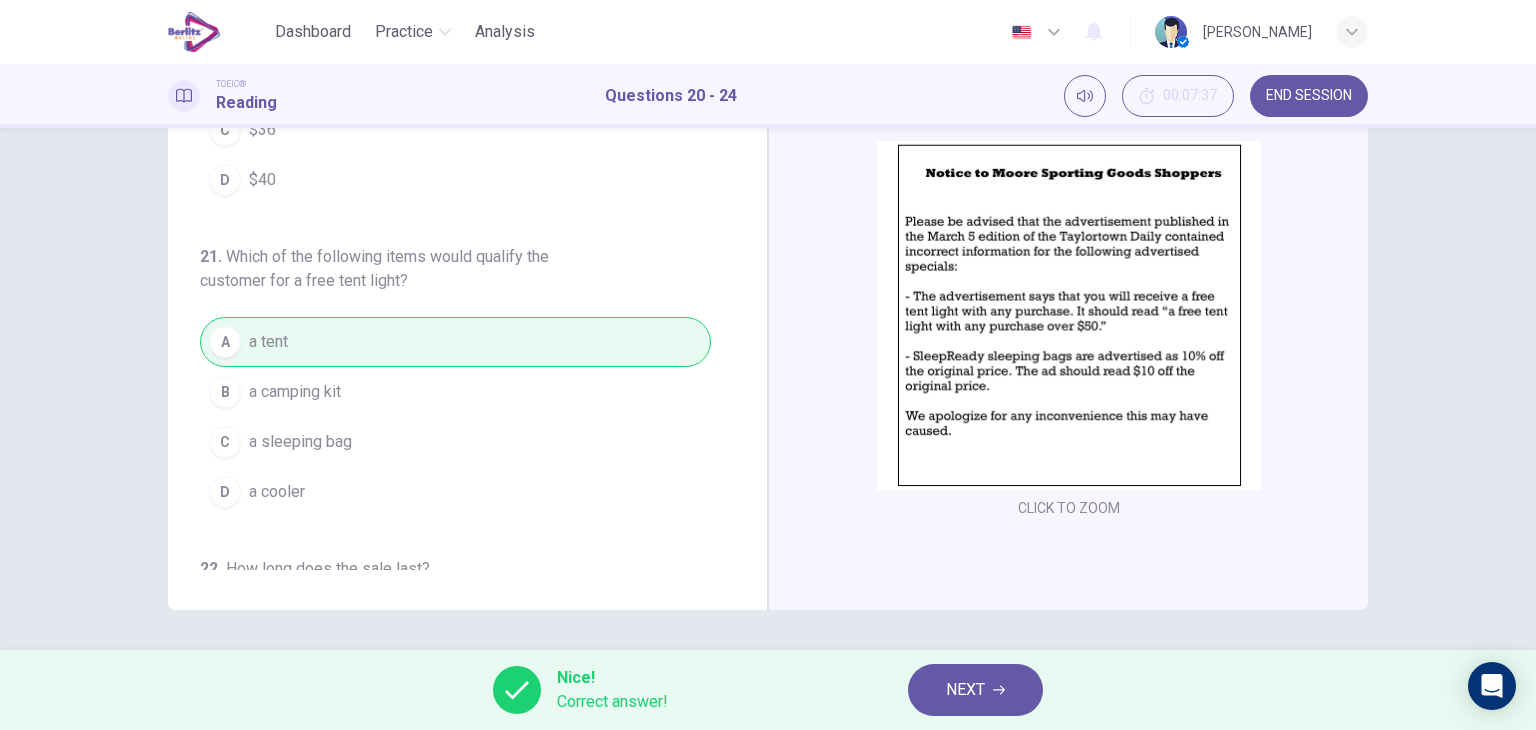 scroll, scrollTop: 0, scrollLeft: 0, axis: both 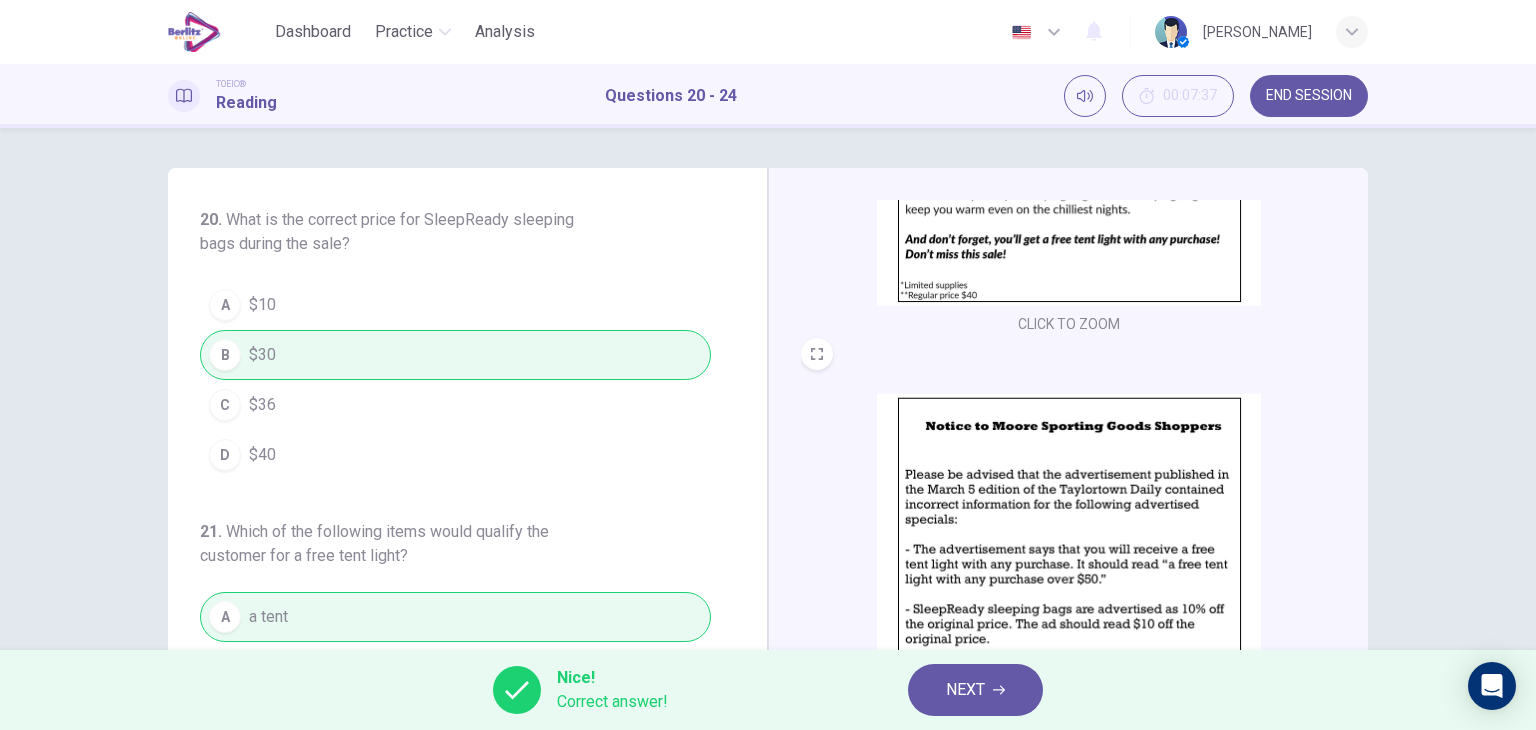 click on "NEXT" at bounding box center (965, 690) 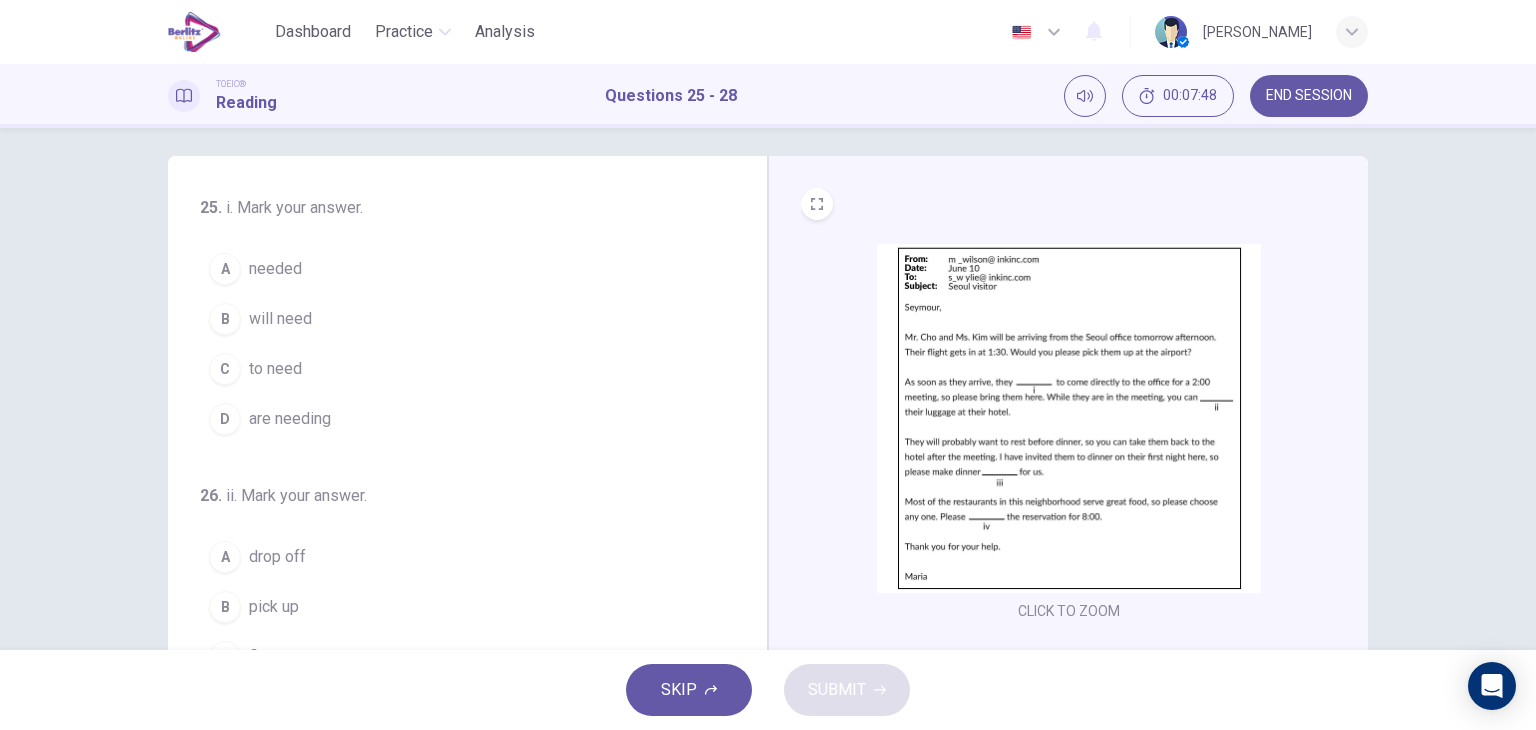 scroll, scrollTop: 0, scrollLeft: 0, axis: both 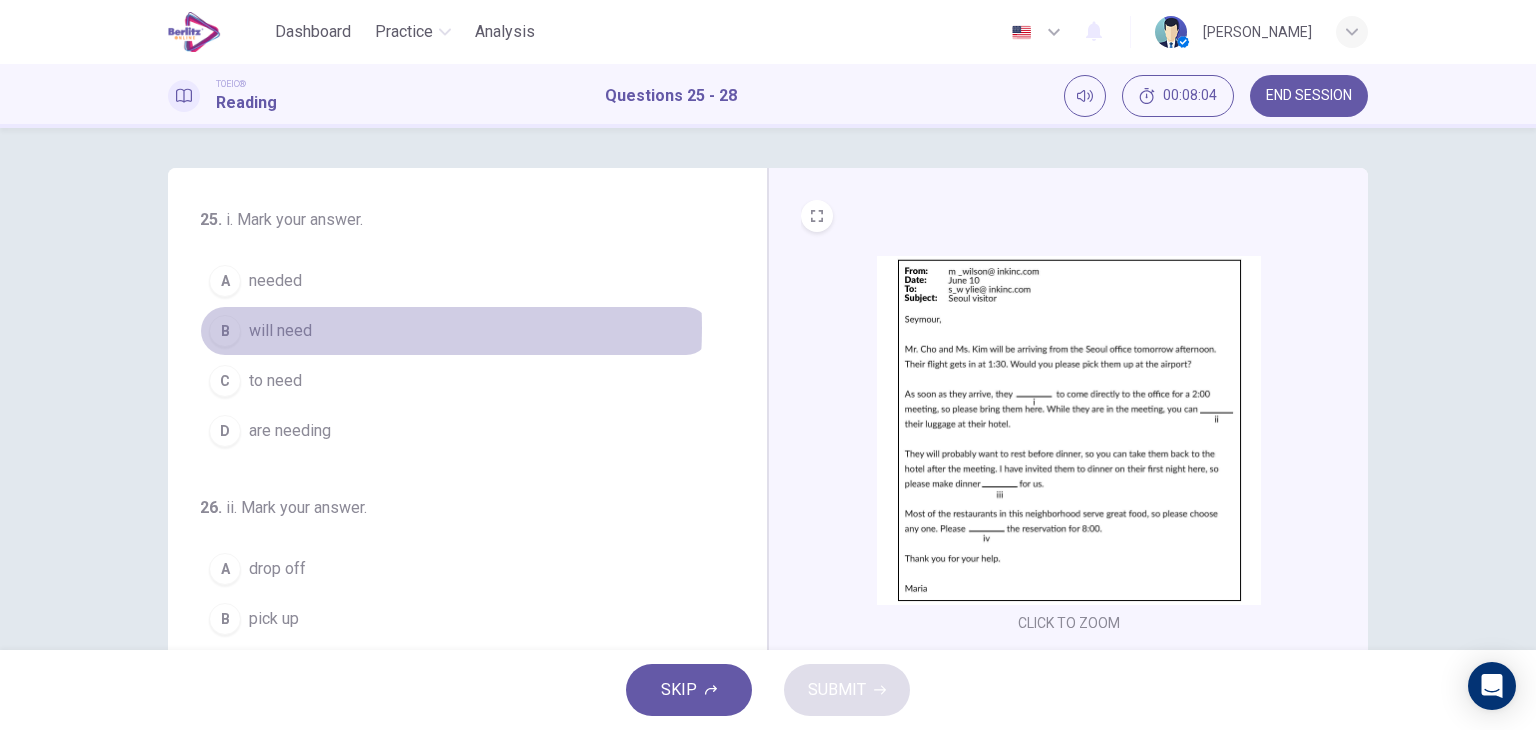 click on "B will need" at bounding box center (455, 331) 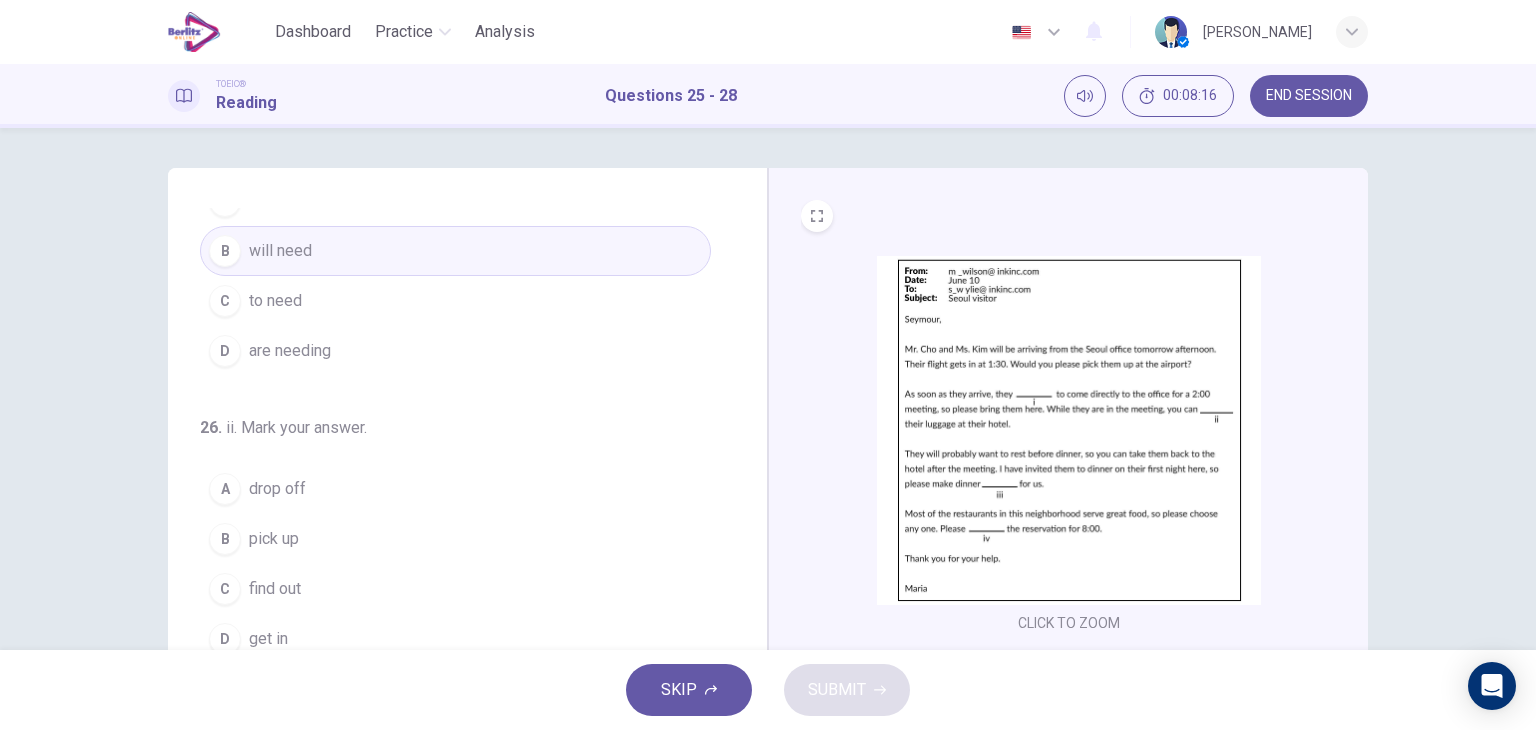 scroll, scrollTop: 200, scrollLeft: 0, axis: vertical 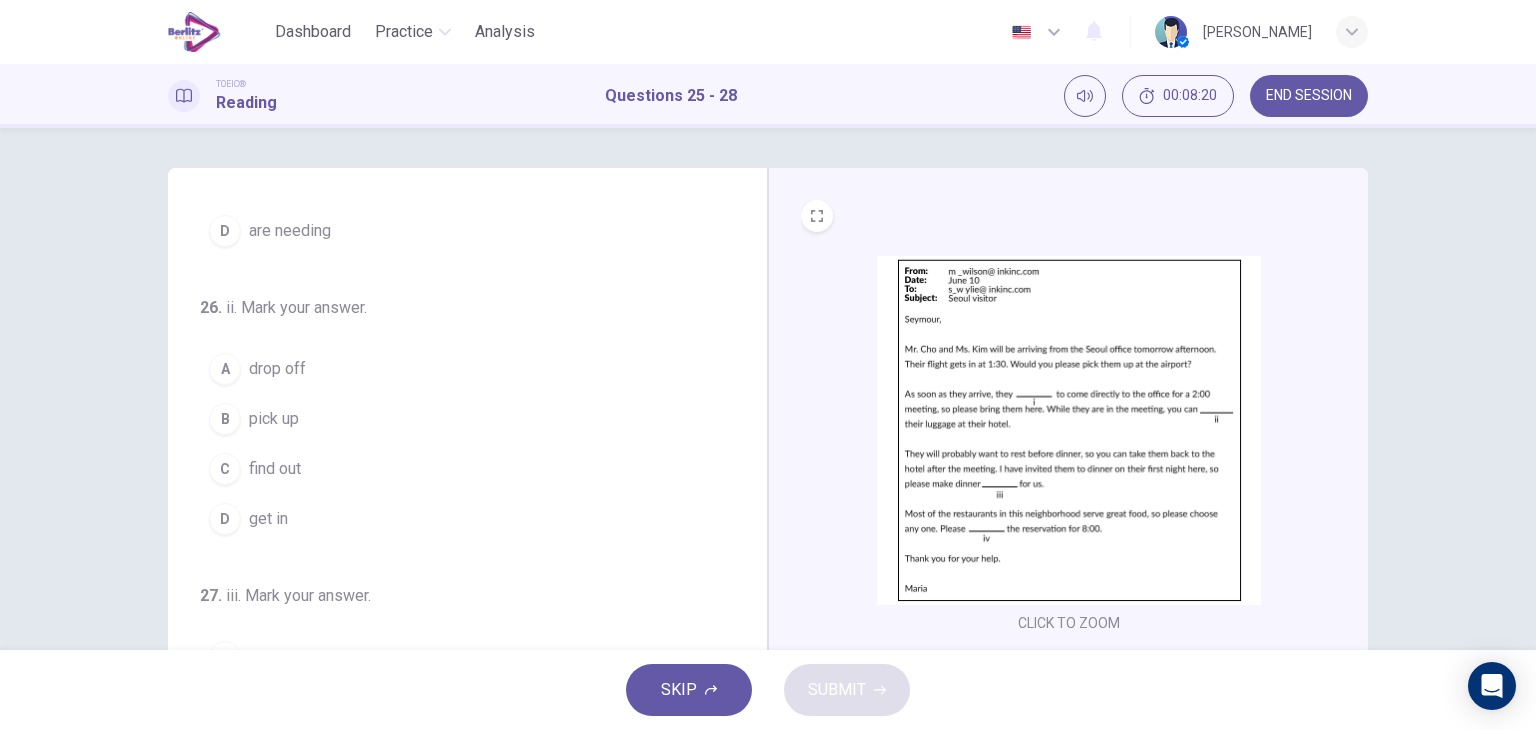 click on "drop off" at bounding box center (277, 369) 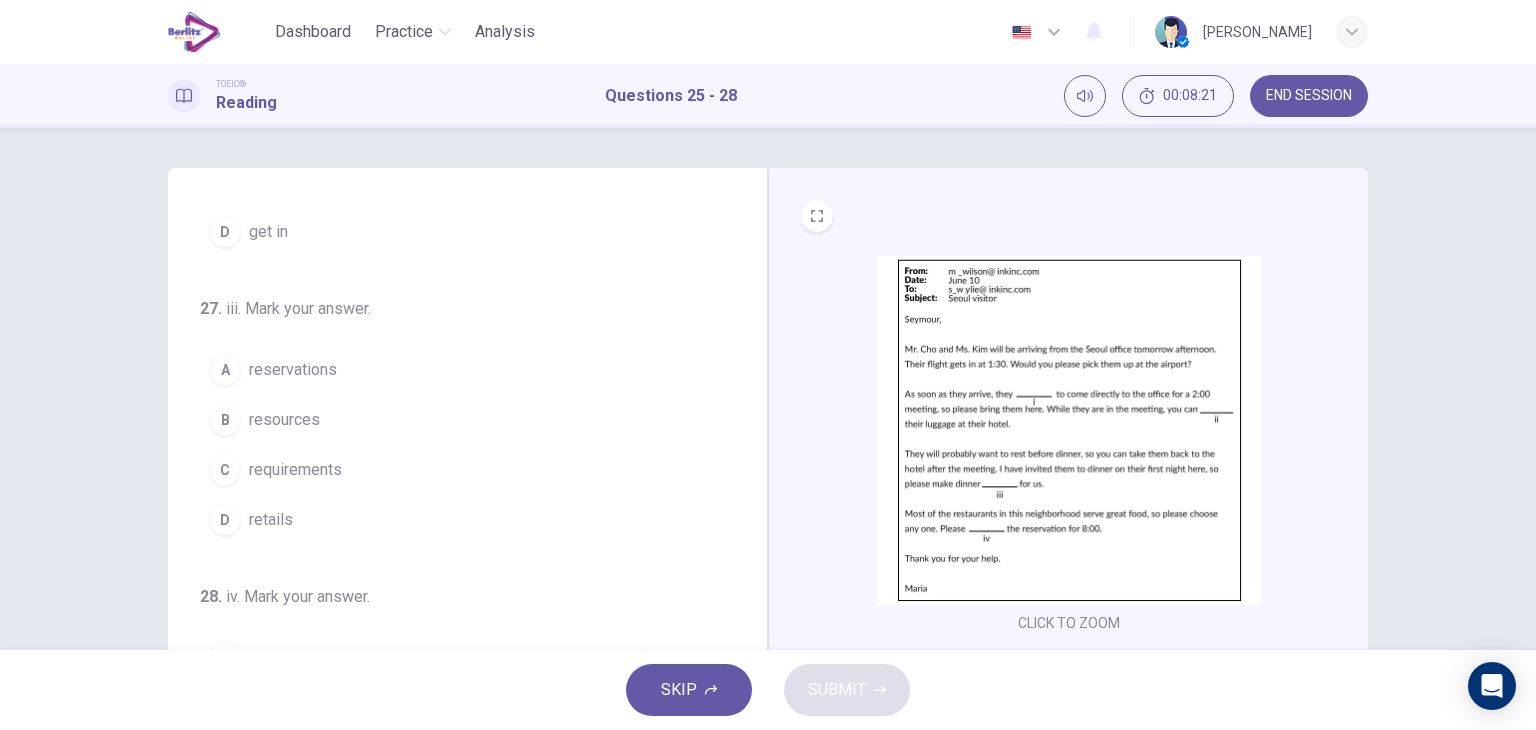 scroll, scrollTop: 490, scrollLeft: 0, axis: vertical 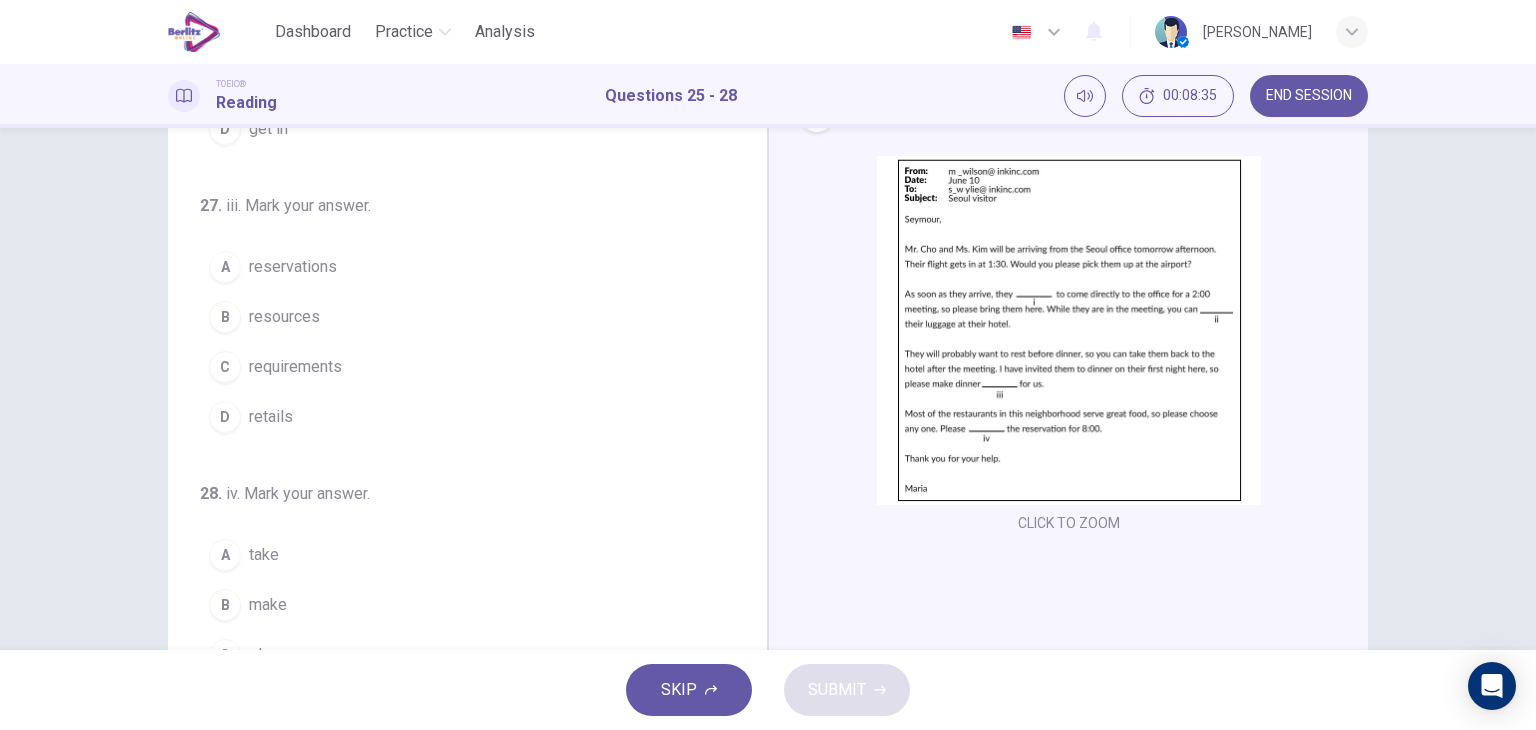 click on "A reservations" at bounding box center [455, 267] 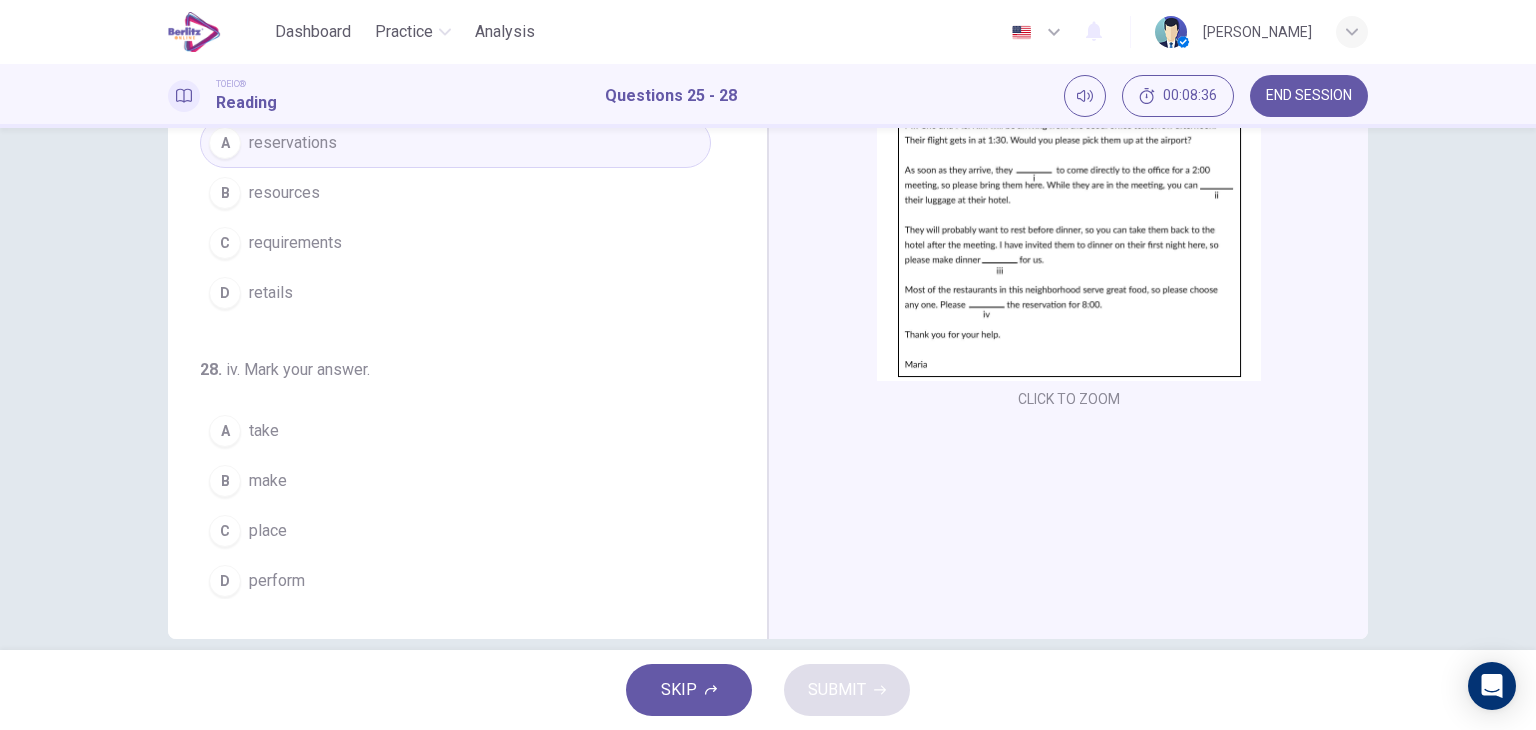 scroll, scrollTop: 253, scrollLeft: 0, axis: vertical 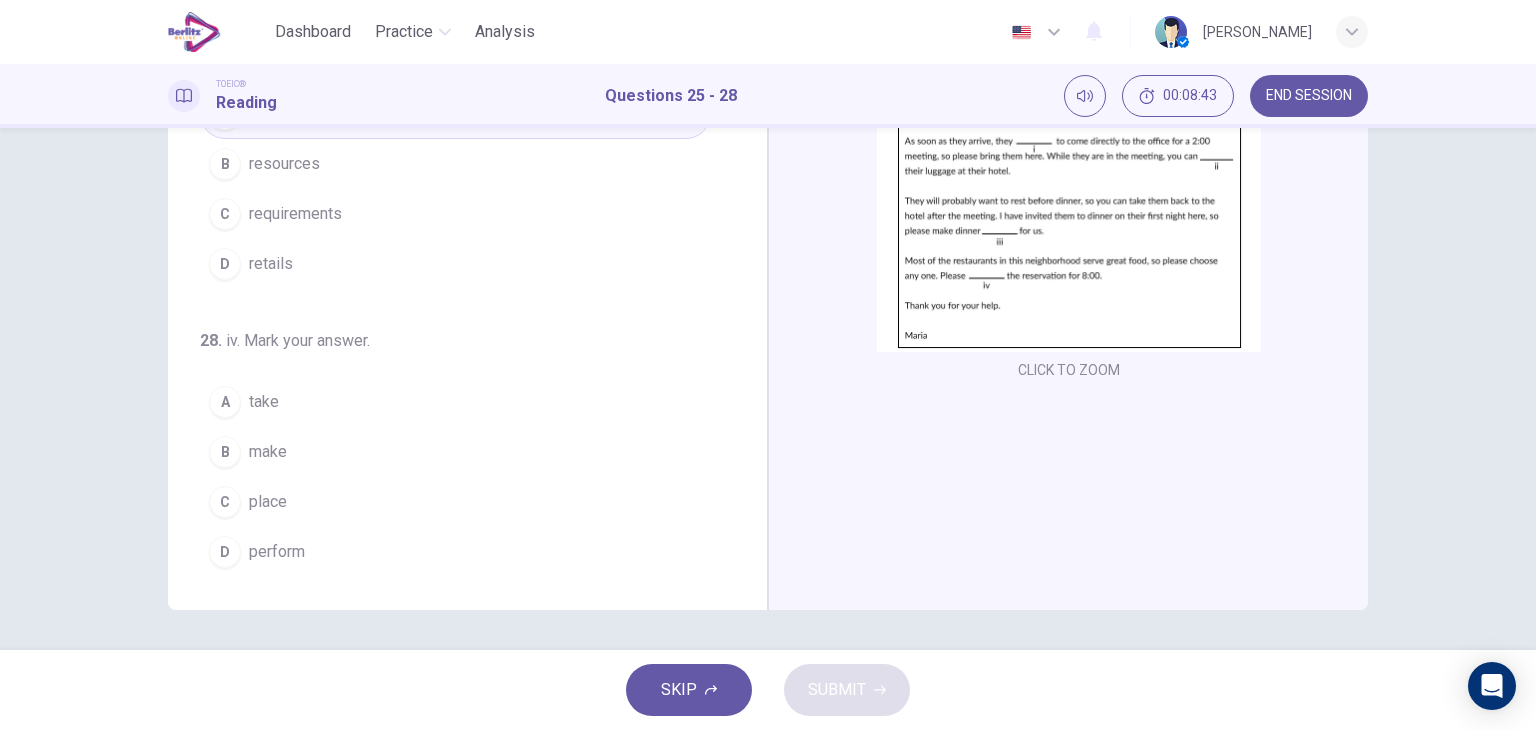 click on "make" at bounding box center [268, 452] 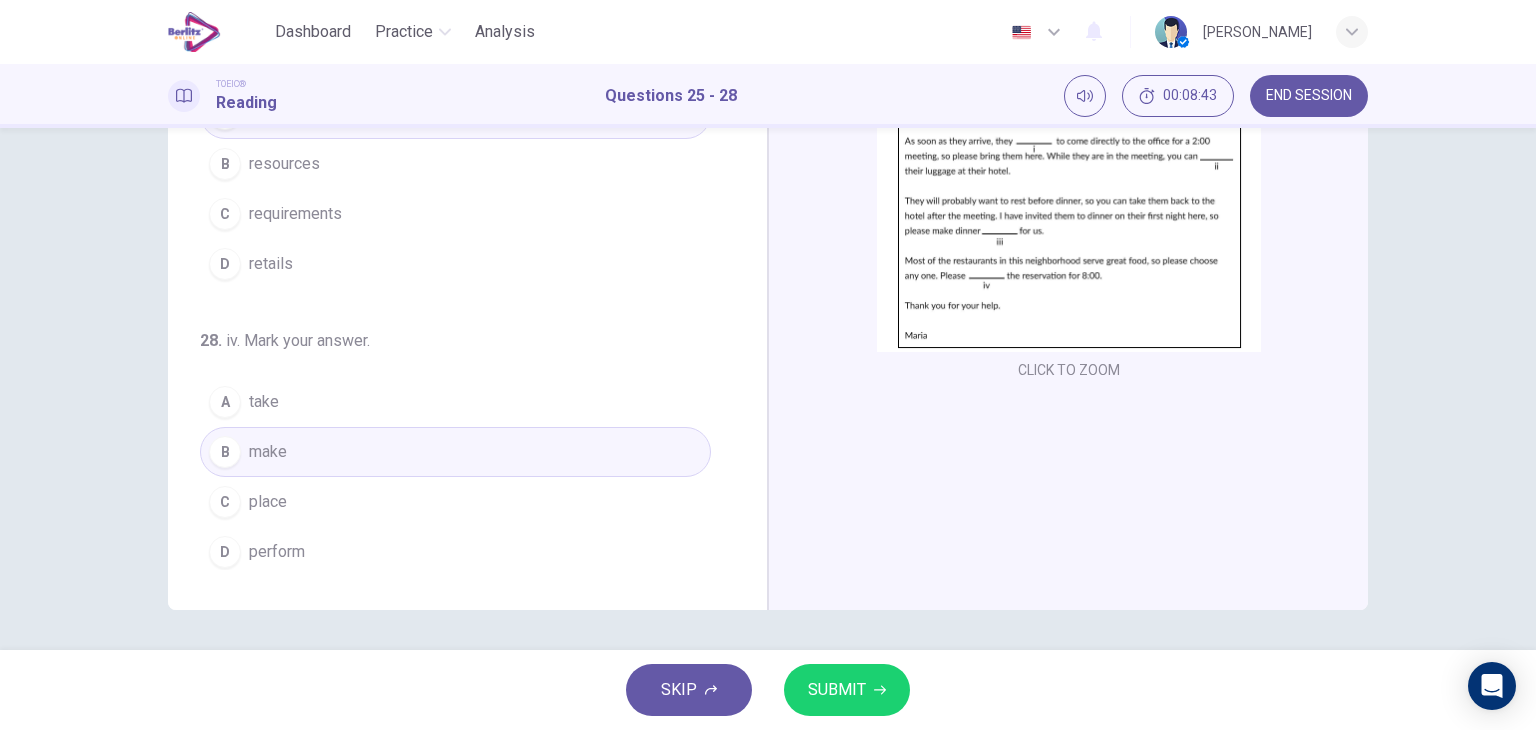 click on "SKIP SUBMIT" at bounding box center (768, 690) 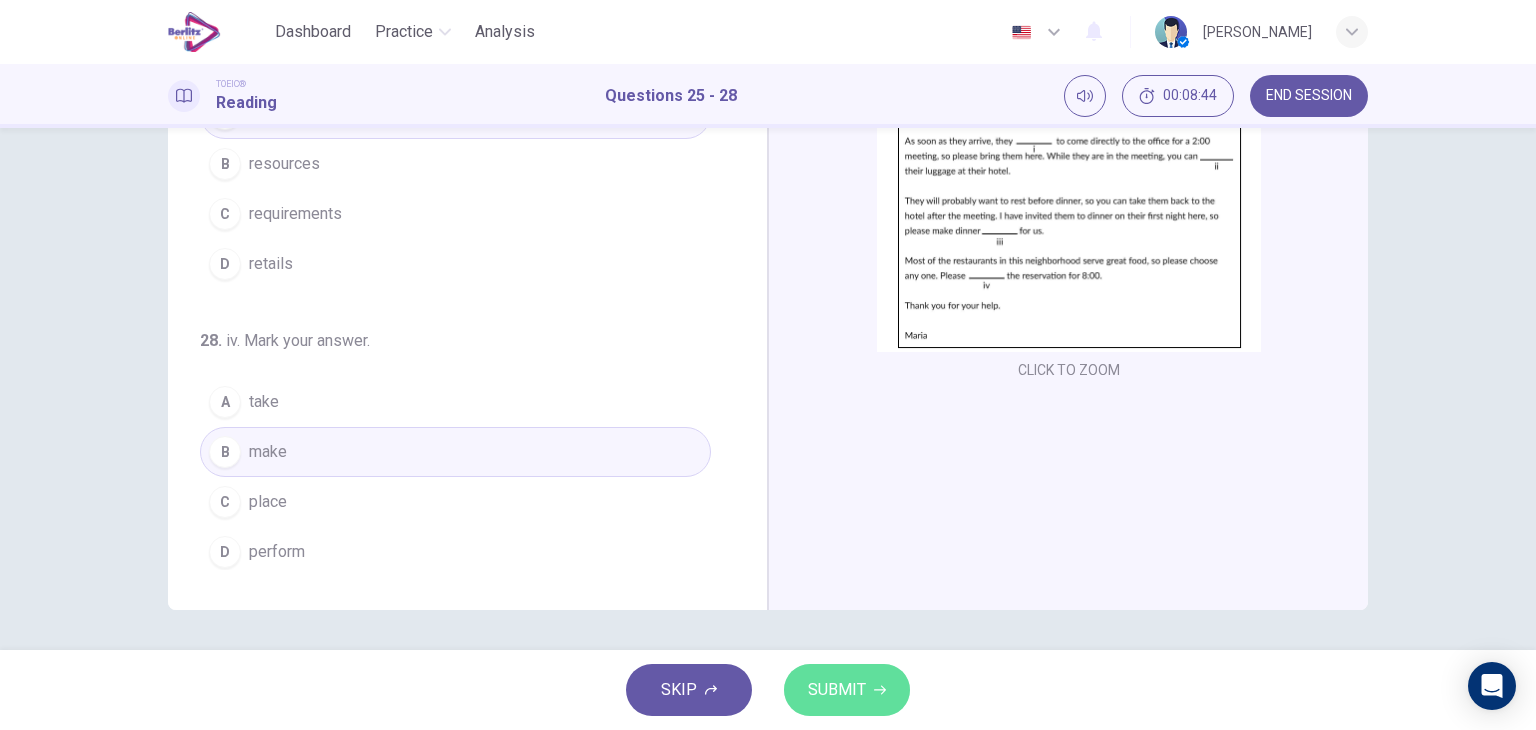 click on "SUBMIT" at bounding box center [847, 690] 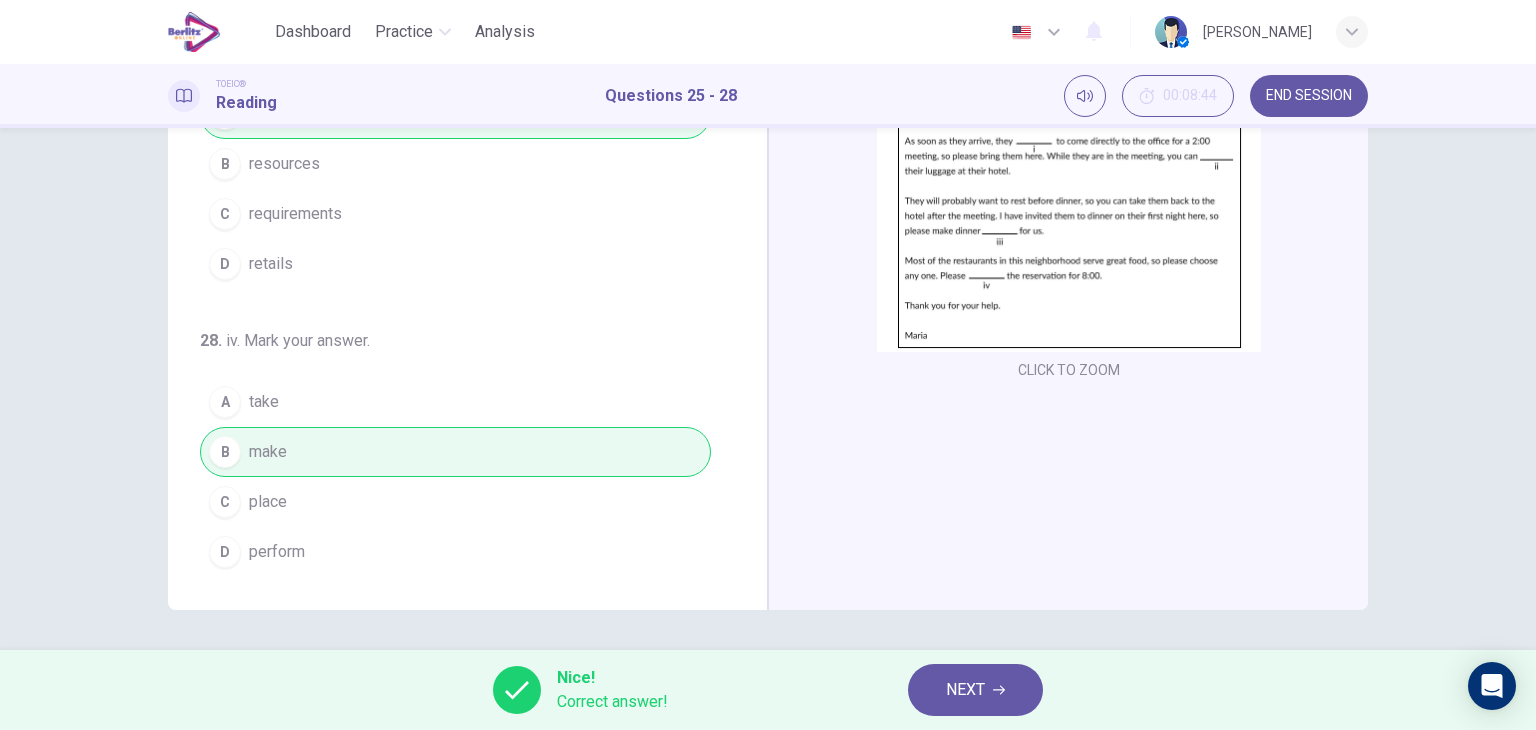 click 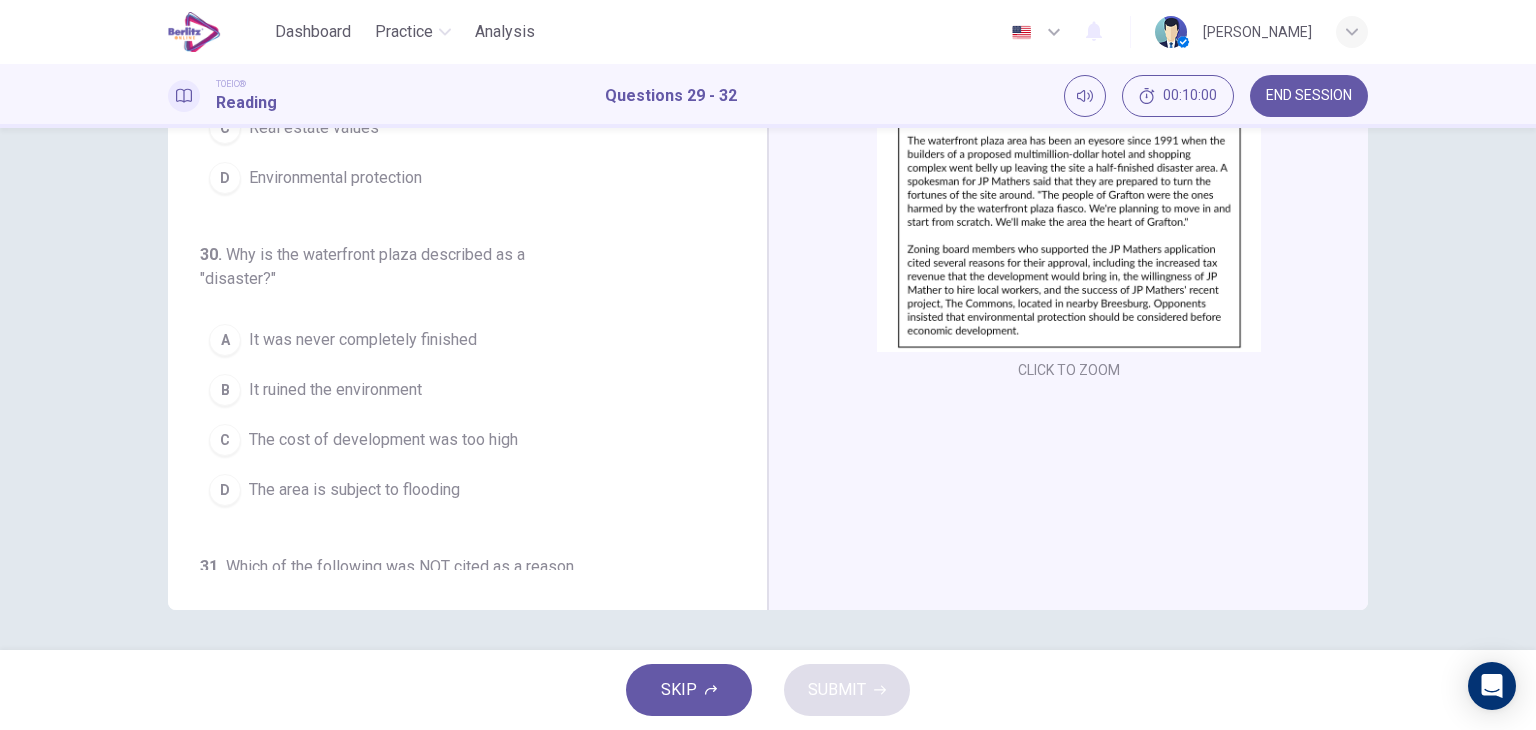 scroll, scrollTop: 0, scrollLeft: 0, axis: both 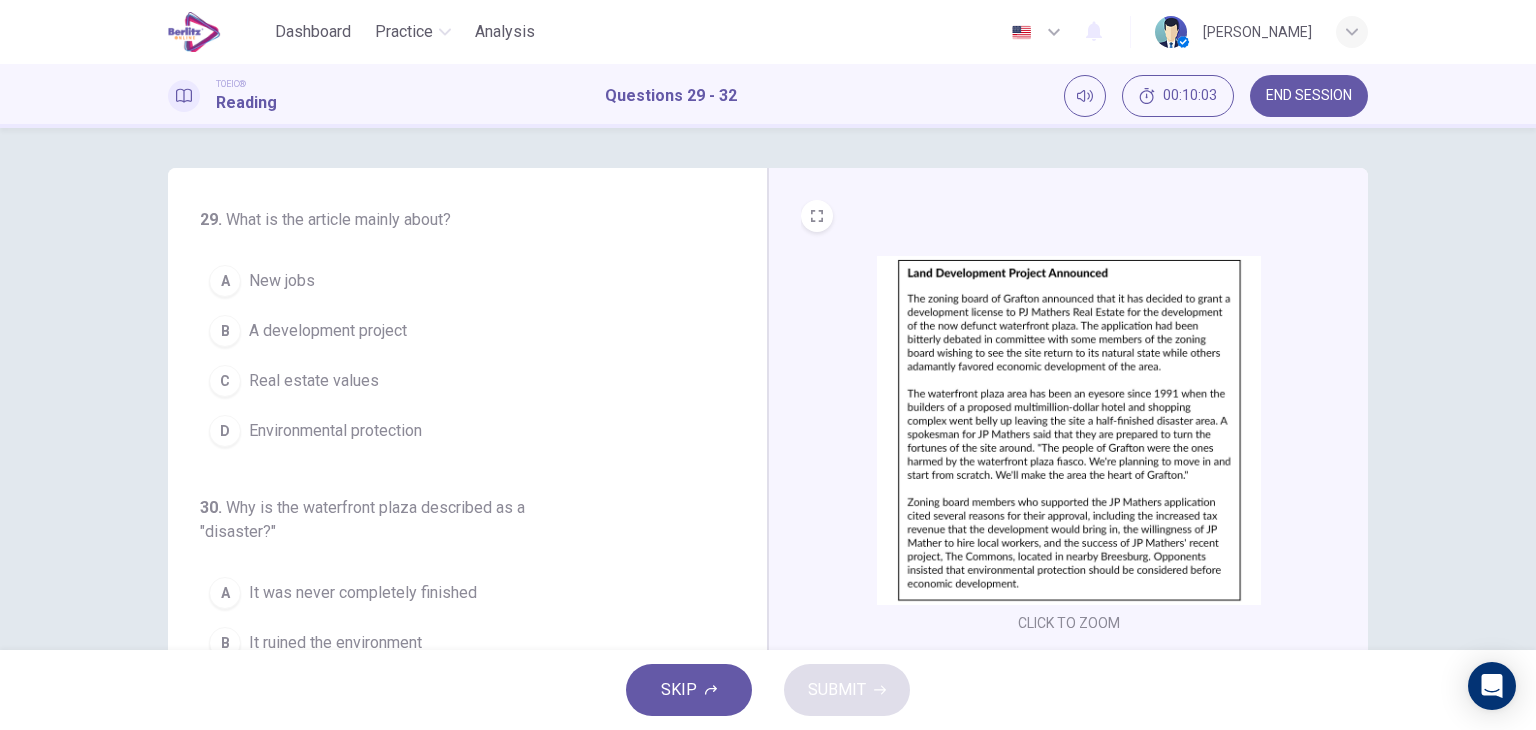 click on "A development project" at bounding box center (328, 331) 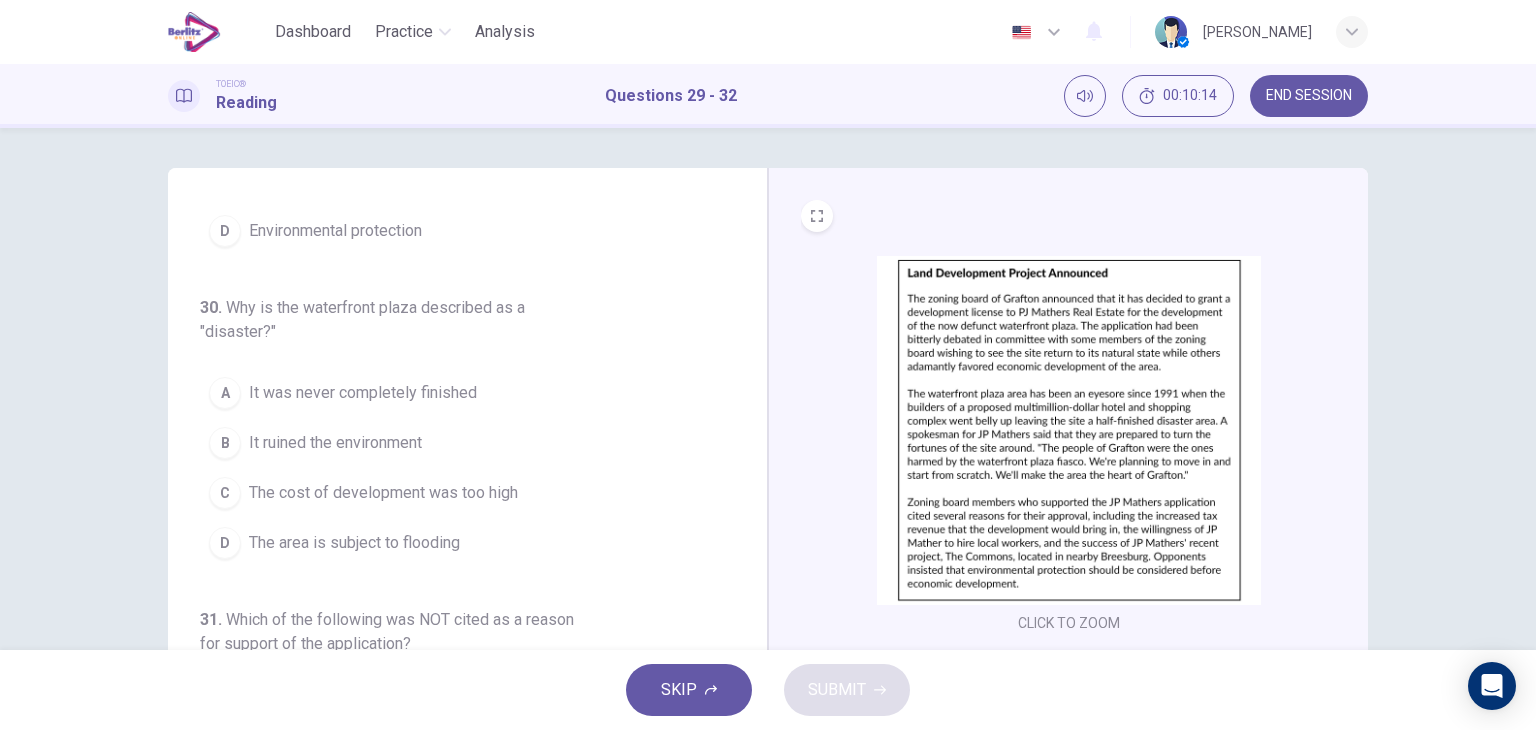 click on "It was never completely finished" at bounding box center [363, 393] 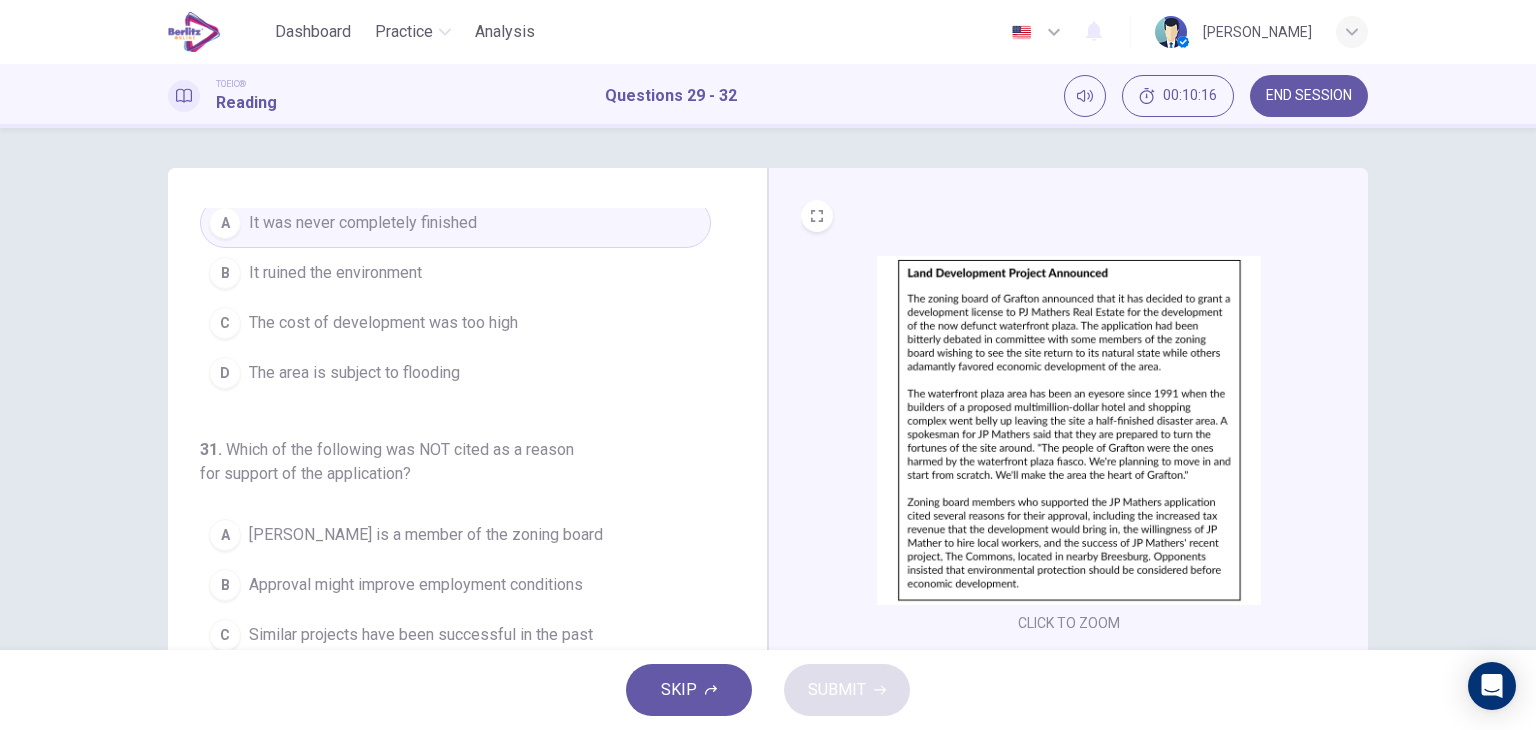 scroll, scrollTop: 500, scrollLeft: 0, axis: vertical 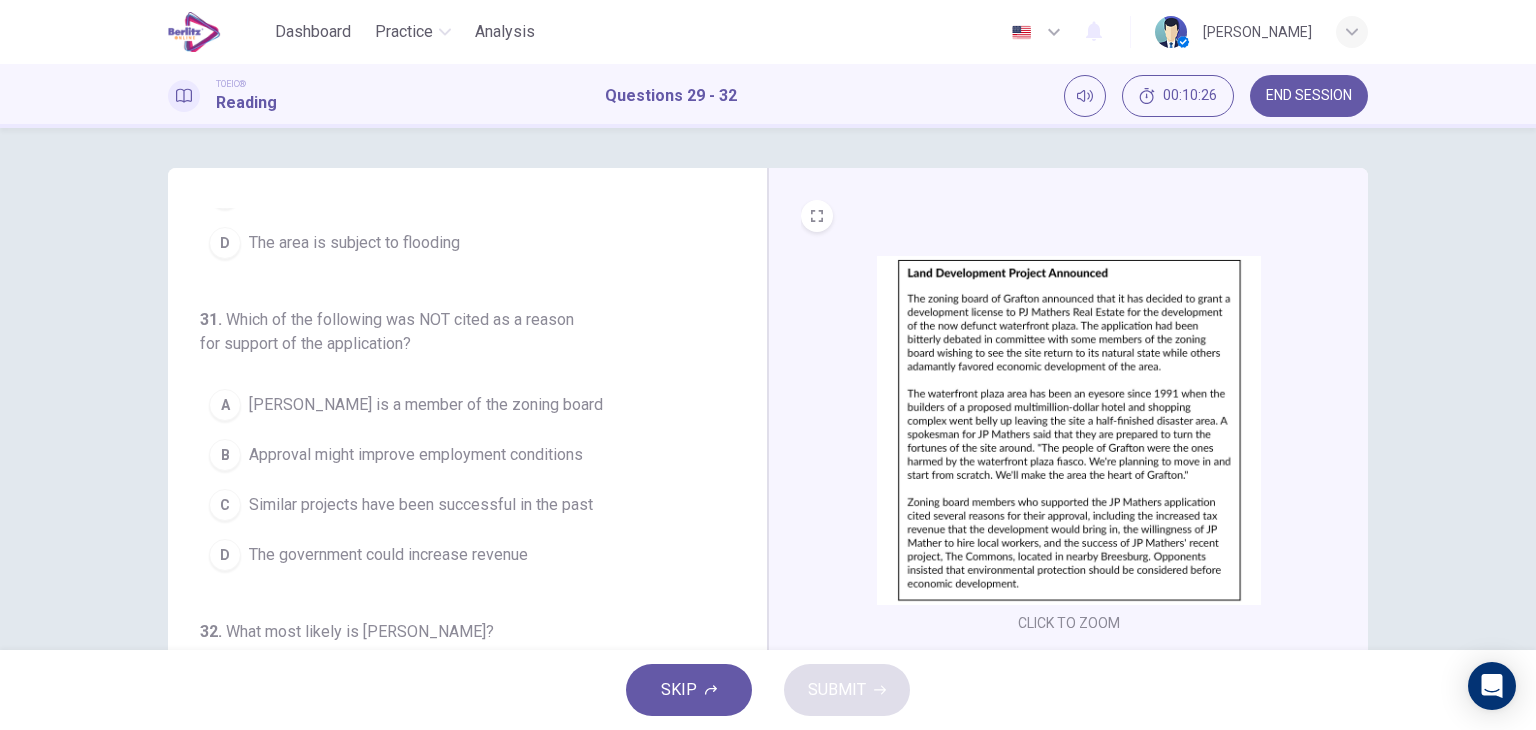 click on "[PERSON_NAME] is a member of the zoning board" at bounding box center (426, 405) 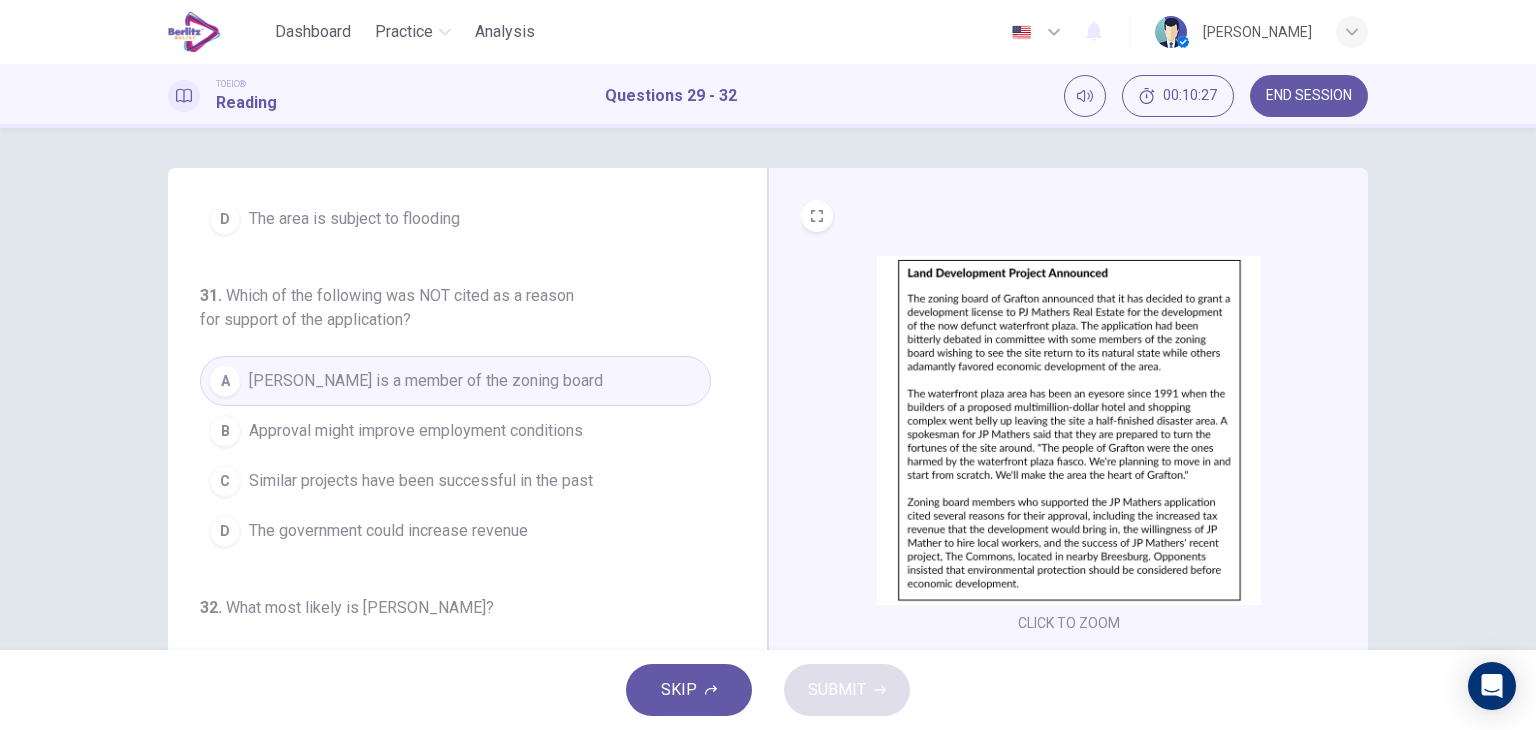 scroll, scrollTop: 538, scrollLeft: 0, axis: vertical 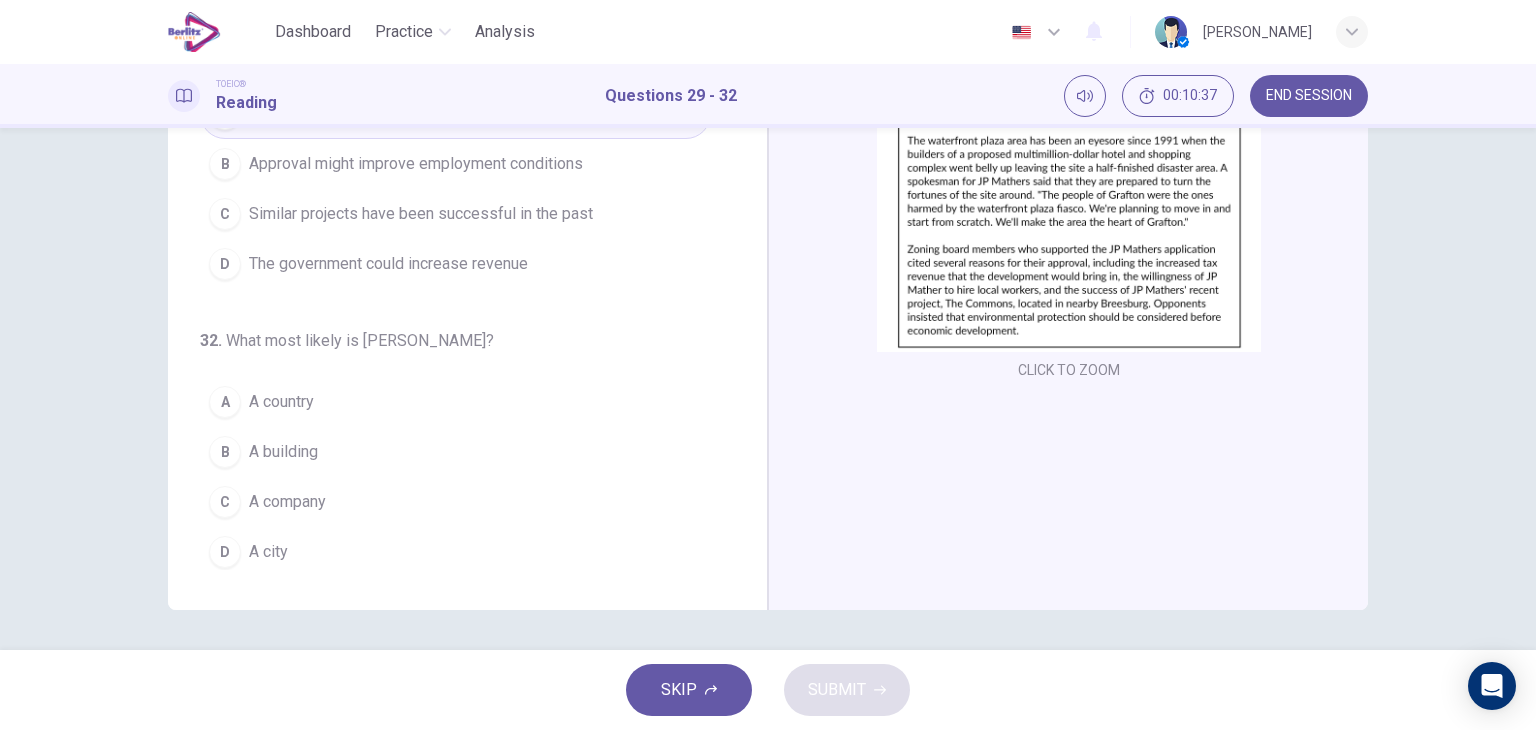 click on "A city" at bounding box center [268, 552] 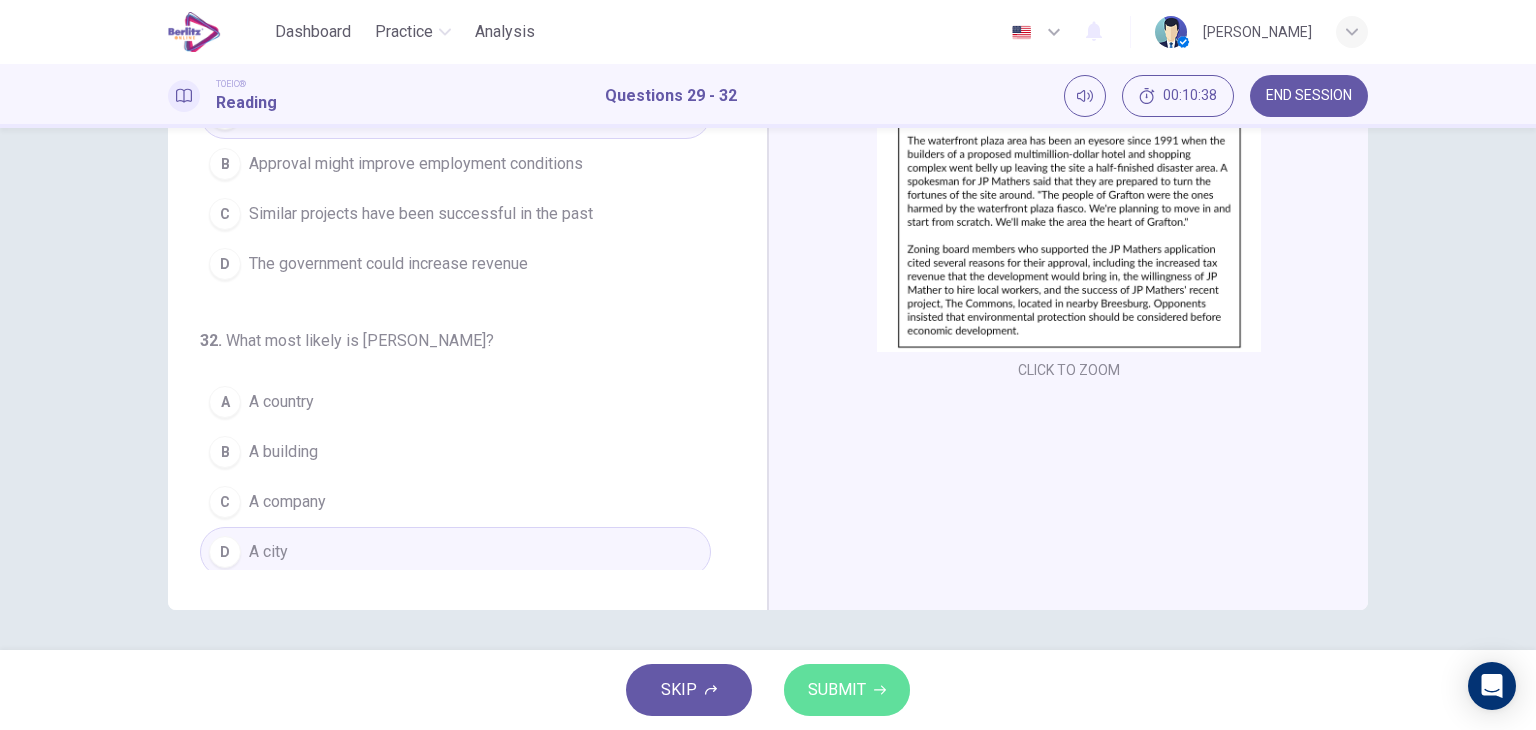 click on "SUBMIT" at bounding box center [847, 690] 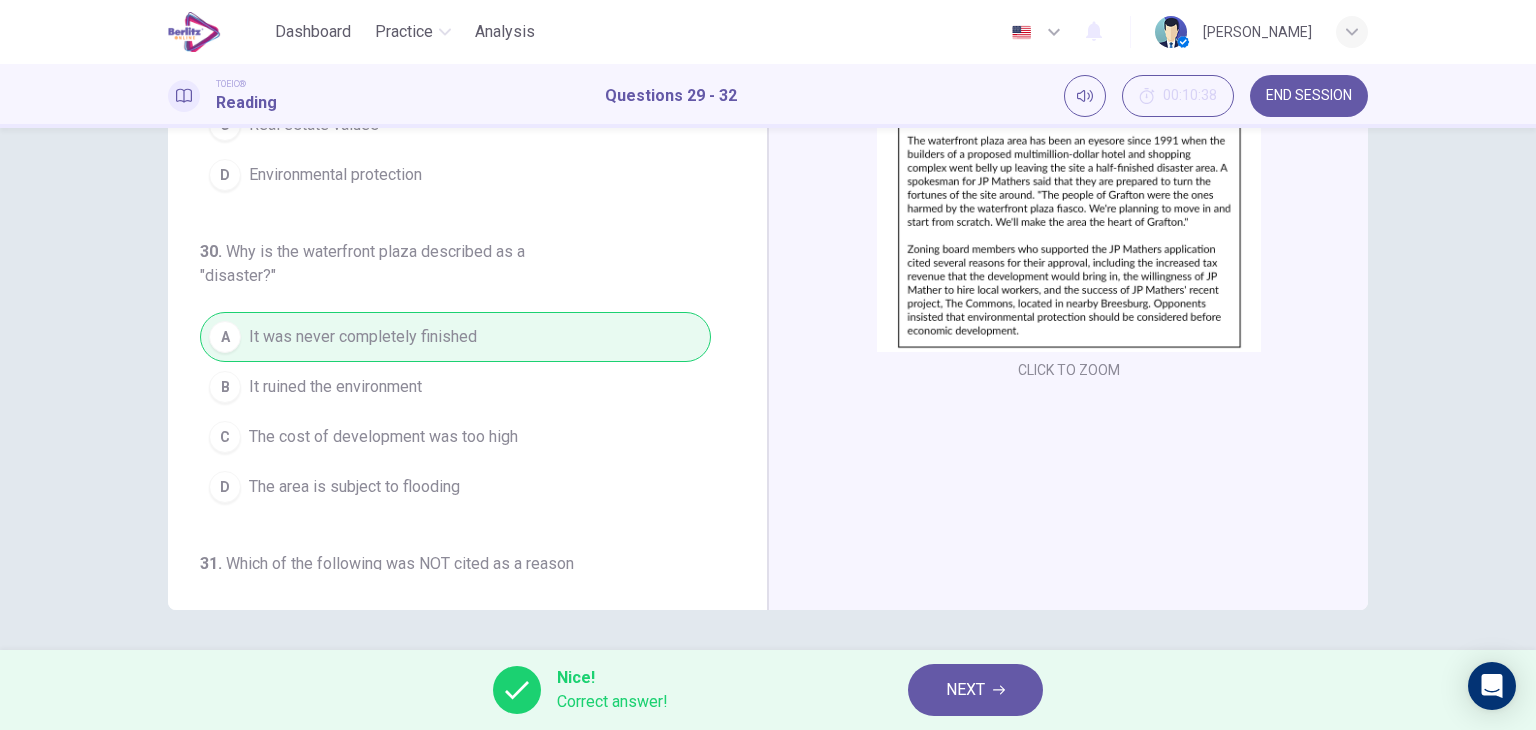 scroll, scrollTop: 0, scrollLeft: 0, axis: both 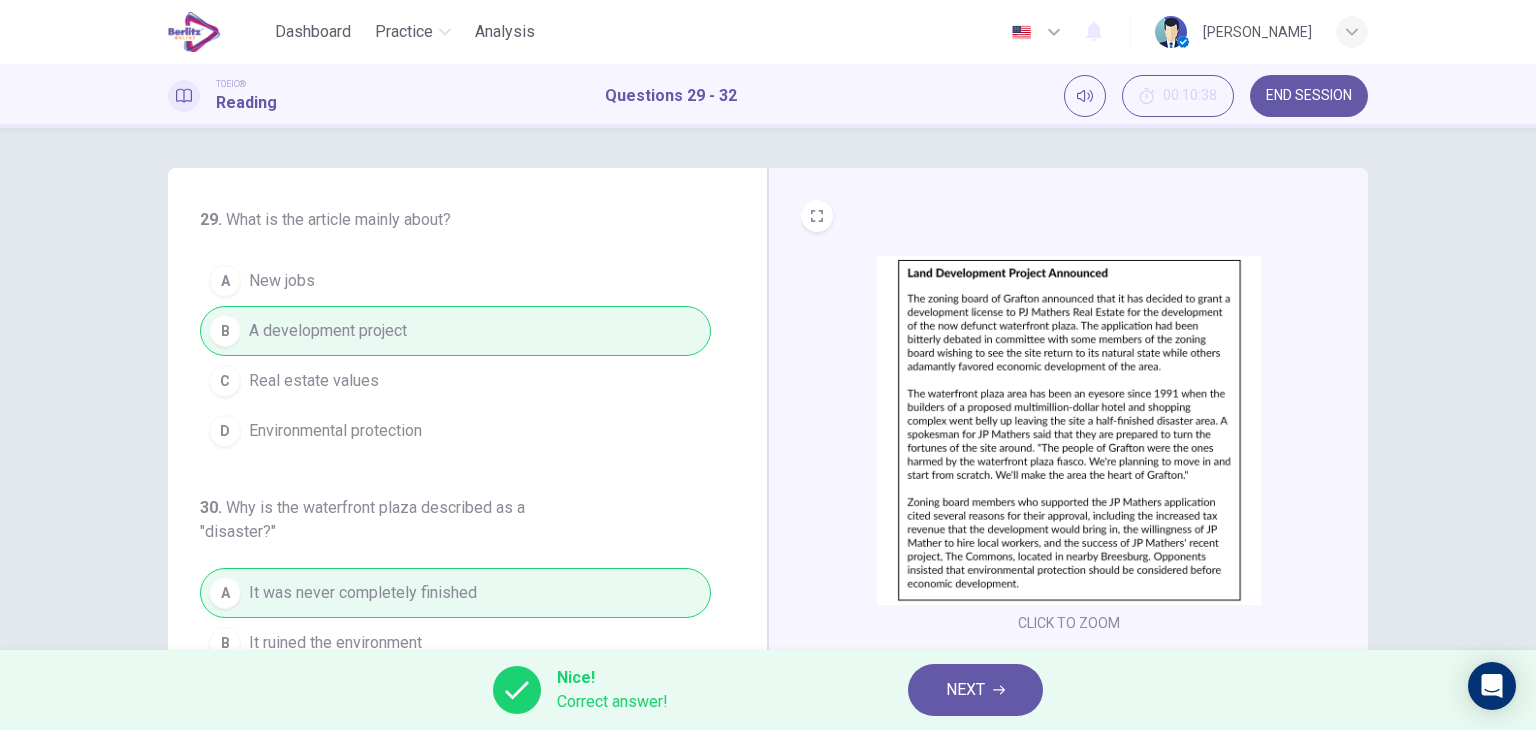 click on "NEXT" at bounding box center (975, 690) 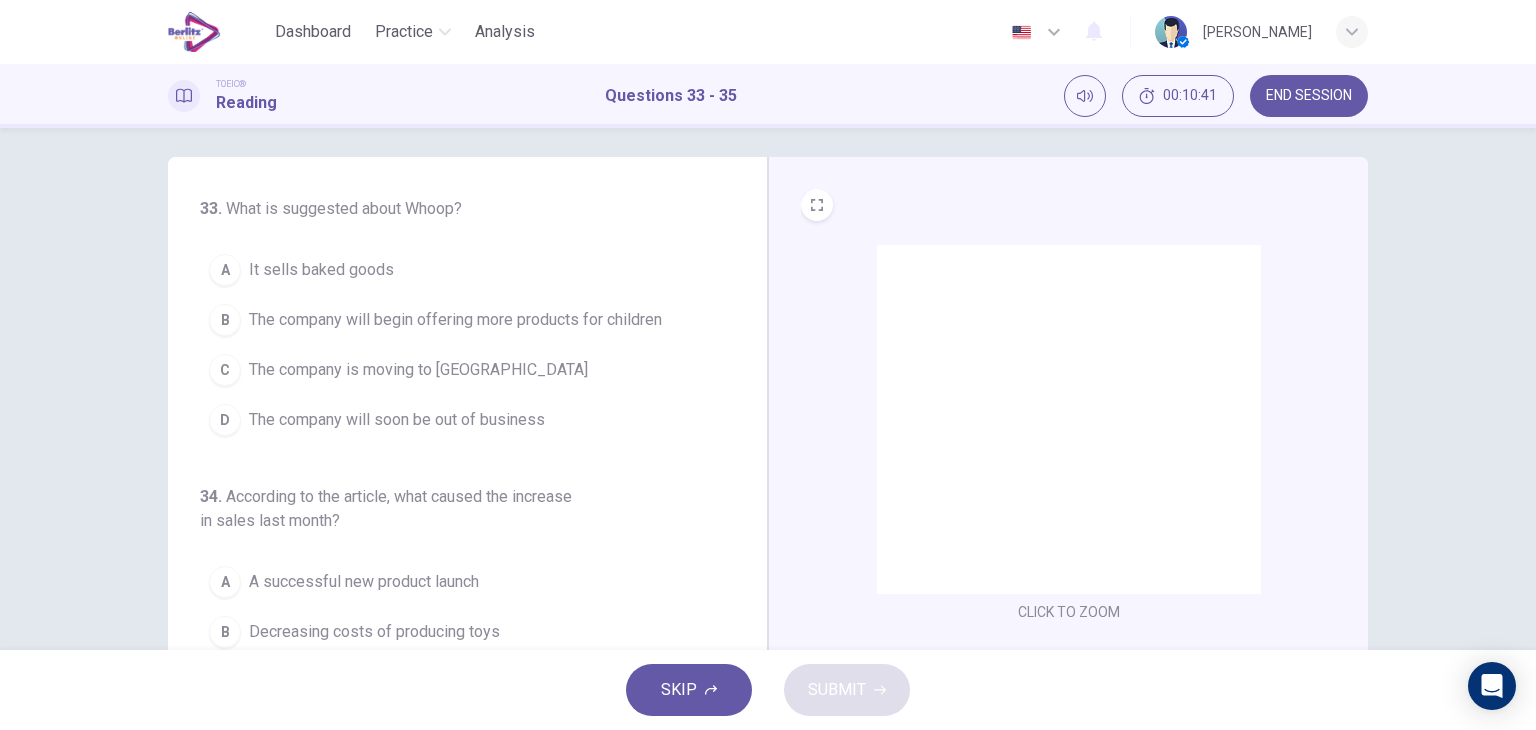 scroll, scrollTop: 0, scrollLeft: 0, axis: both 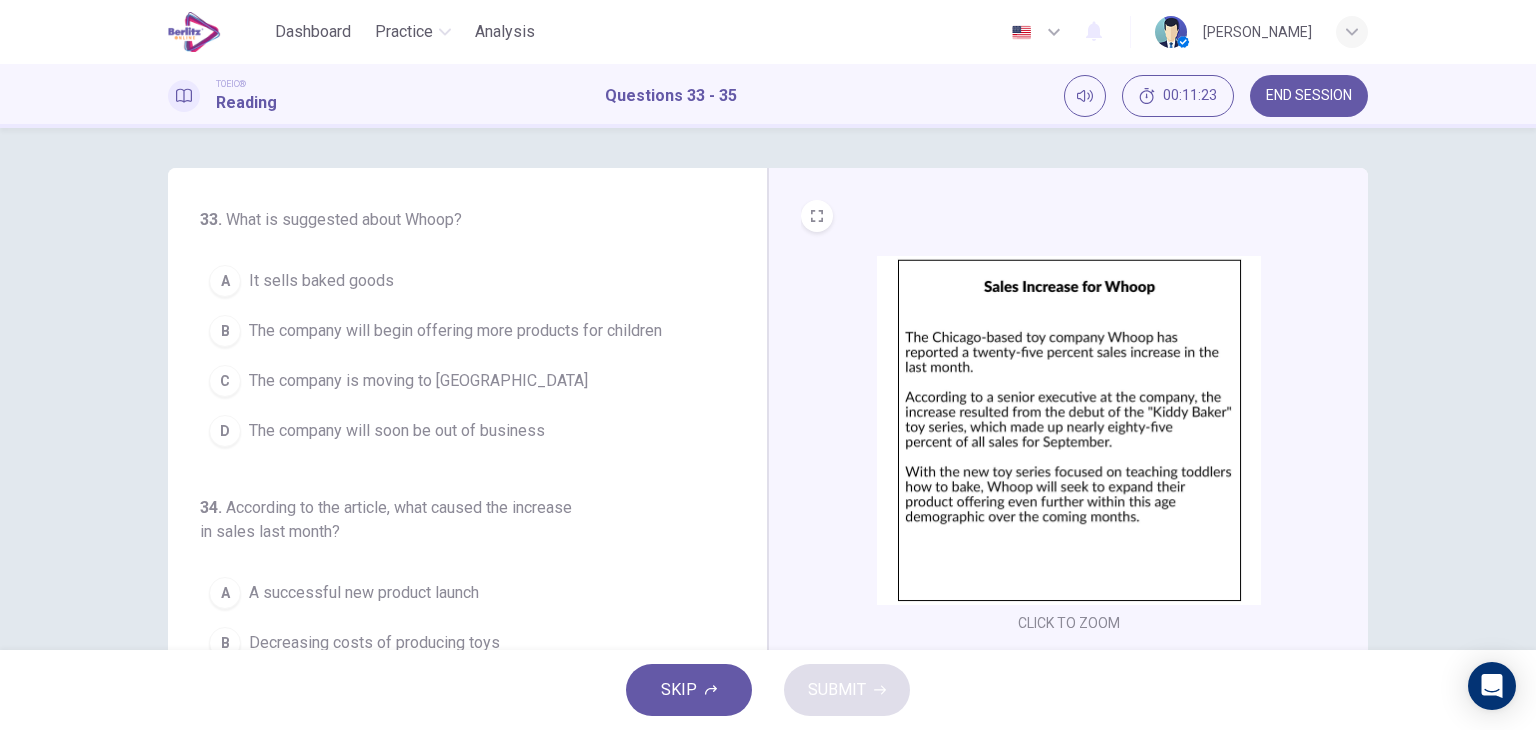 click on "The company will begin offering more products for children" at bounding box center [455, 331] 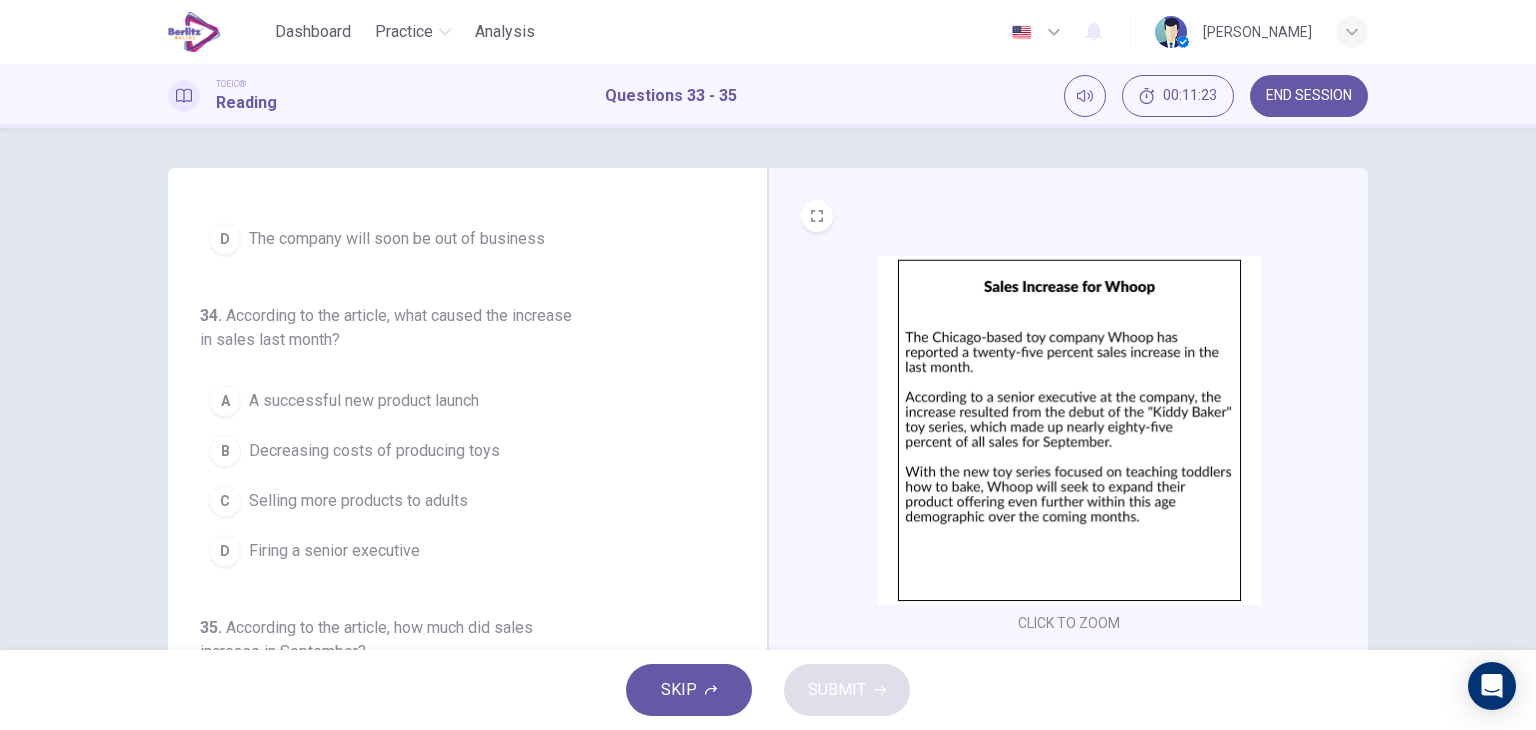 scroll, scrollTop: 200, scrollLeft: 0, axis: vertical 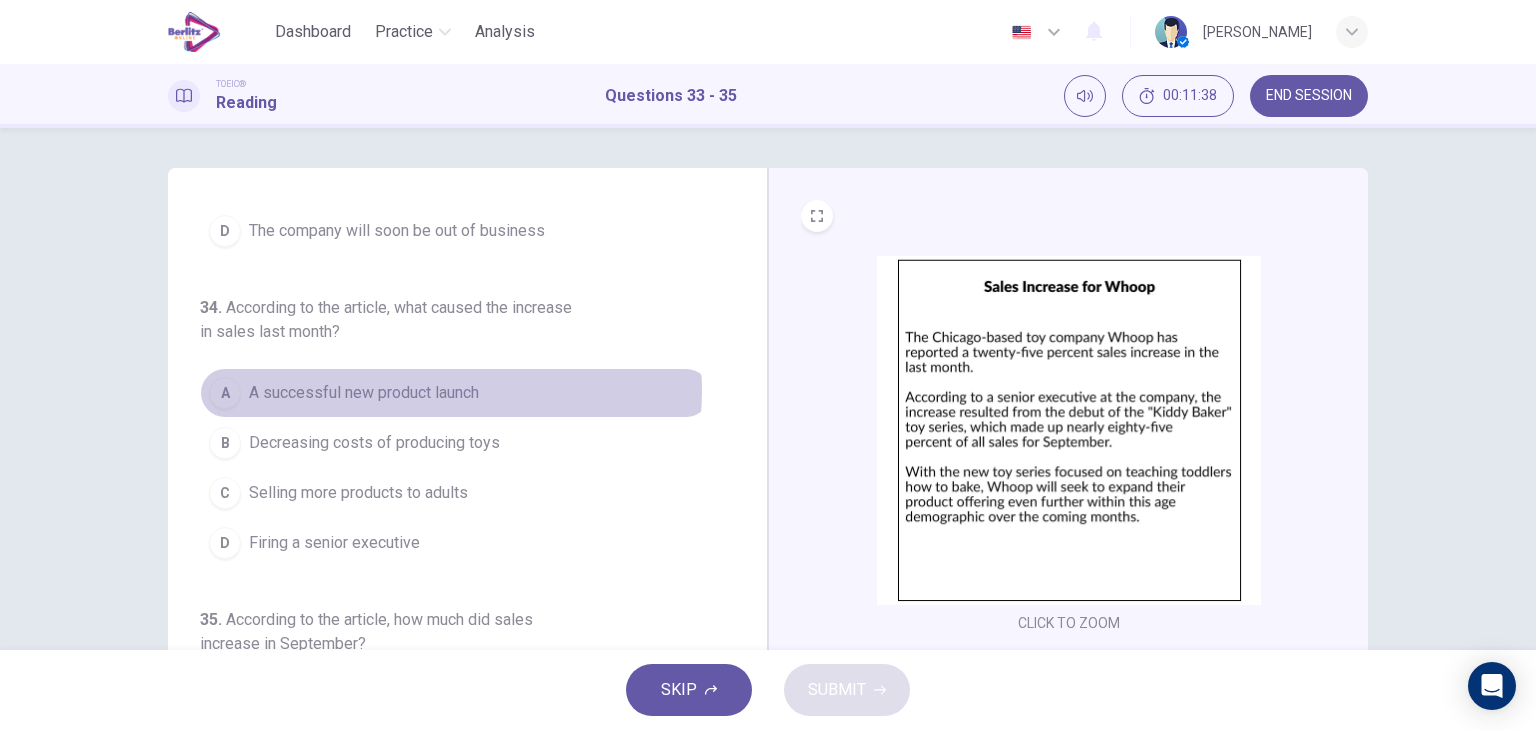 click on "A successful new product launch" at bounding box center [364, 393] 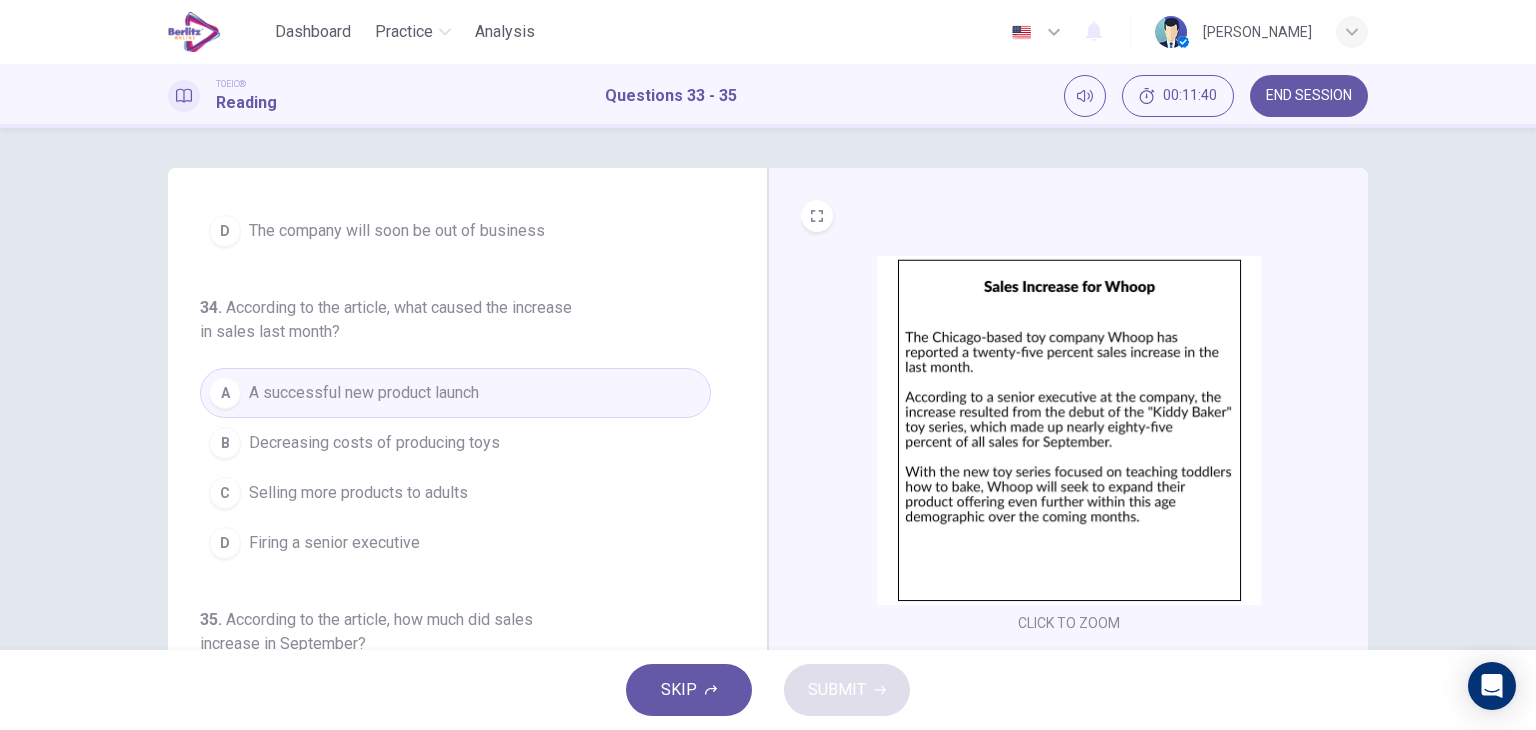 scroll, scrollTop: 252, scrollLeft: 0, axis: vertical 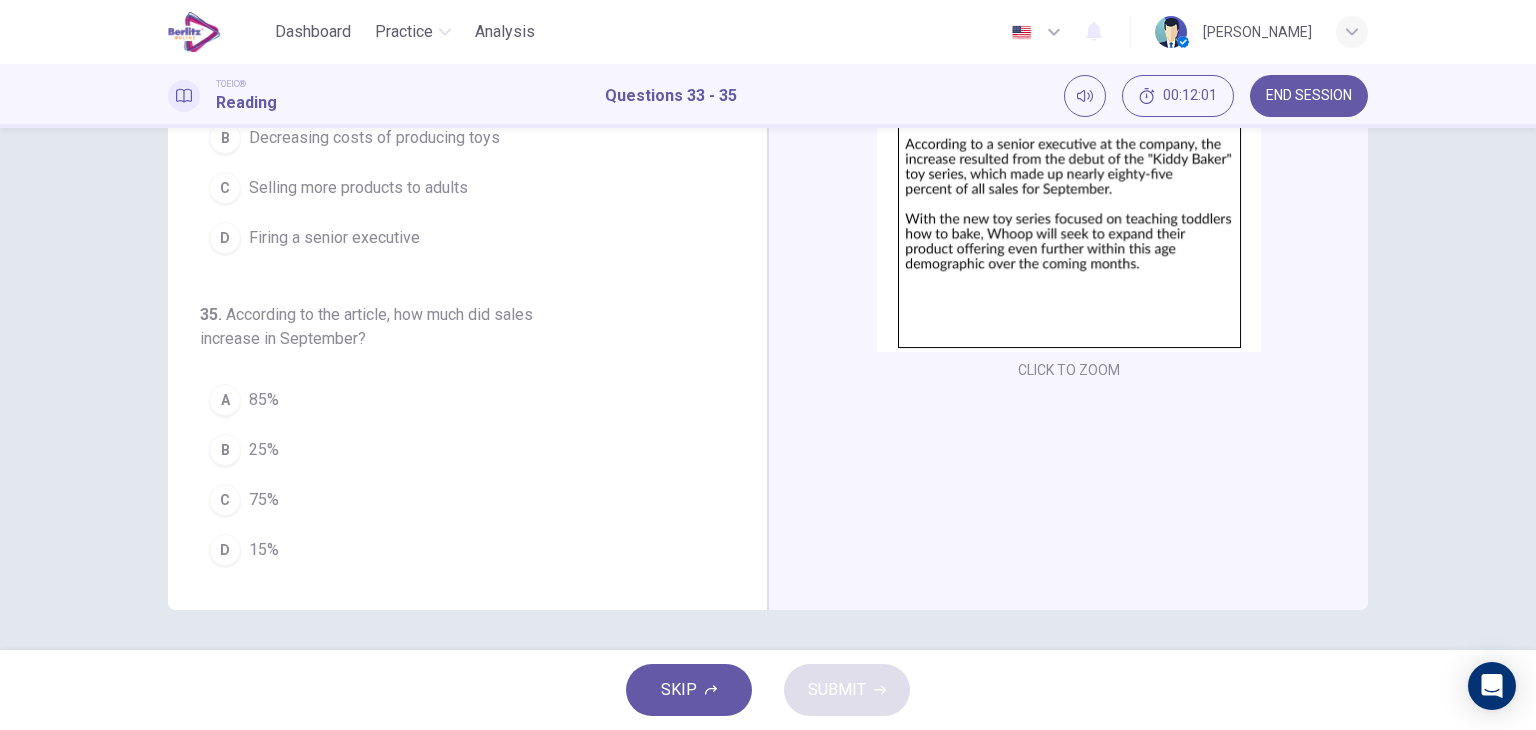 click on "B 25%" at bounding box center [455, 450] 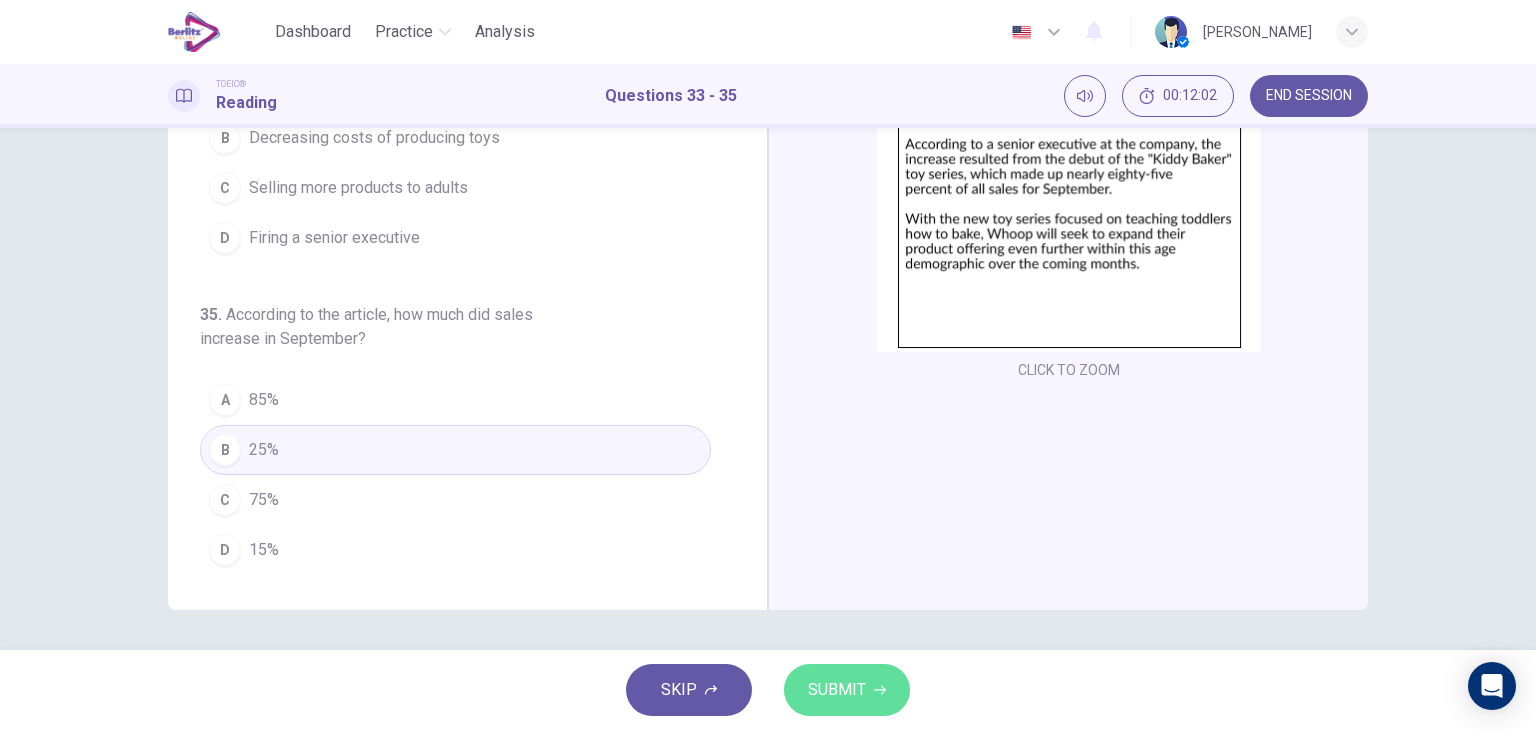 click on "SUBMIT" at bounding box center [837, 690] 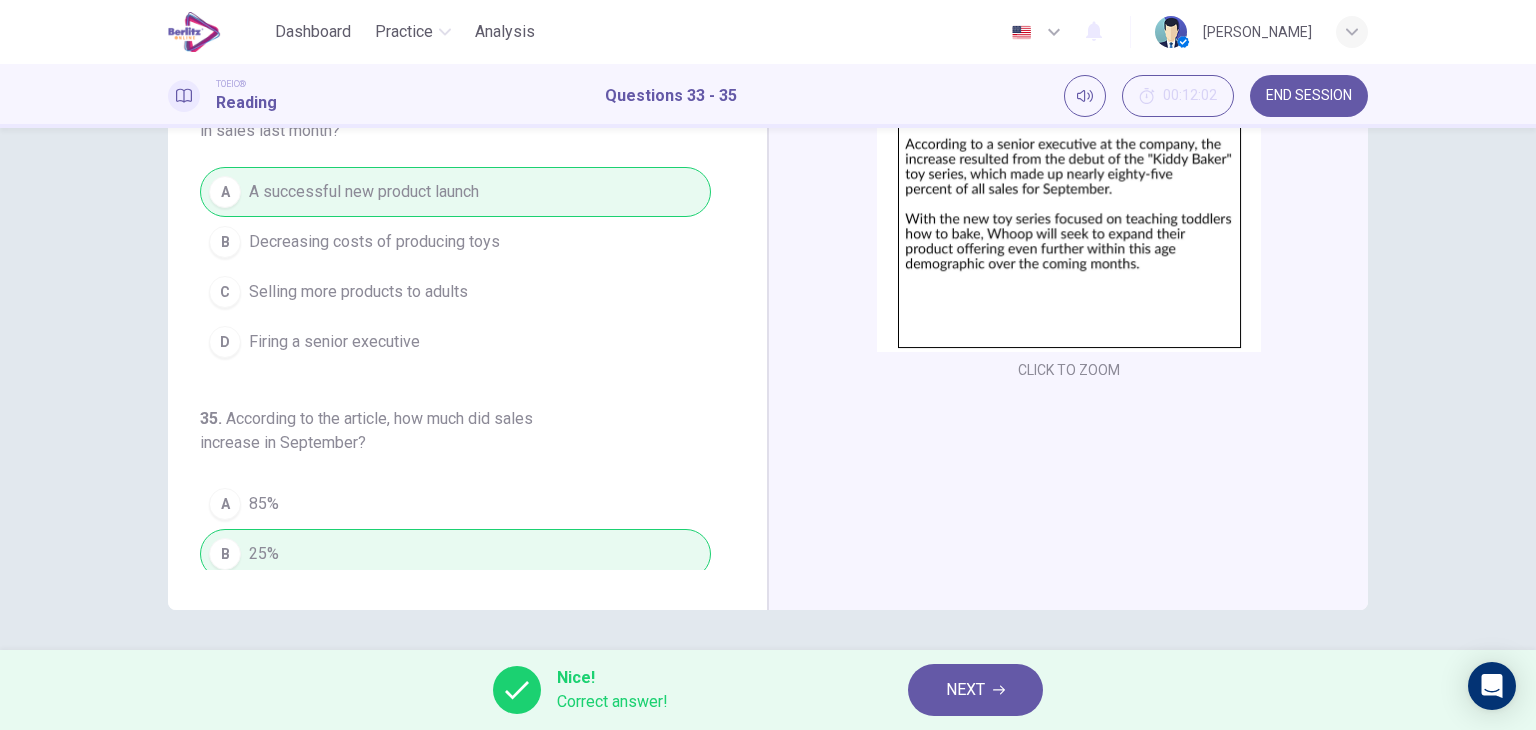 scroll, scrollTop: 0, scrollLeft: 0, axis: both 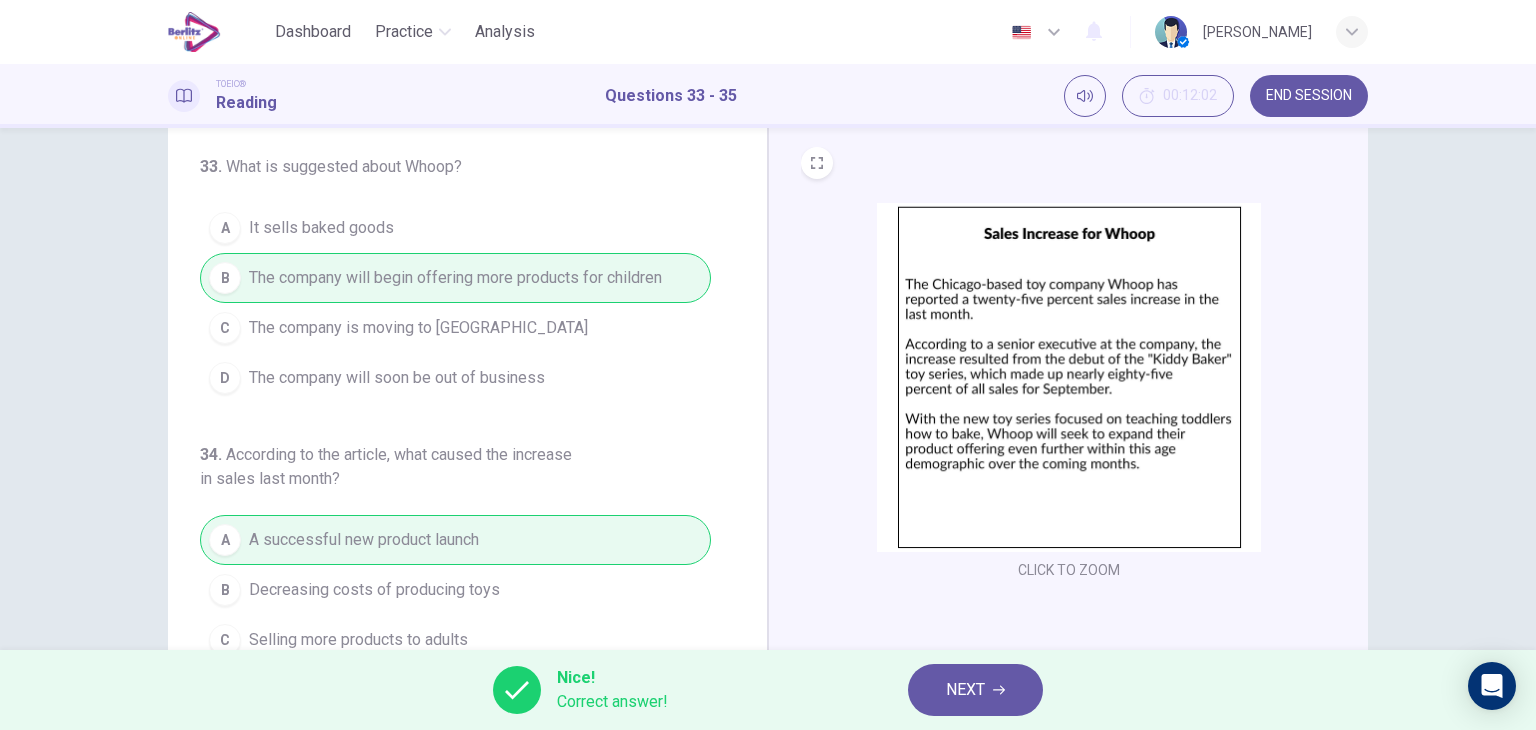 click on "NEXT" at bounding box center [965, 690] 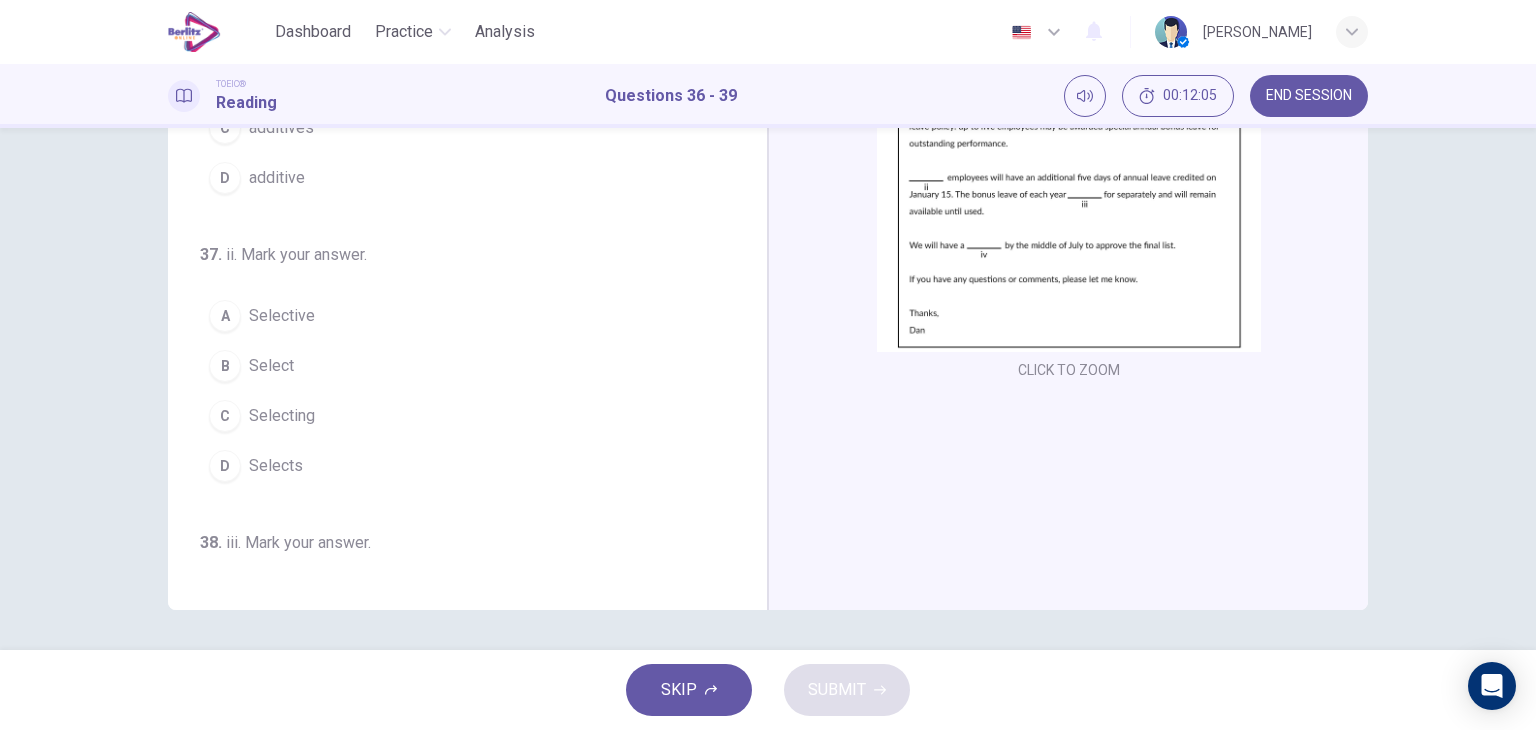 scroll, scrollTop: 0, scrollLeft: 0, axis: both 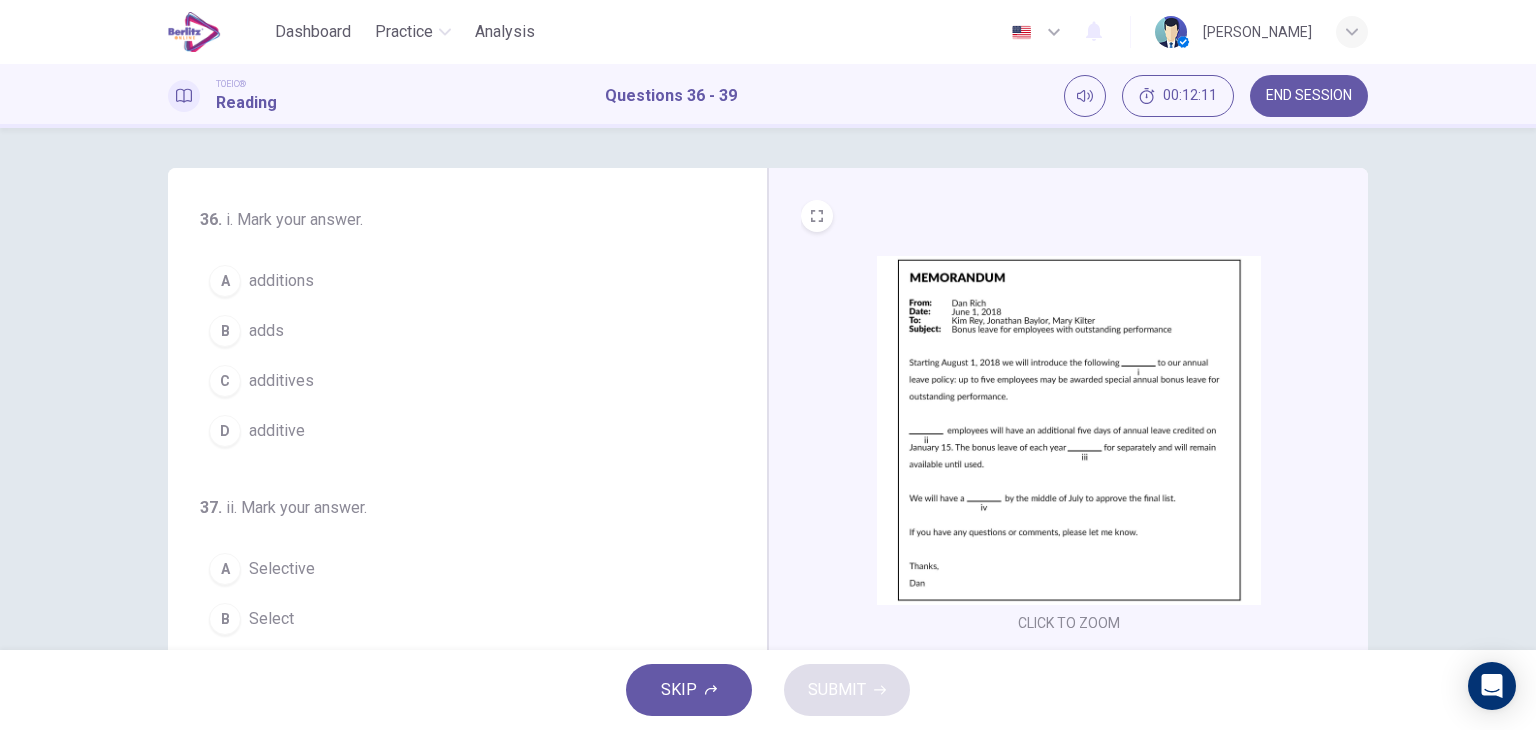 click on "A additions" at bounding box center [455, 281] 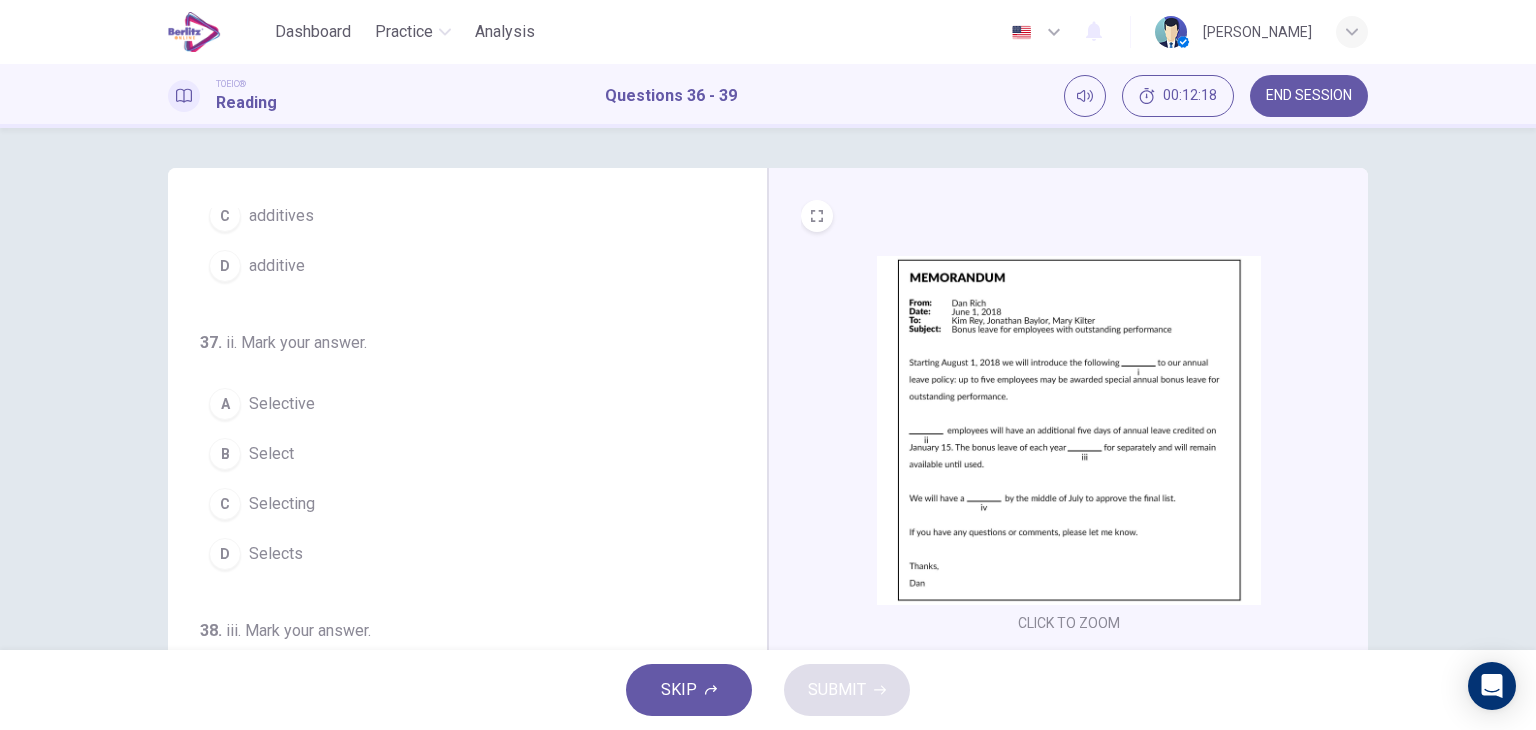 scroll, scrollTop: 200, scrollLeft: 0, axis: vertical 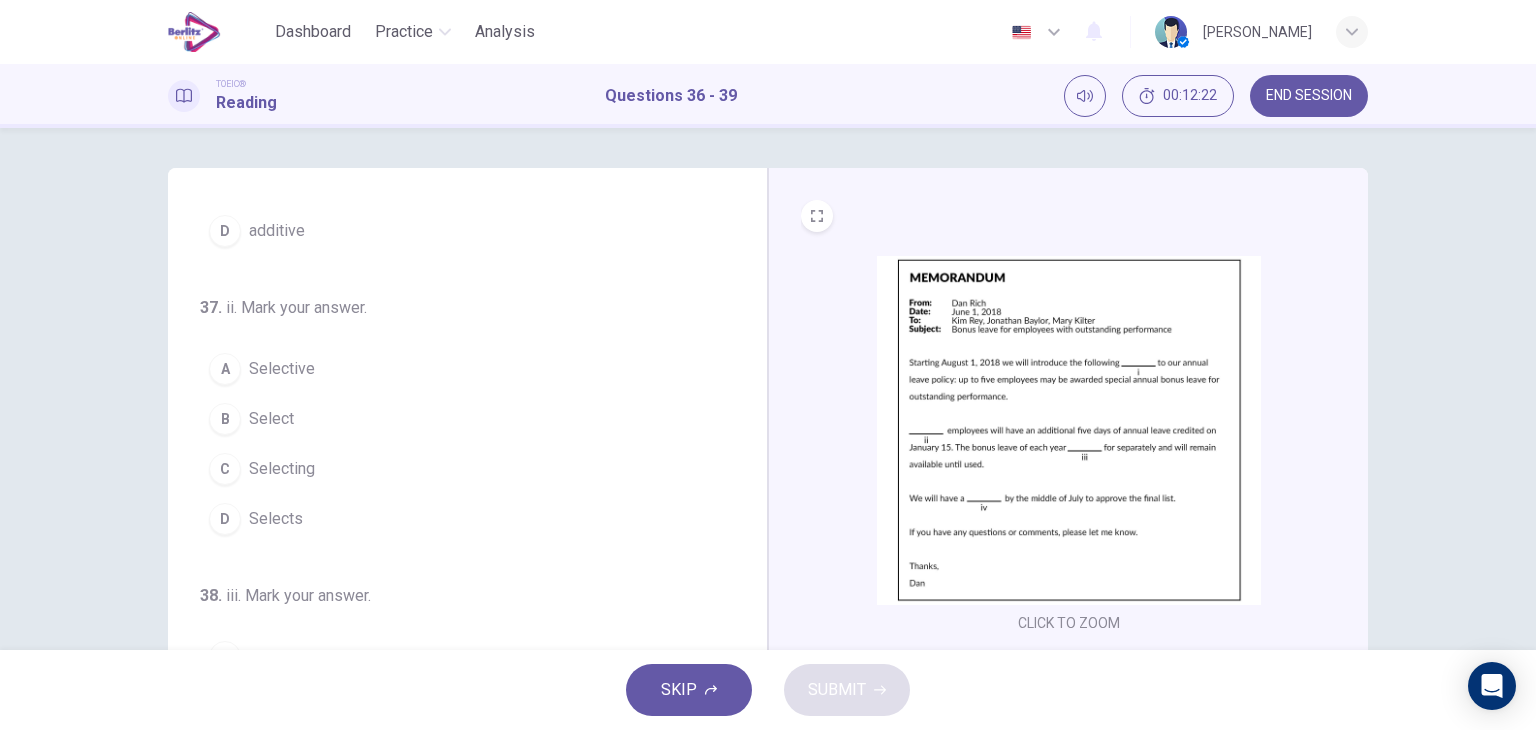 click on "Select" at bounding box center (271, 419) 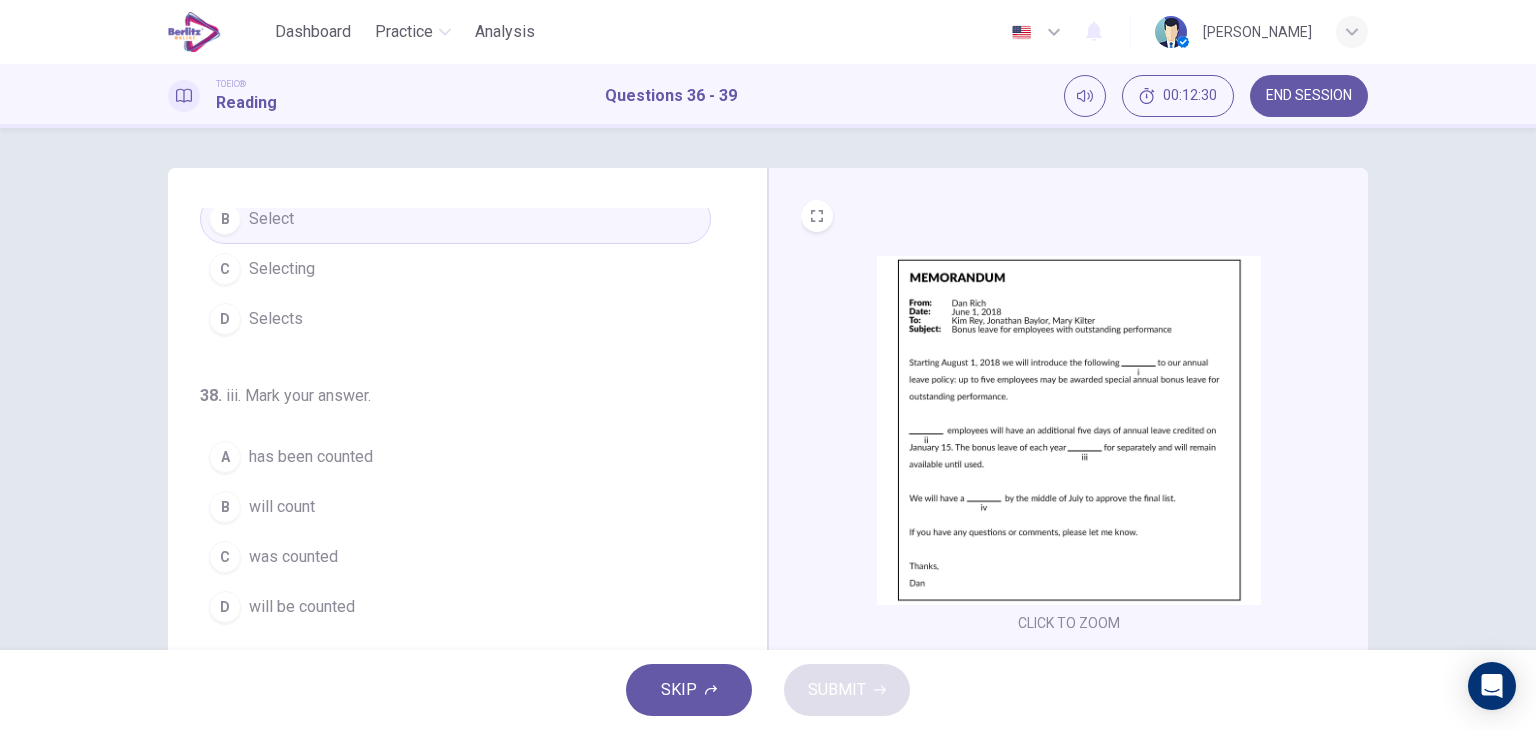 scroll, scrollTop: 490, scrollLeft: 0, axis: vertical 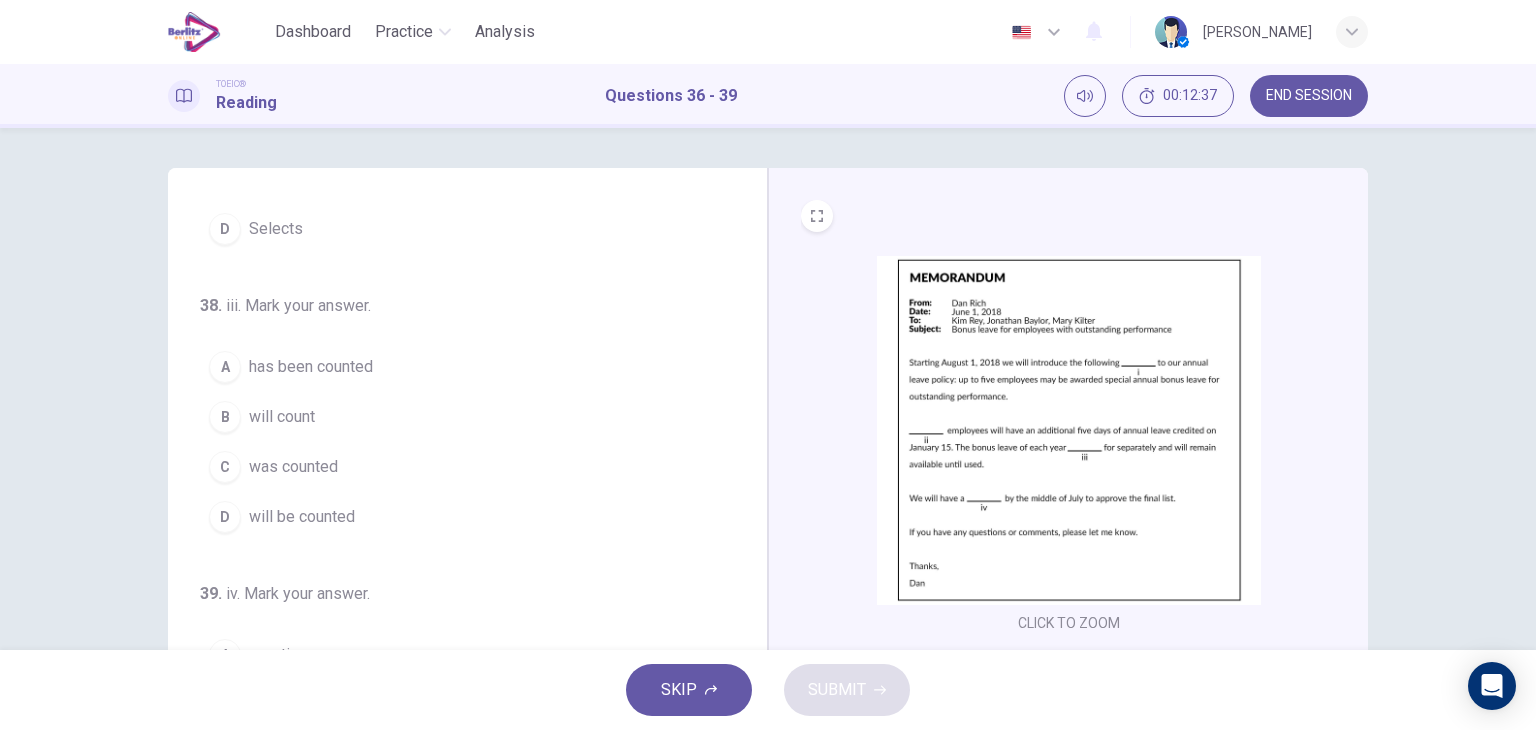 click on "will be counted" at bounding box center [302, 517] 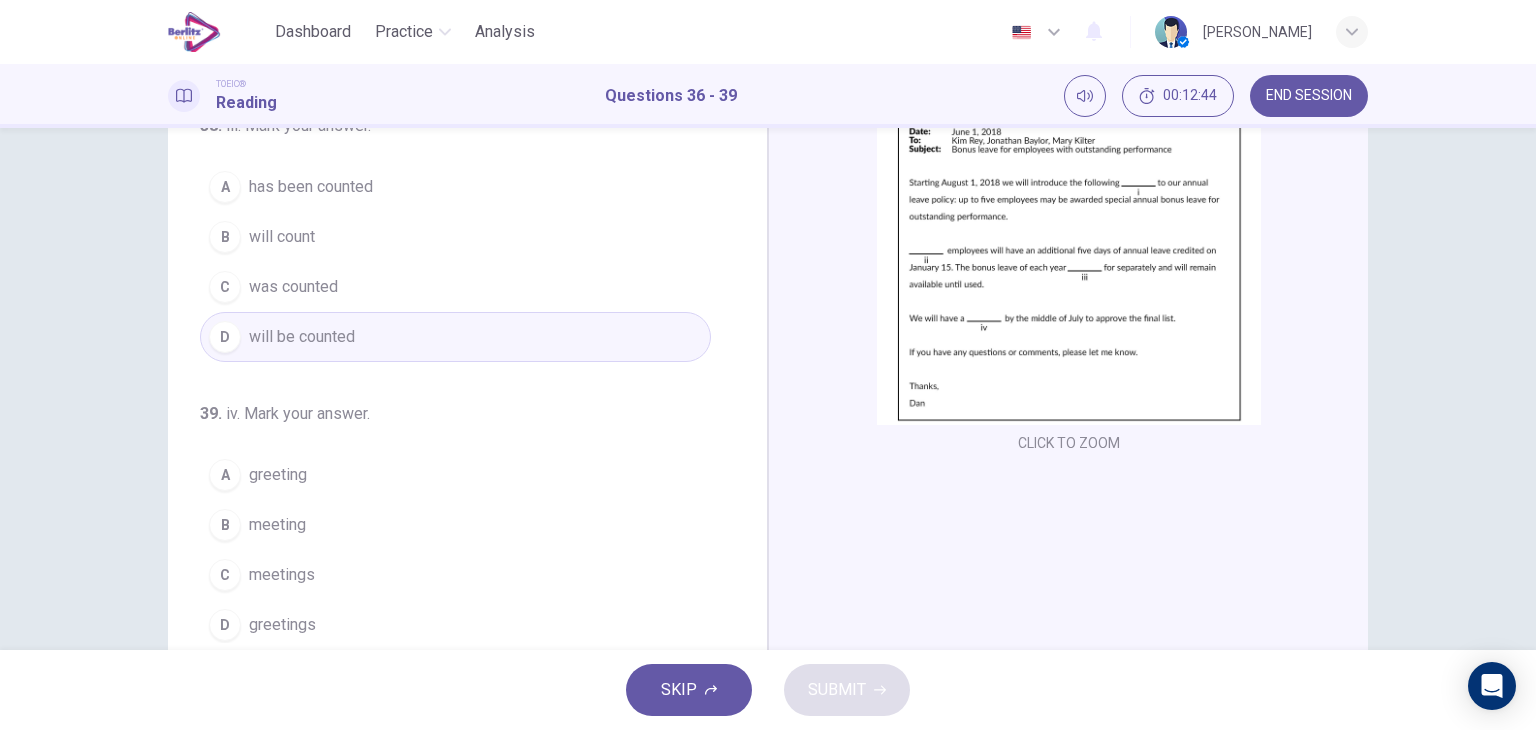 scroll, scrollTop: 253, scrollLeft: 0, axis: vertical 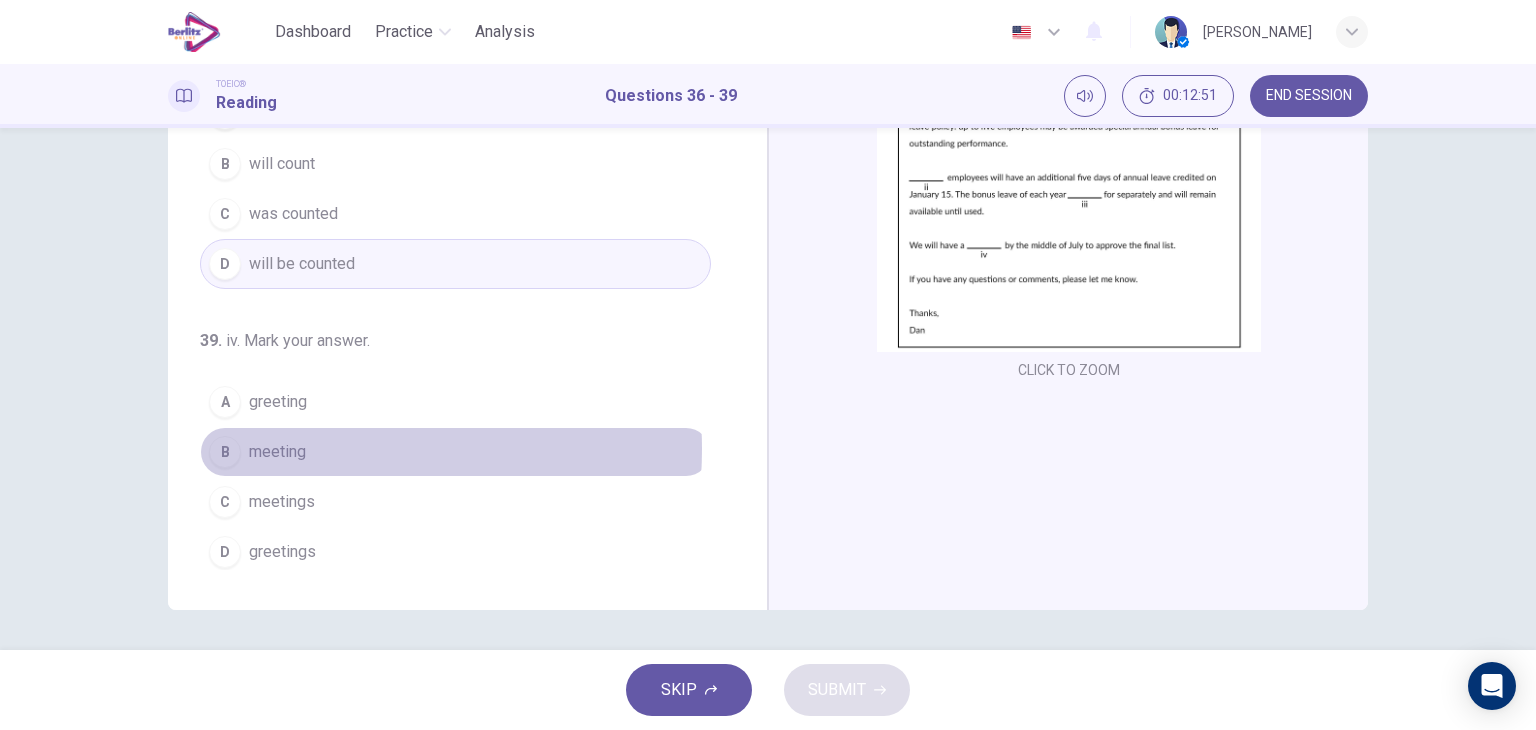 click on "meeting" at bounding box center [277, 452] 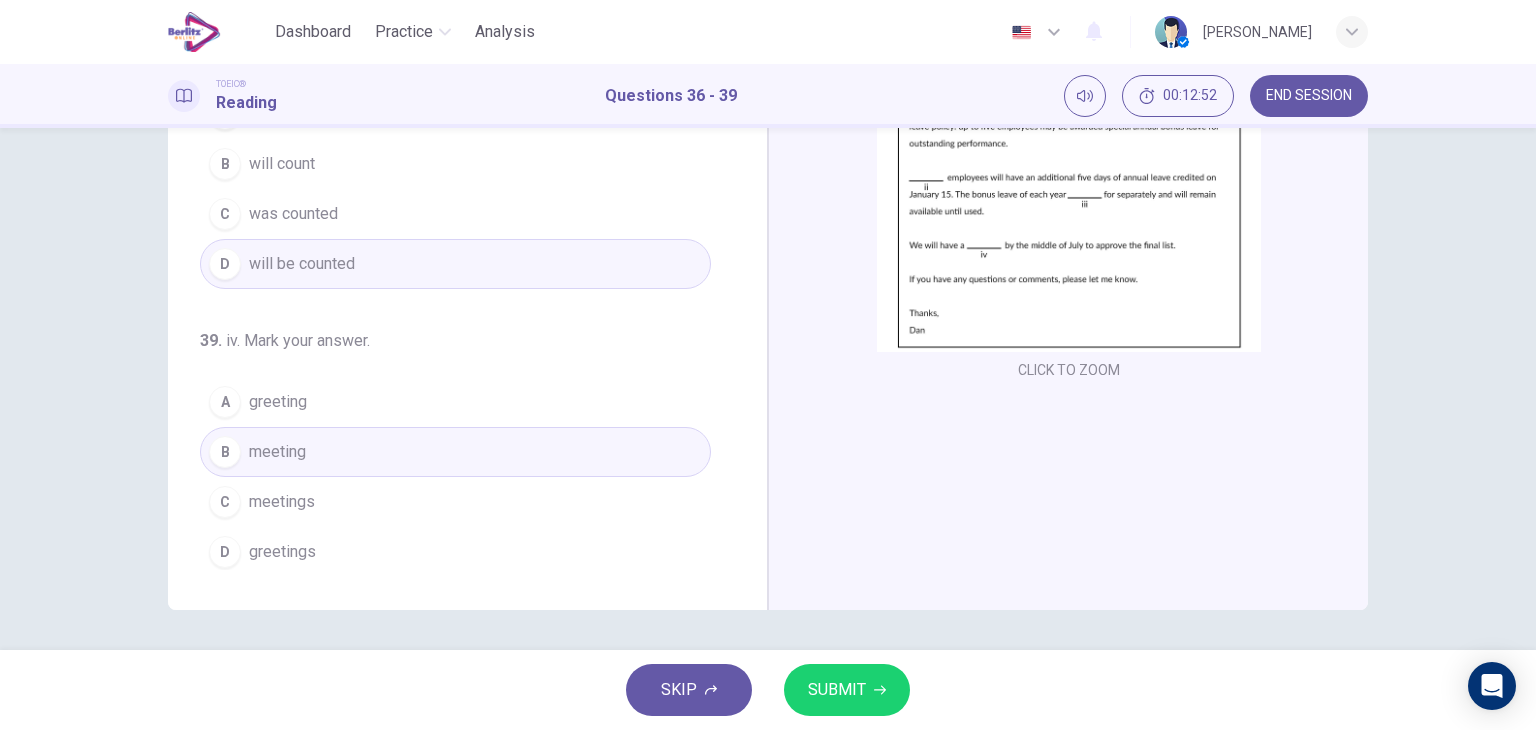 click on "SKIP SUBMIT" at bounding box center [768, 690] 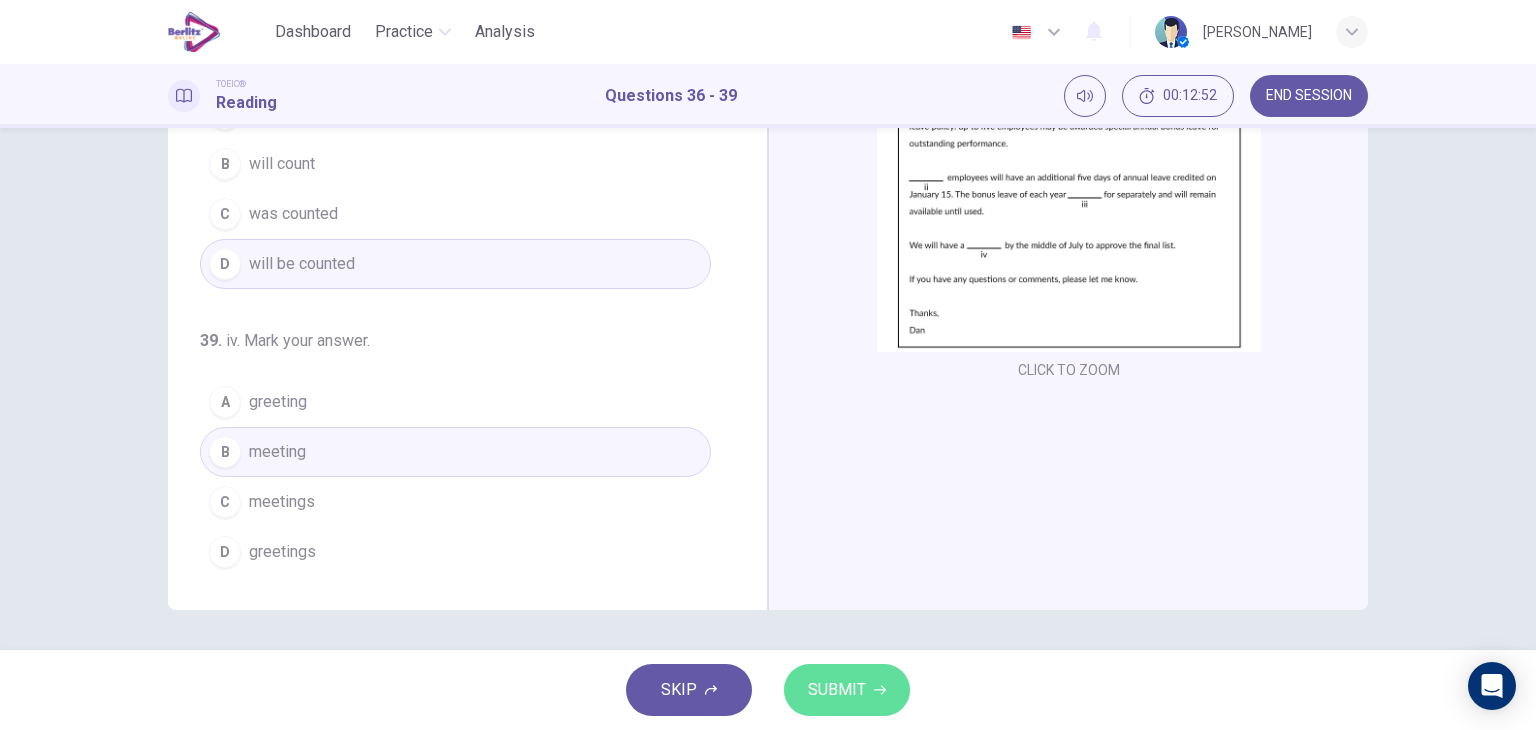 click on "SUBMIT" at bounding box center (847, 690) 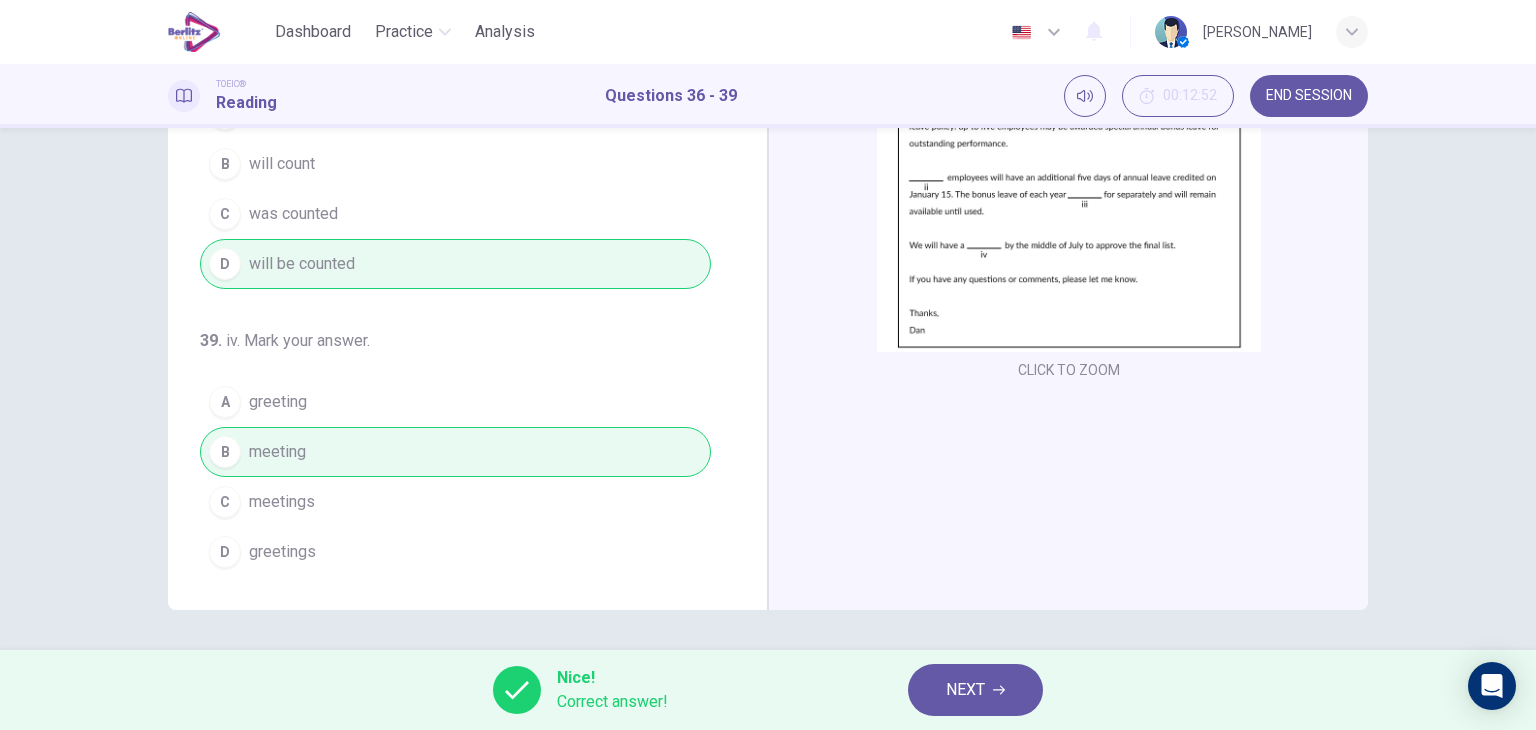 click on "NEXT" at bounding box center [975, 690] 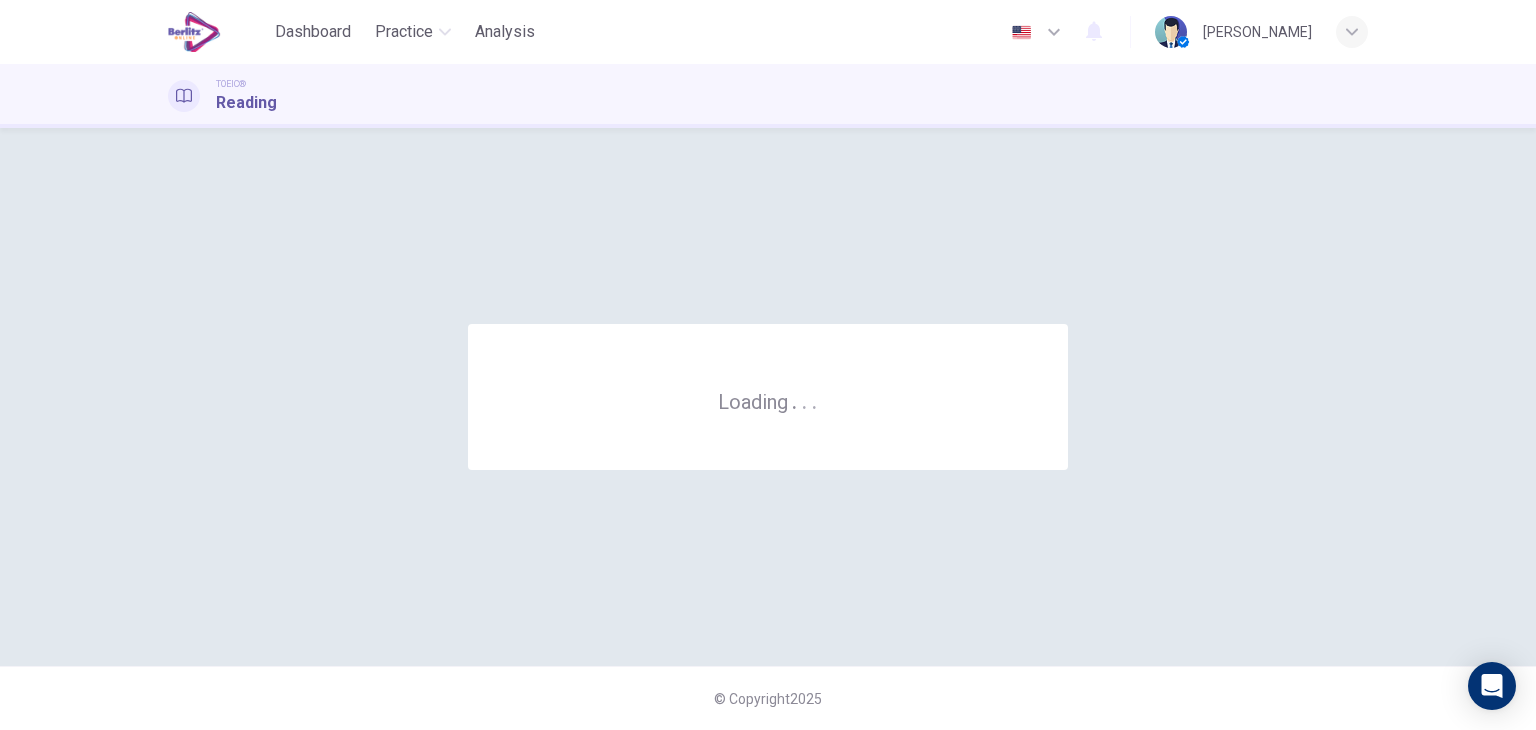 scroll, scrollTop: 0, scrollLeft: 0, axis: both 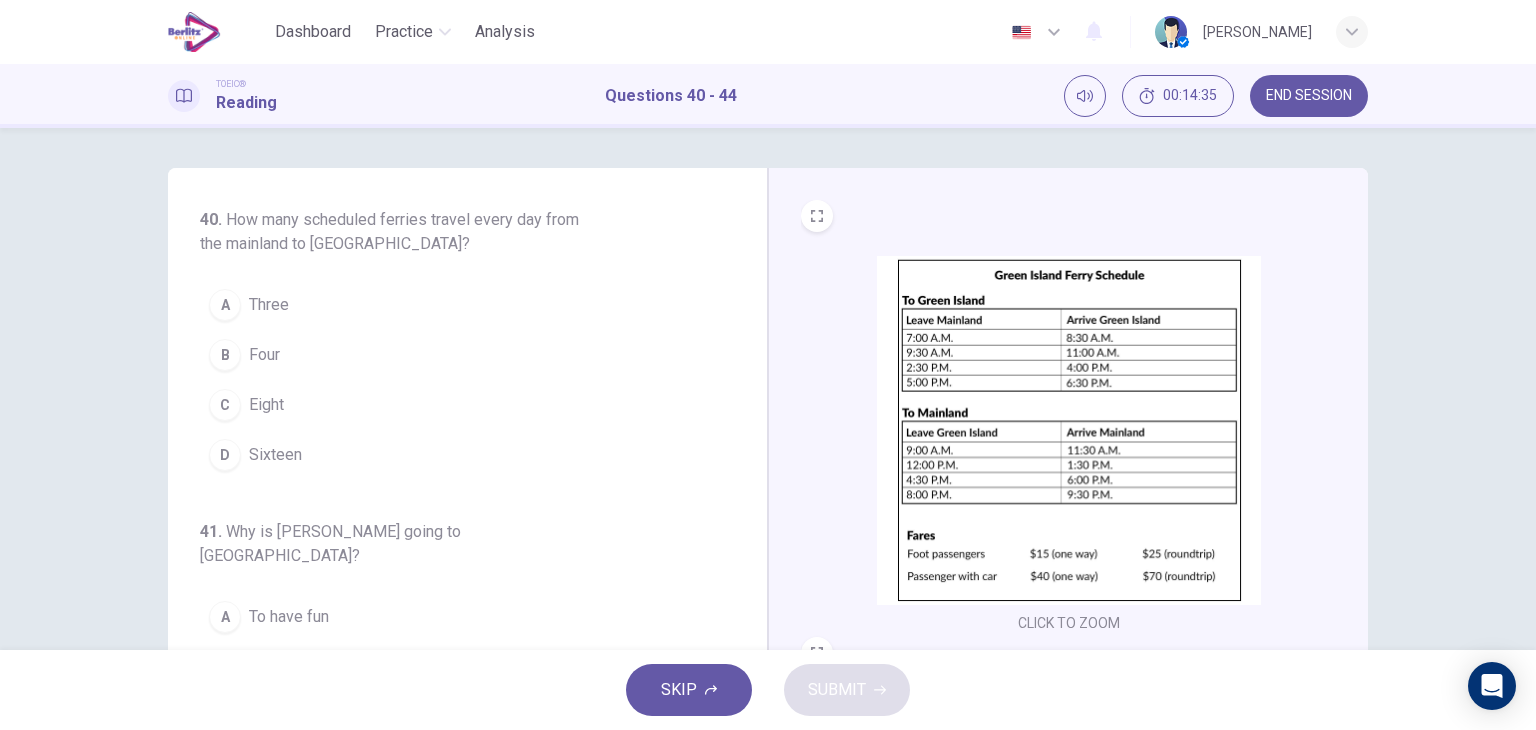 click on "B Four" at bounding box center [455, 355] 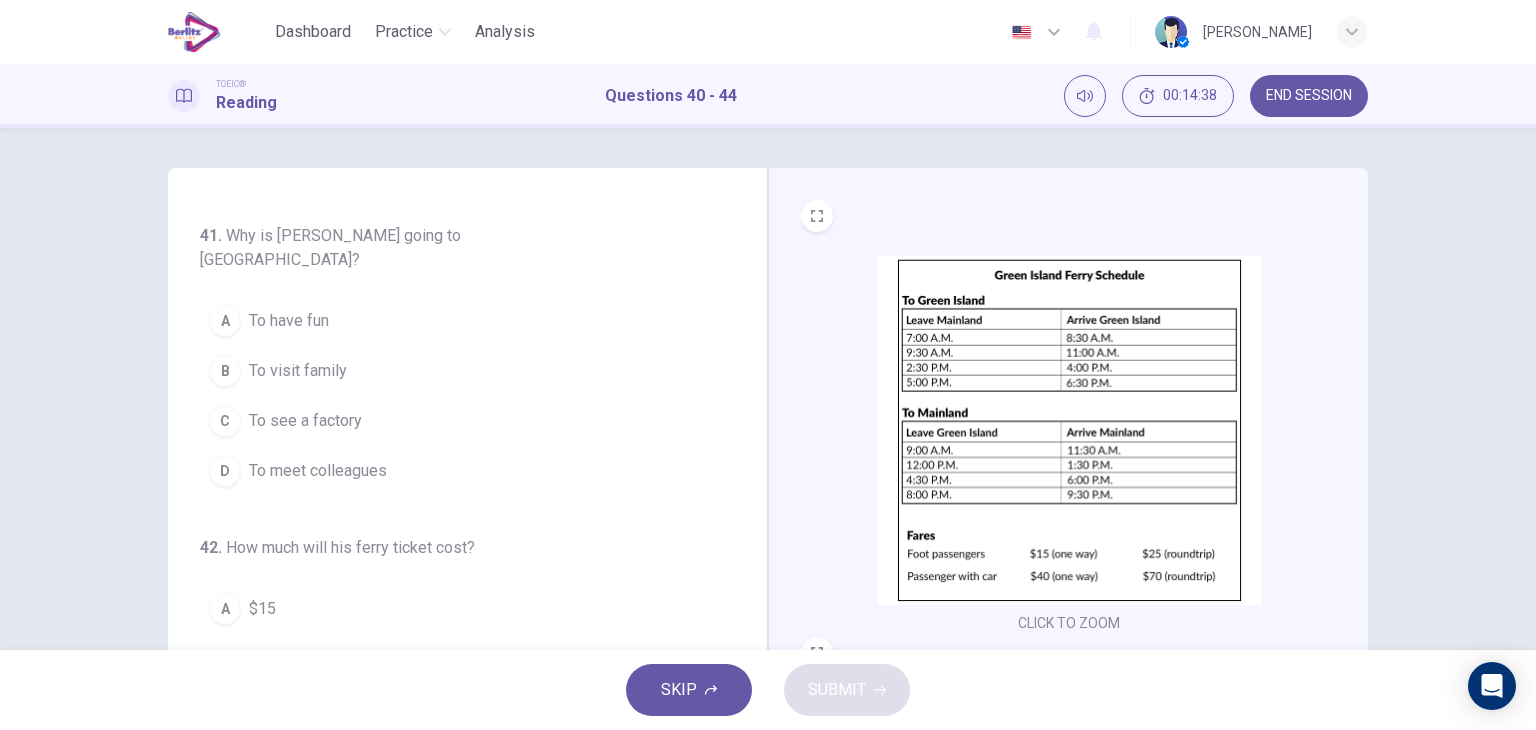 scroll, scrollTop: 300, scrollLeft: 0, axis: vertical 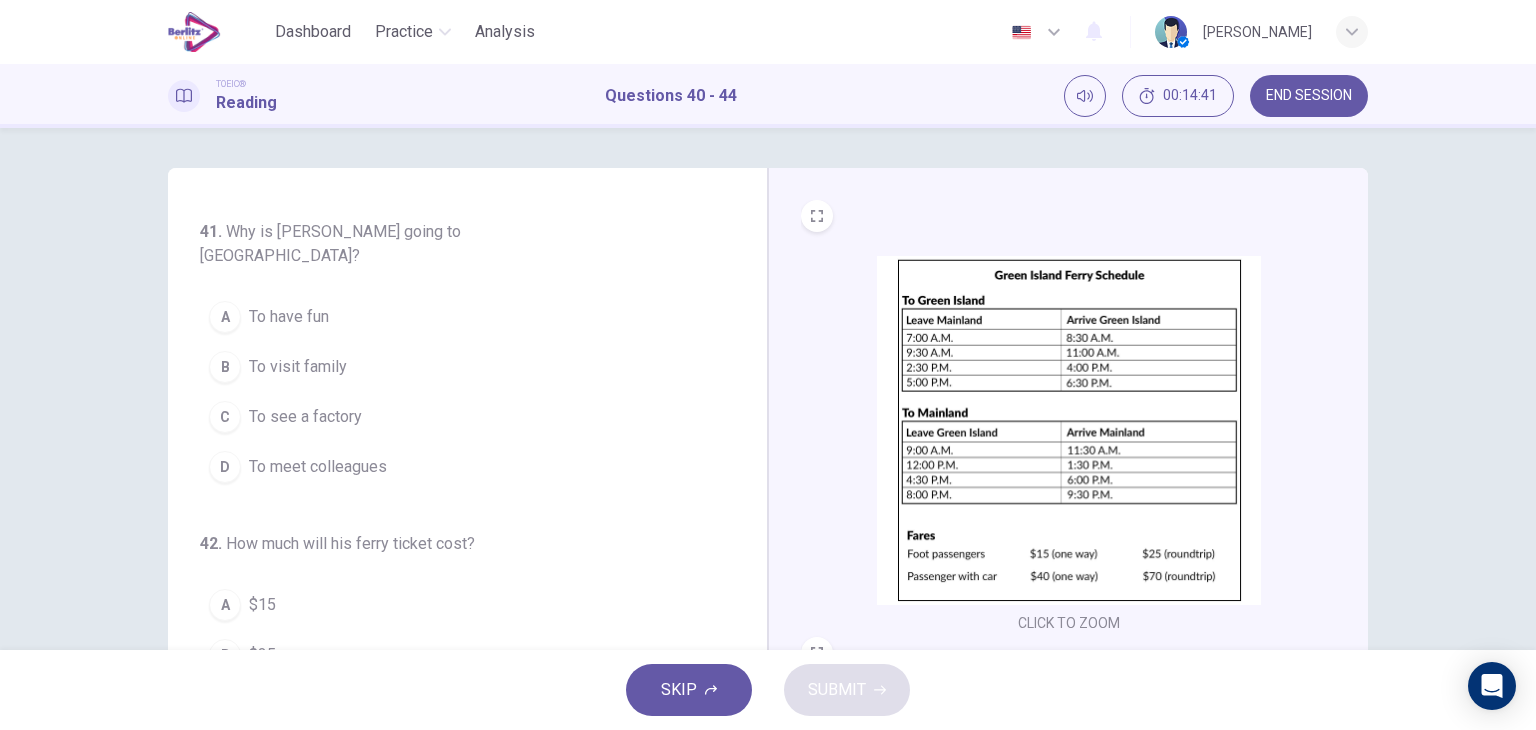 click on "A To have fun" at bounding box center [455, 317] 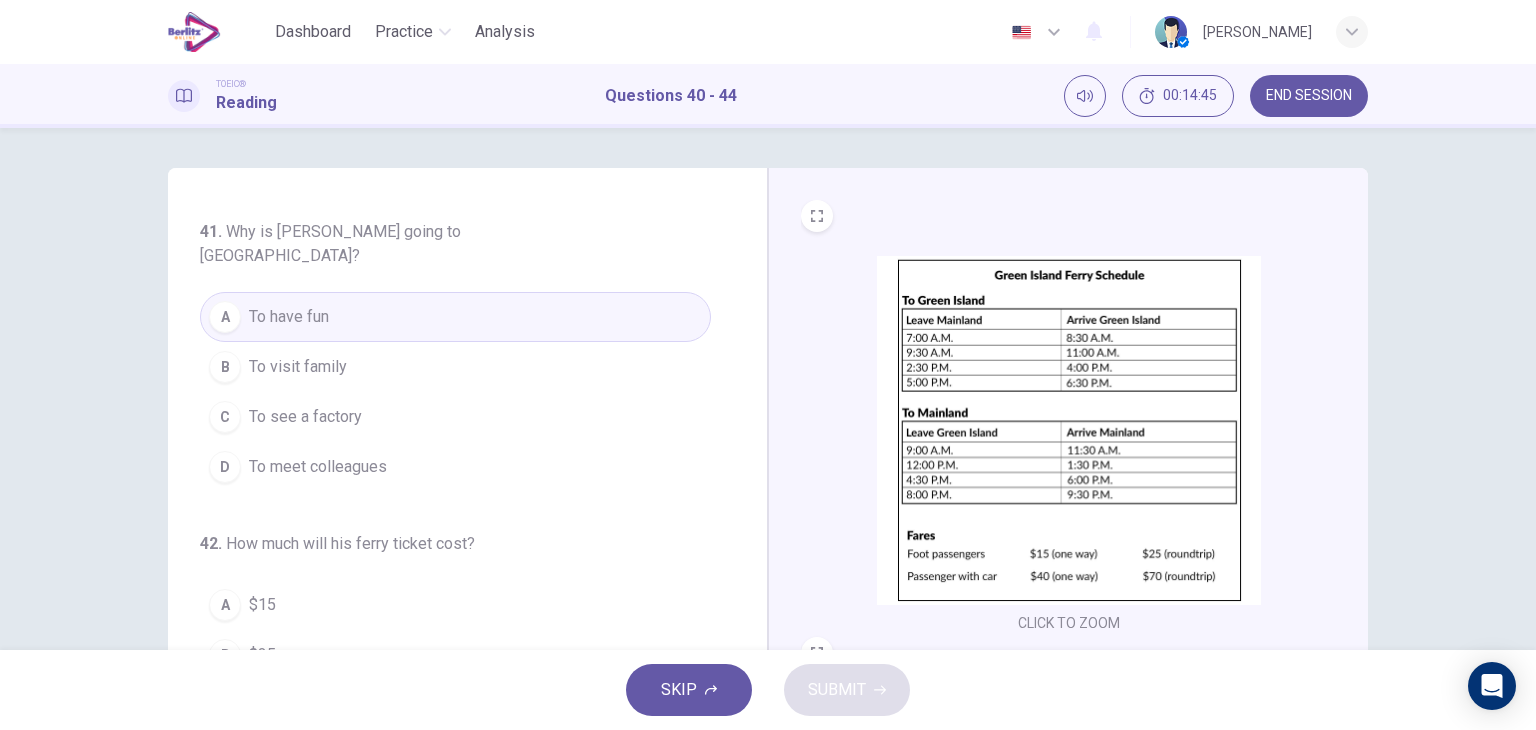 scroll, scrollTop: 299, scrollLeft: 0, axis: vertical 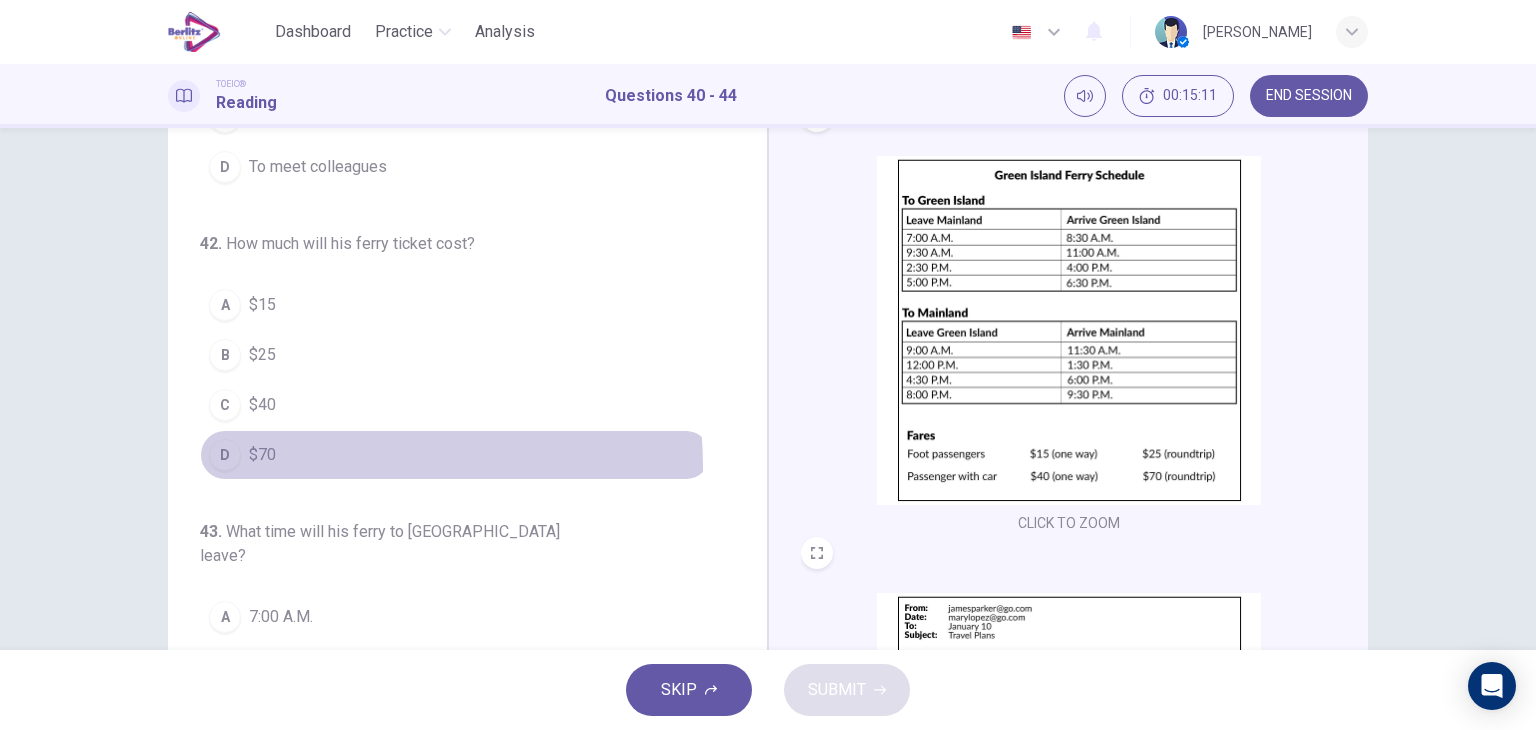 click on "D $70" at bounding box center [455, 455] 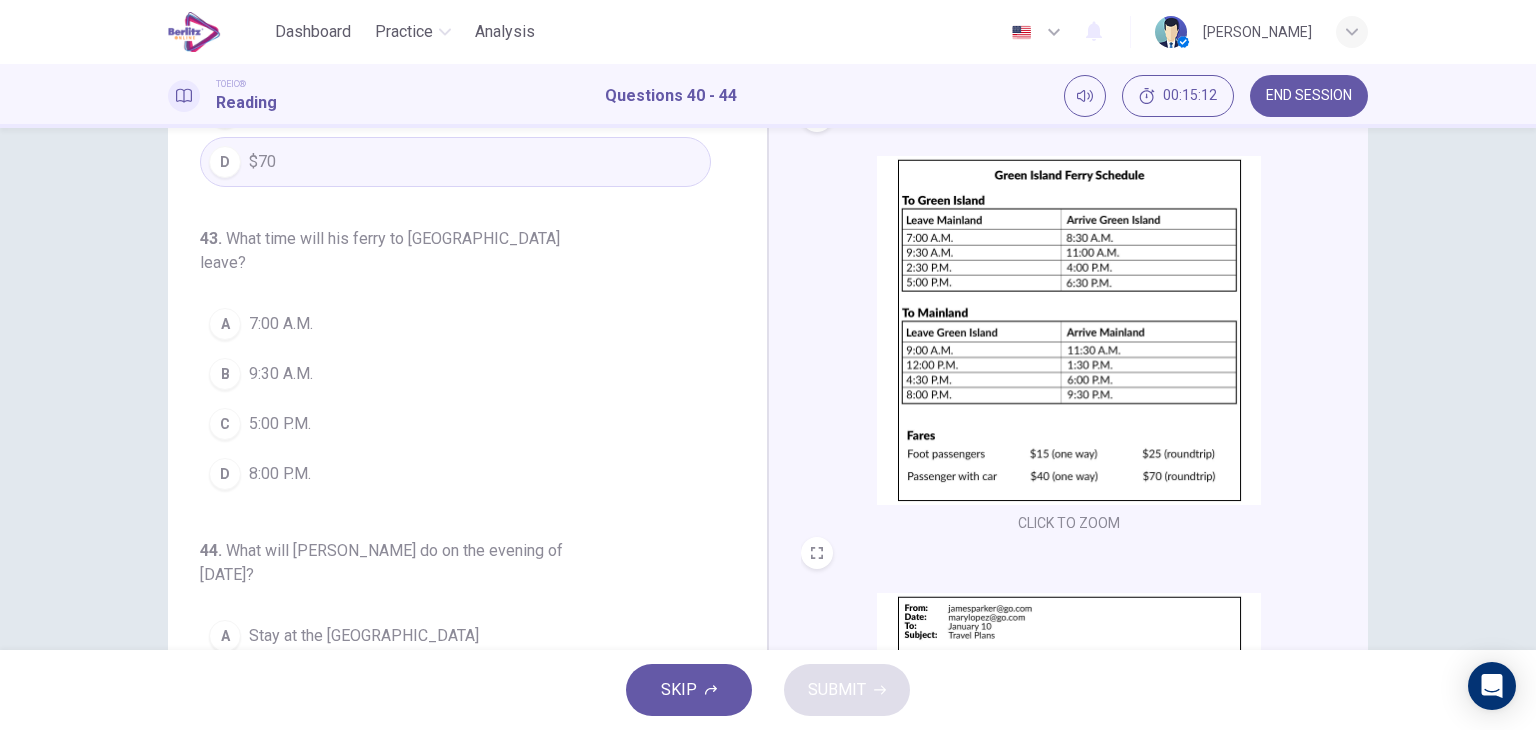scroll, scrollTop: 800, scrollLeft: 0, axis: vertical 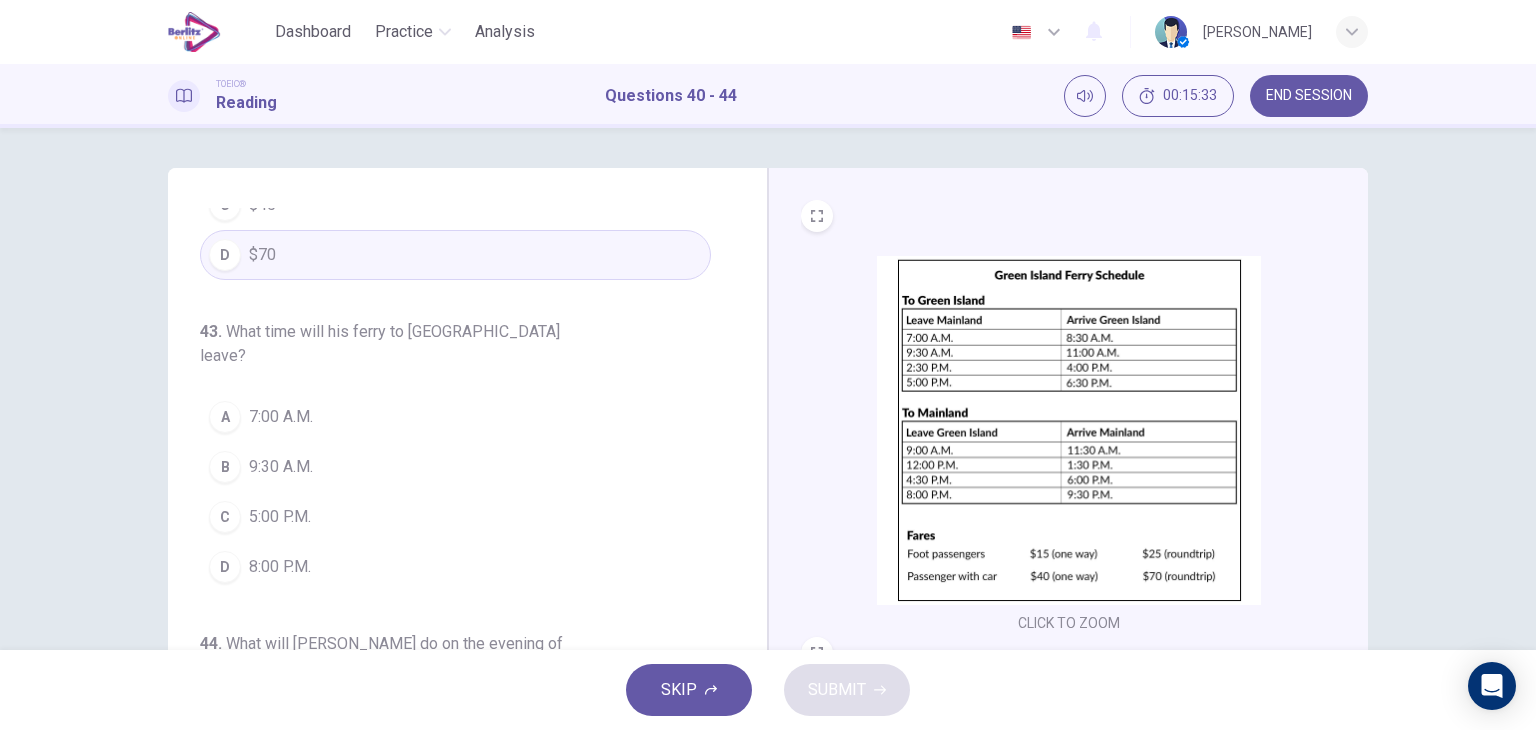 click on "5:00 P.M." at bounding box center [280, 517] 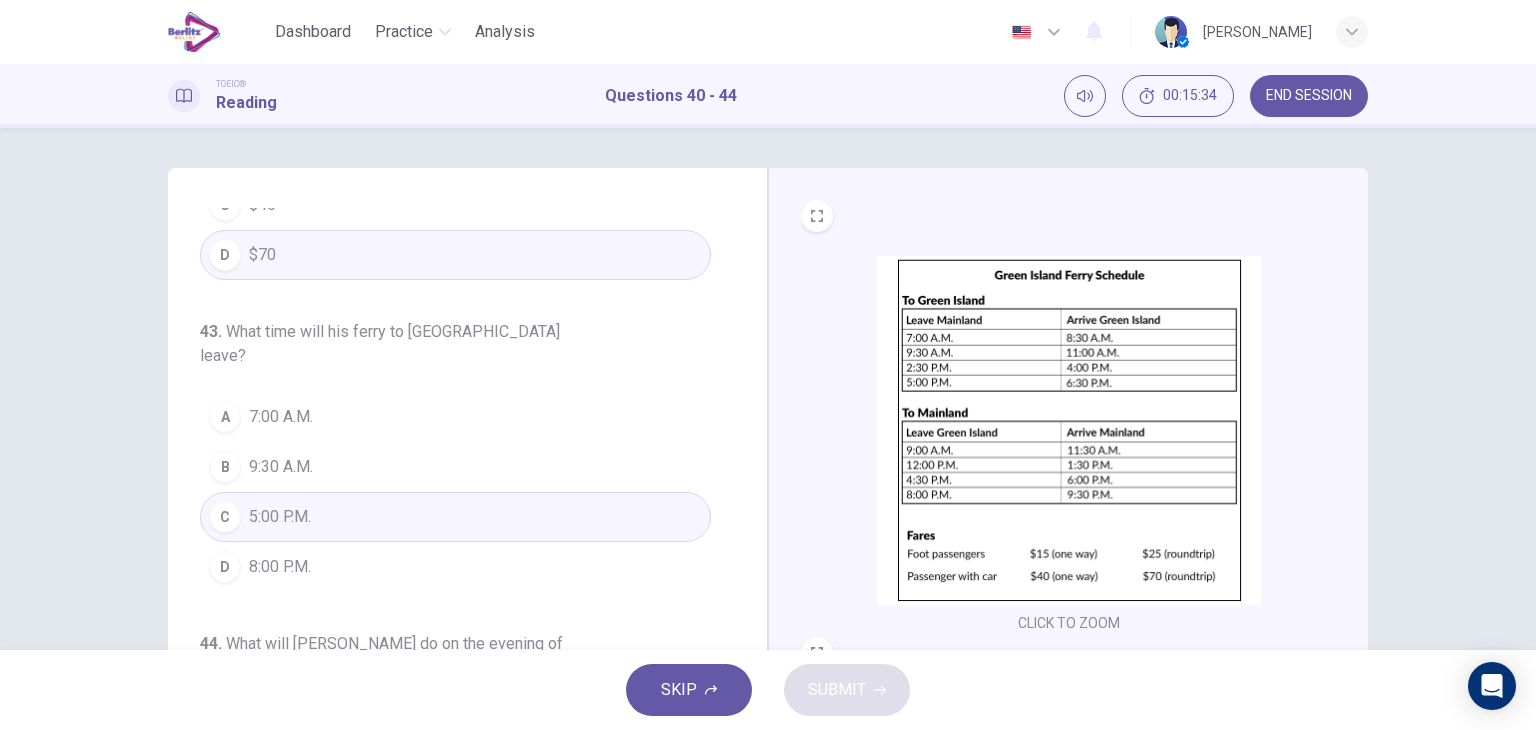 scroll, scrollTop: 800, scrollLeft: 0, axis: vertical 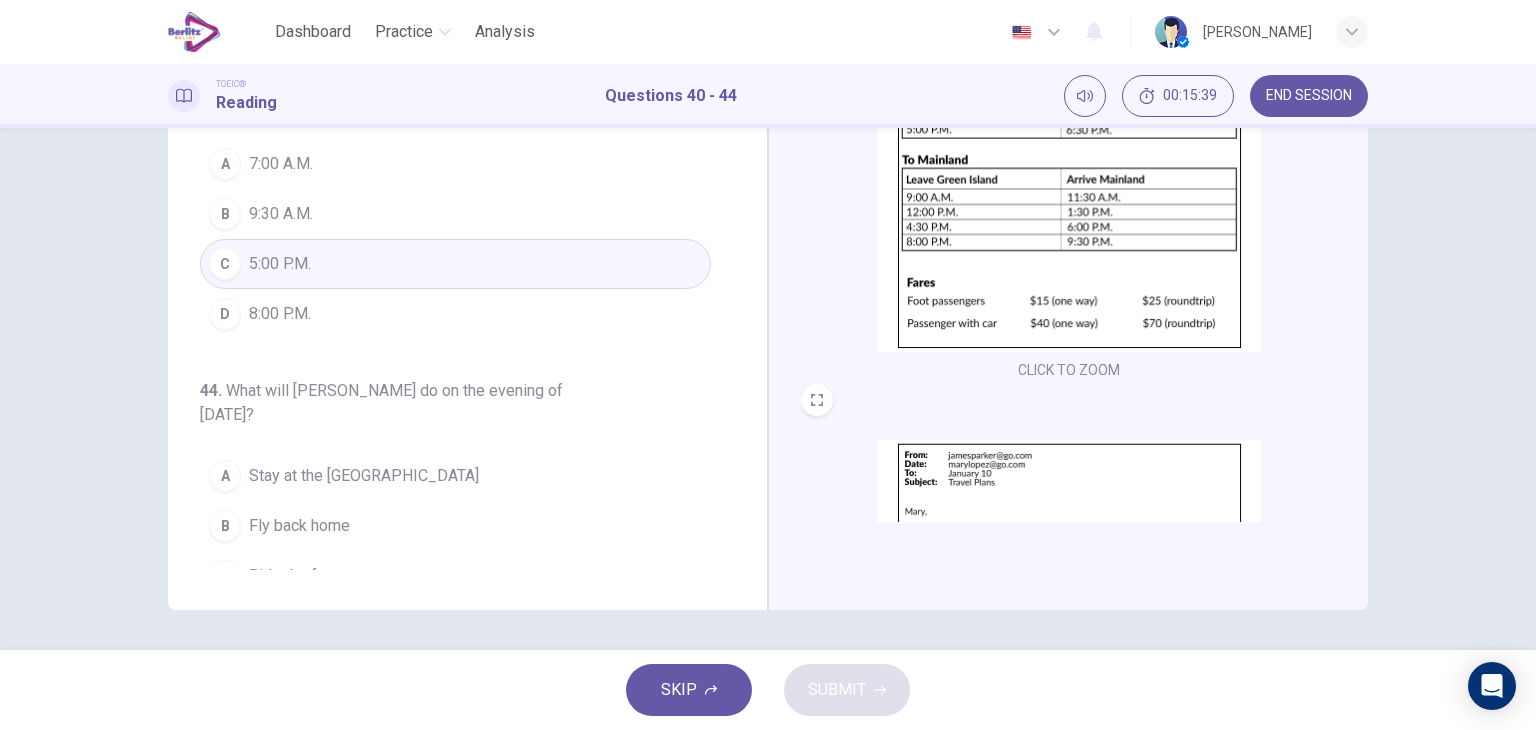 click on "Fly back home" at bounding box center [299, 526] 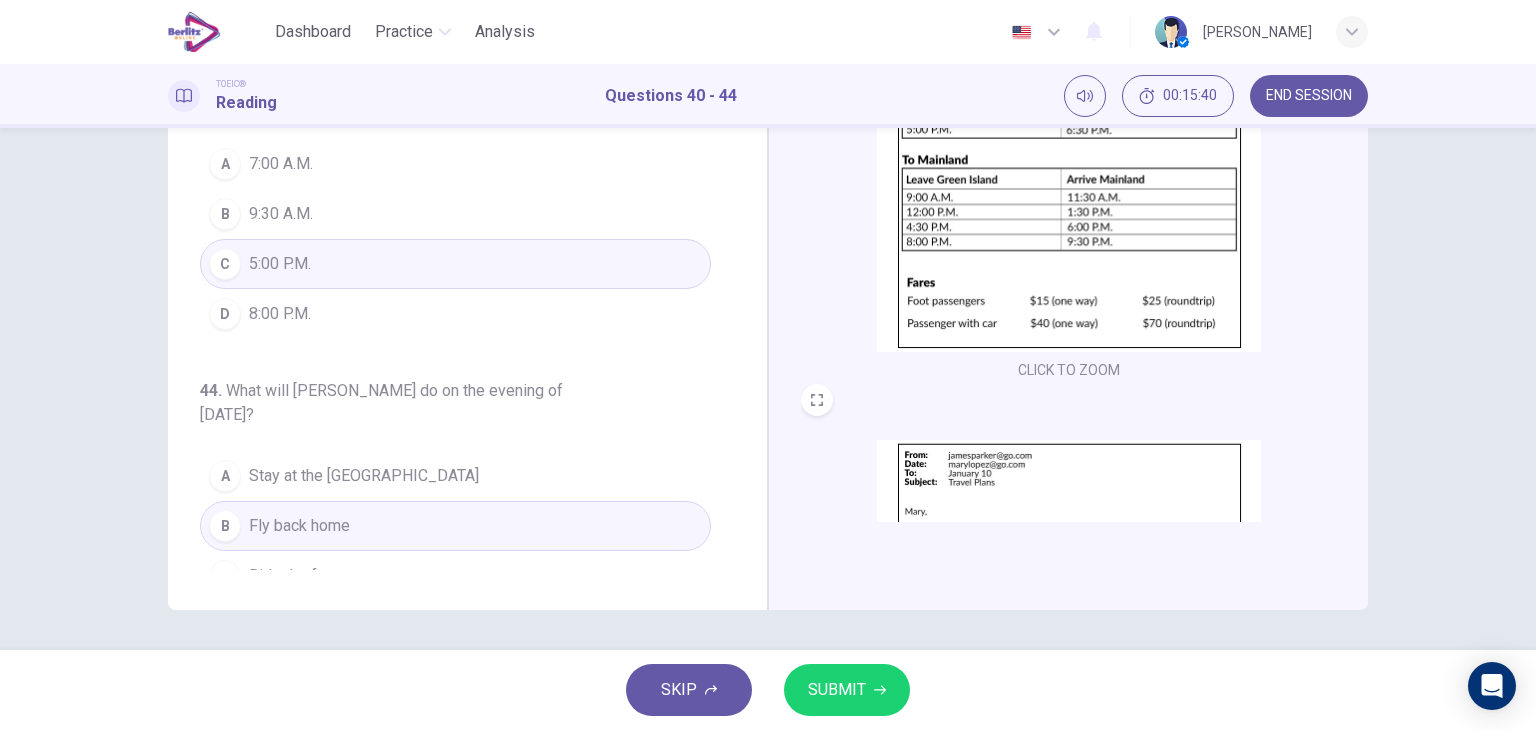 click on "SKIP SUBMIT" at bounding box center (768, 690) 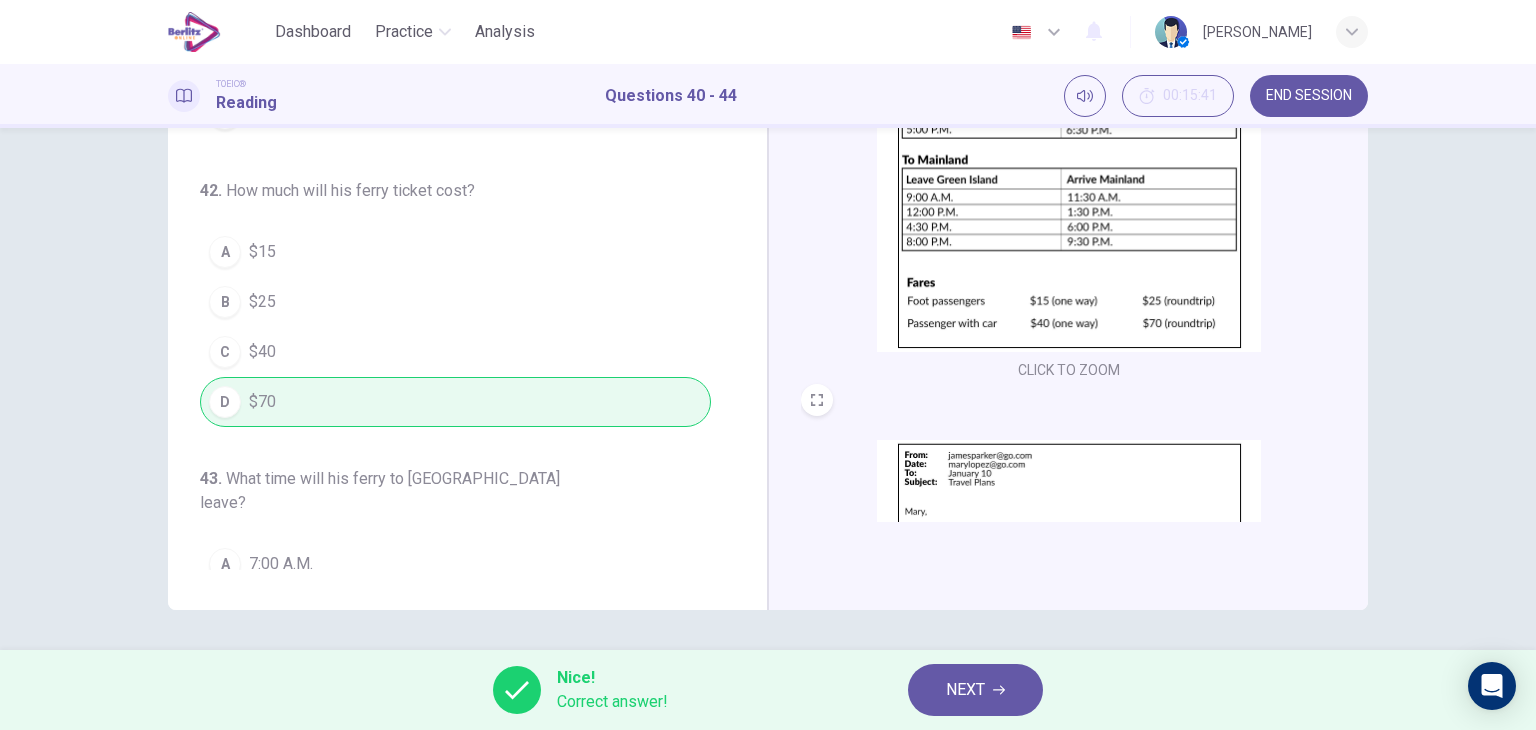 scroll, scrollTop: 0, scrollLeft: 0, axis: both 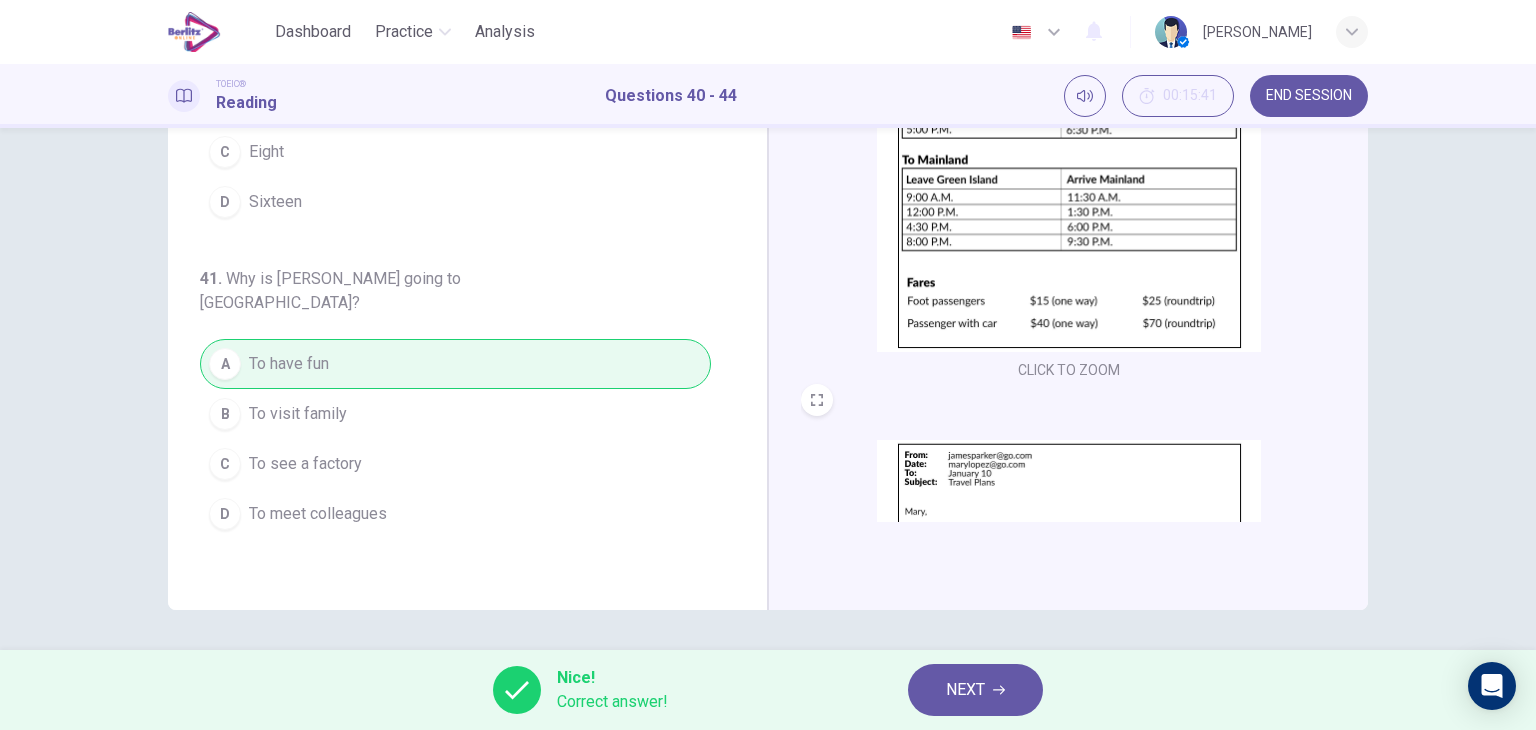 click on "NEXT" at bounding box center (975, 690) 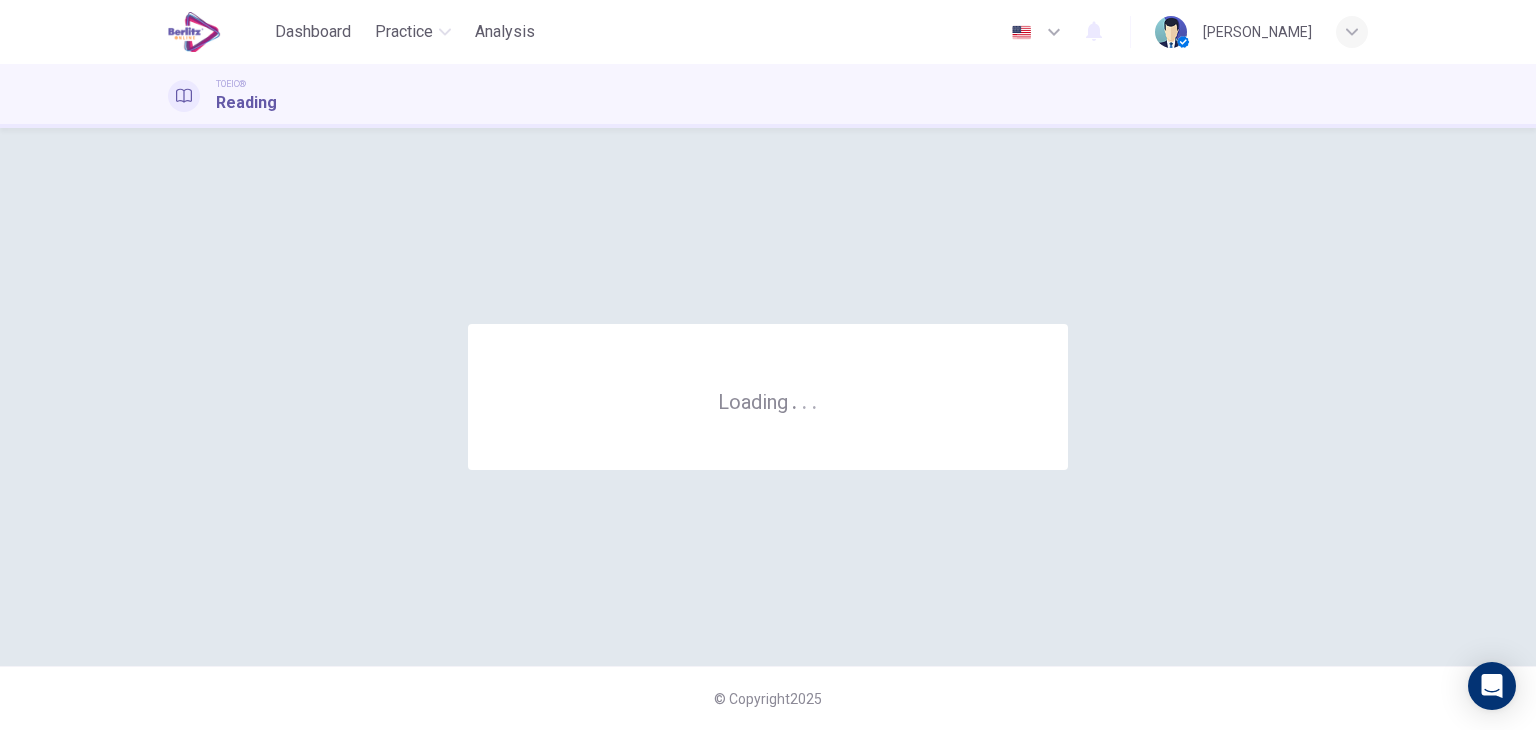 scroll, scrollTop: 0, scrollLeft: 0, axis: both 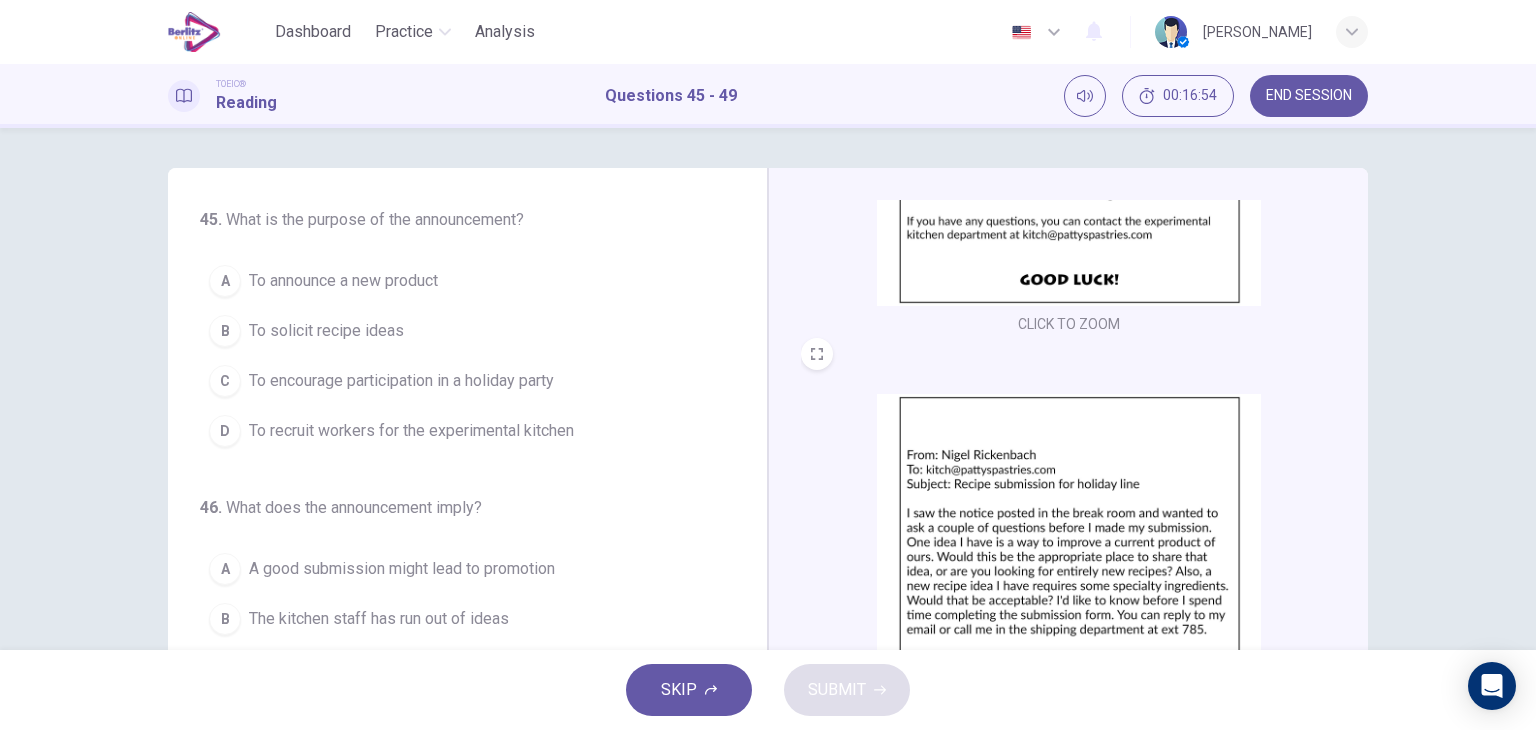 click on "B To solicit recipe ideas" at bounding box center [455, 331] 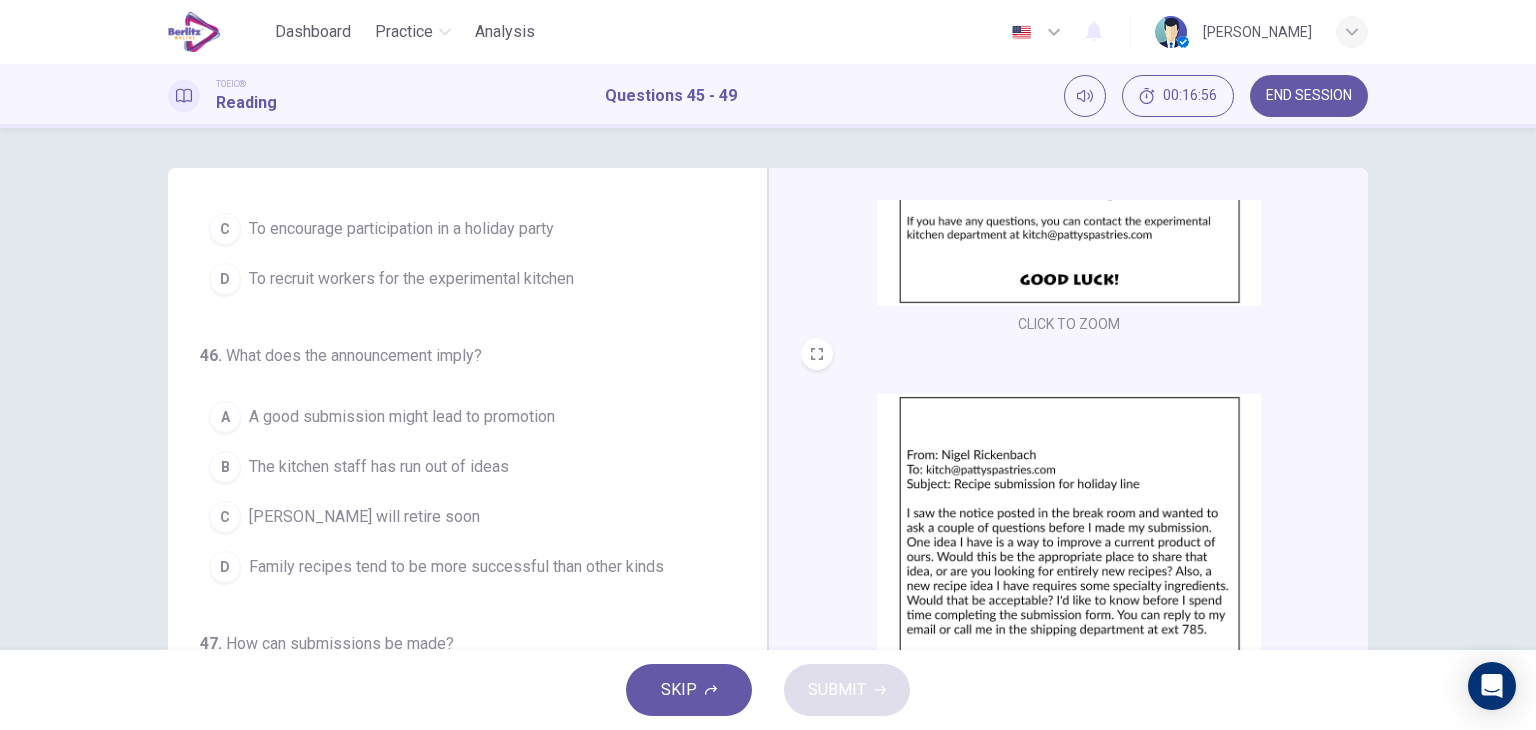 scroll, scrollTop: 200, scrollLeft: 0, axis: vertical 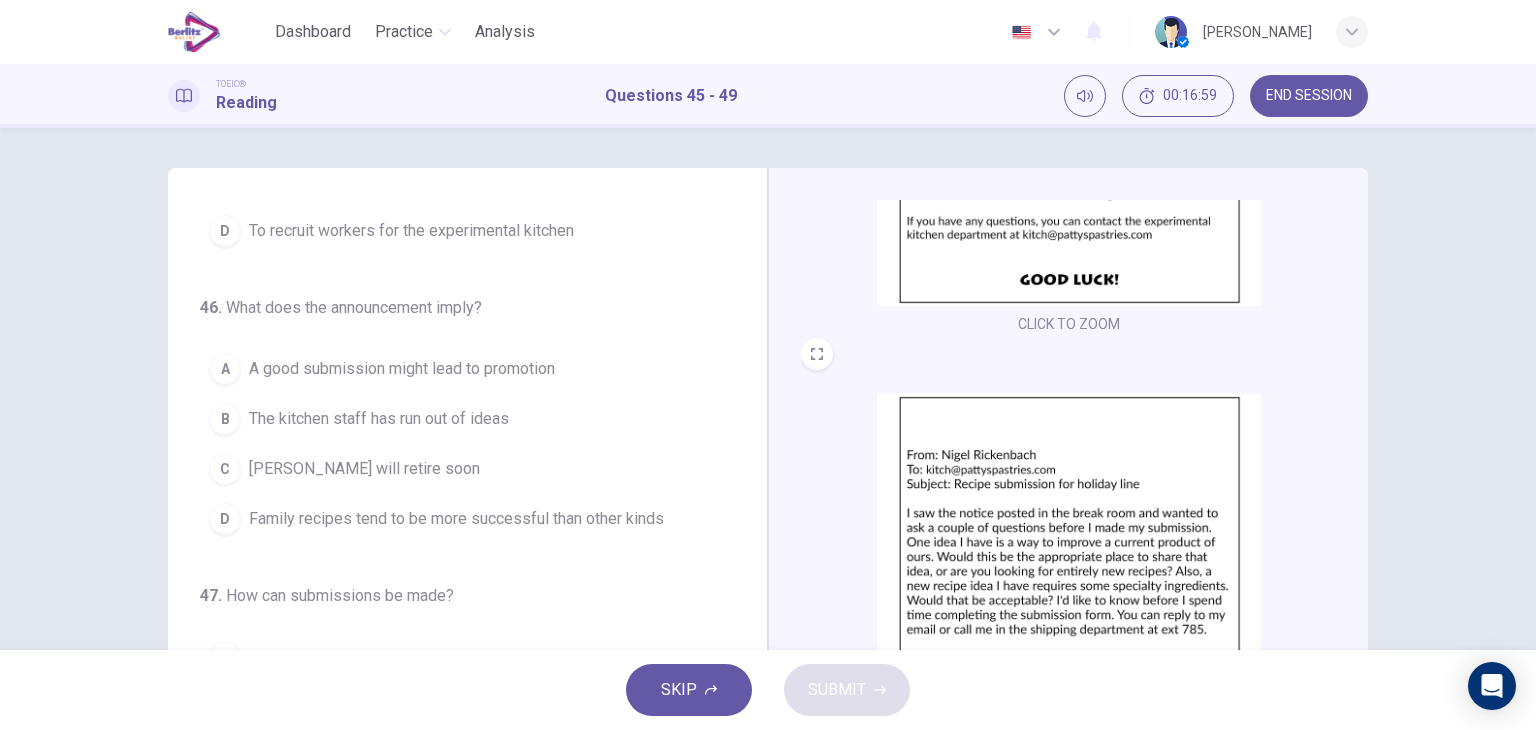 click on "A good submission might lead to promotion" at bounding box center (402, 369) 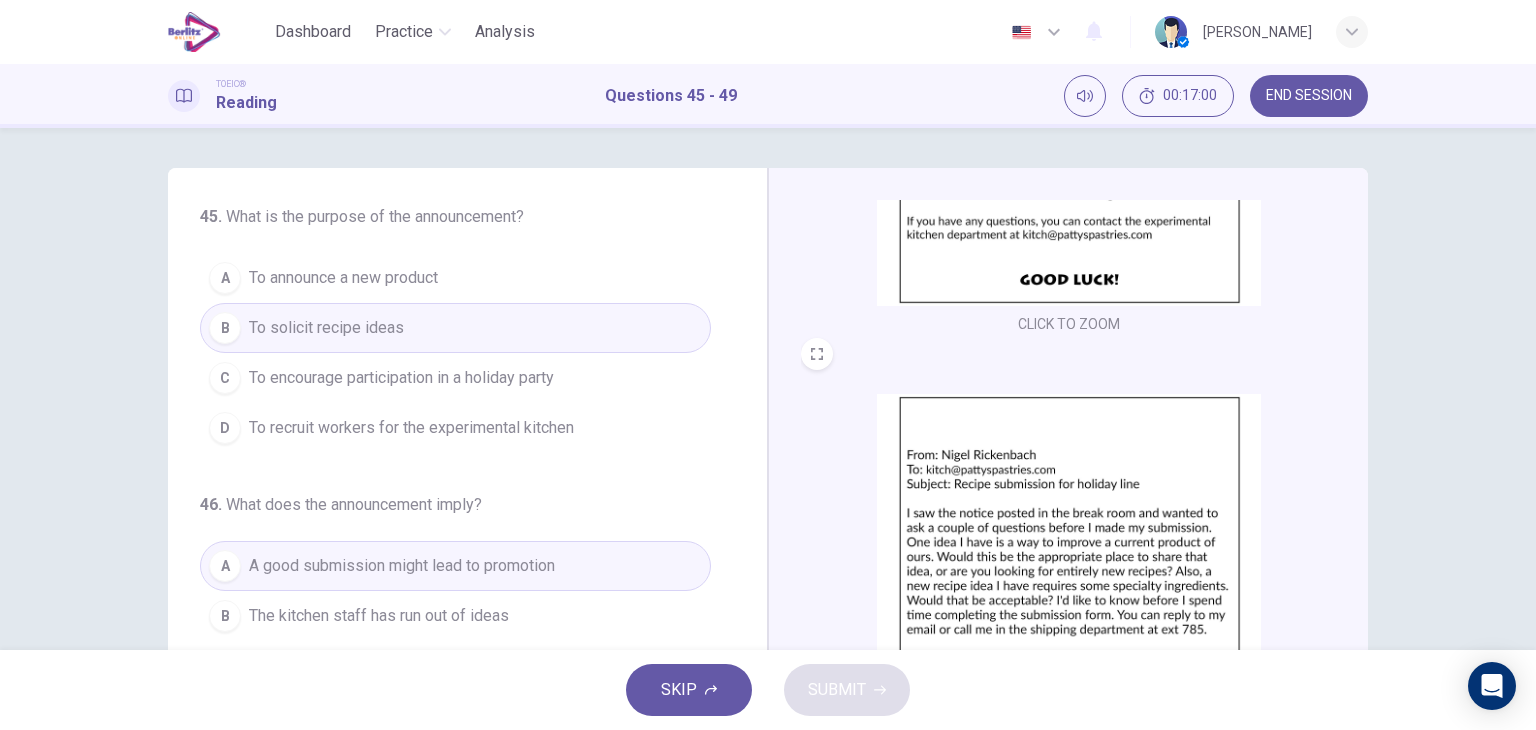 scroll, scrollTop: 0, scrollLeft: 0, axis: both 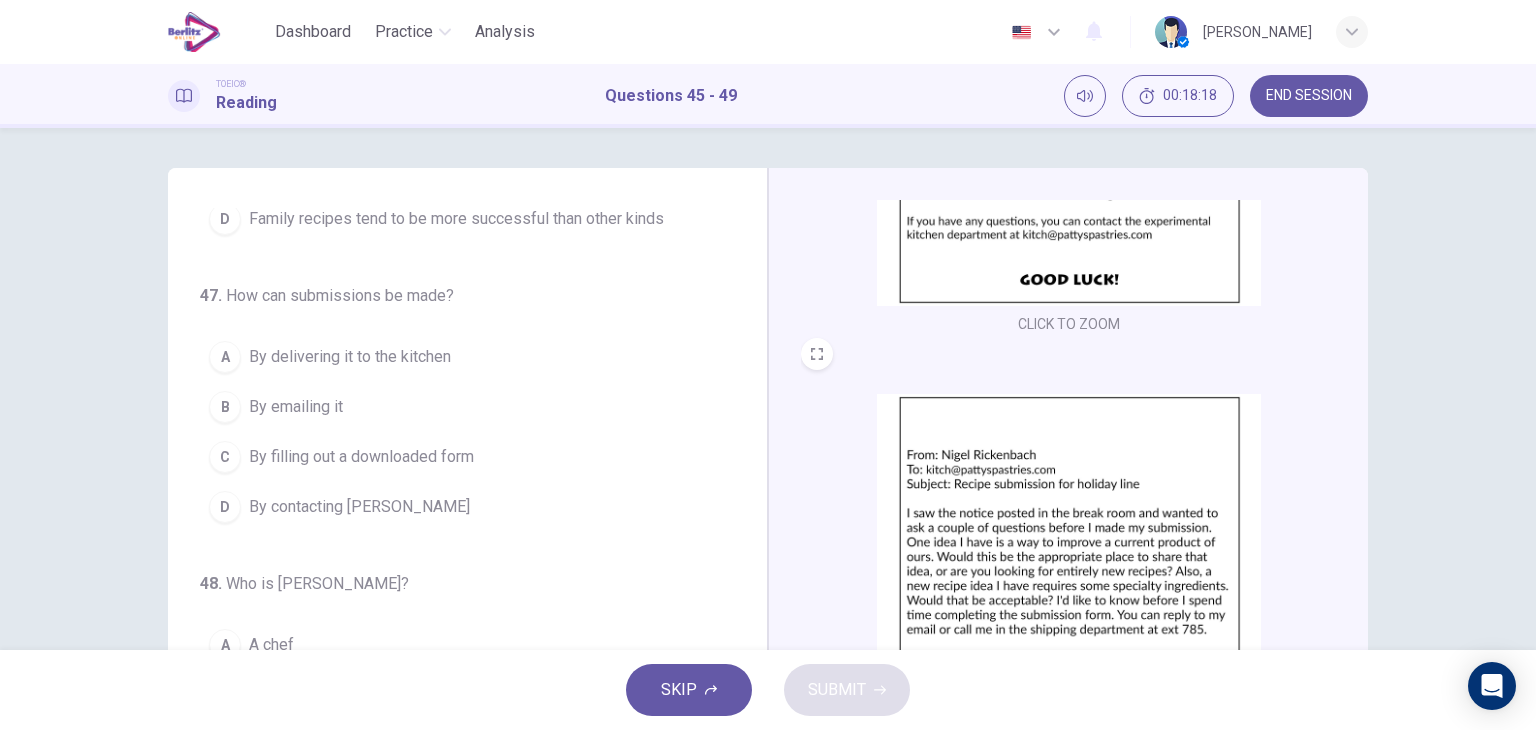 click on "C By filling out a downloaded form" at bounding box center (455, 457) 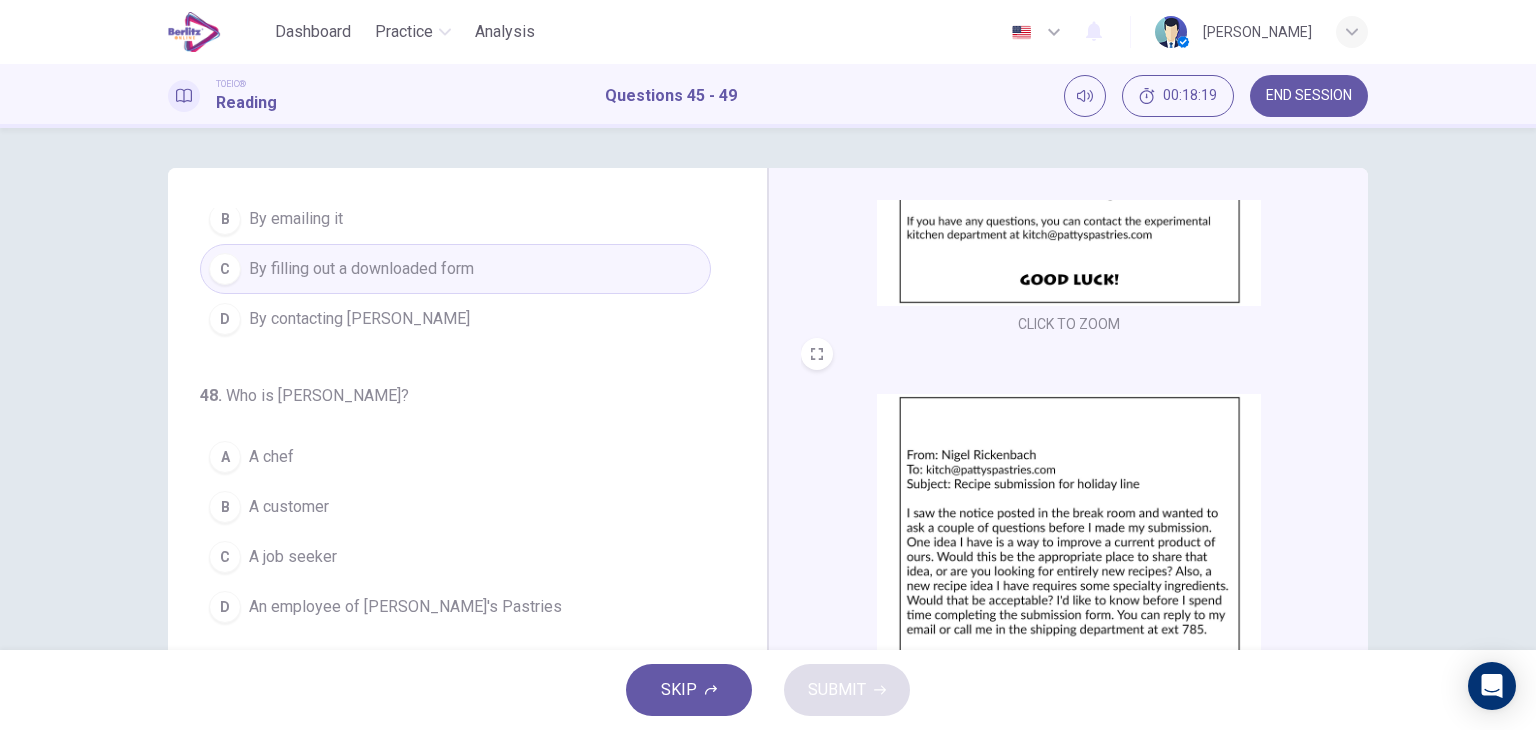 scroll, scrollTop: 800, scrollLeft: 0, axis: vertical 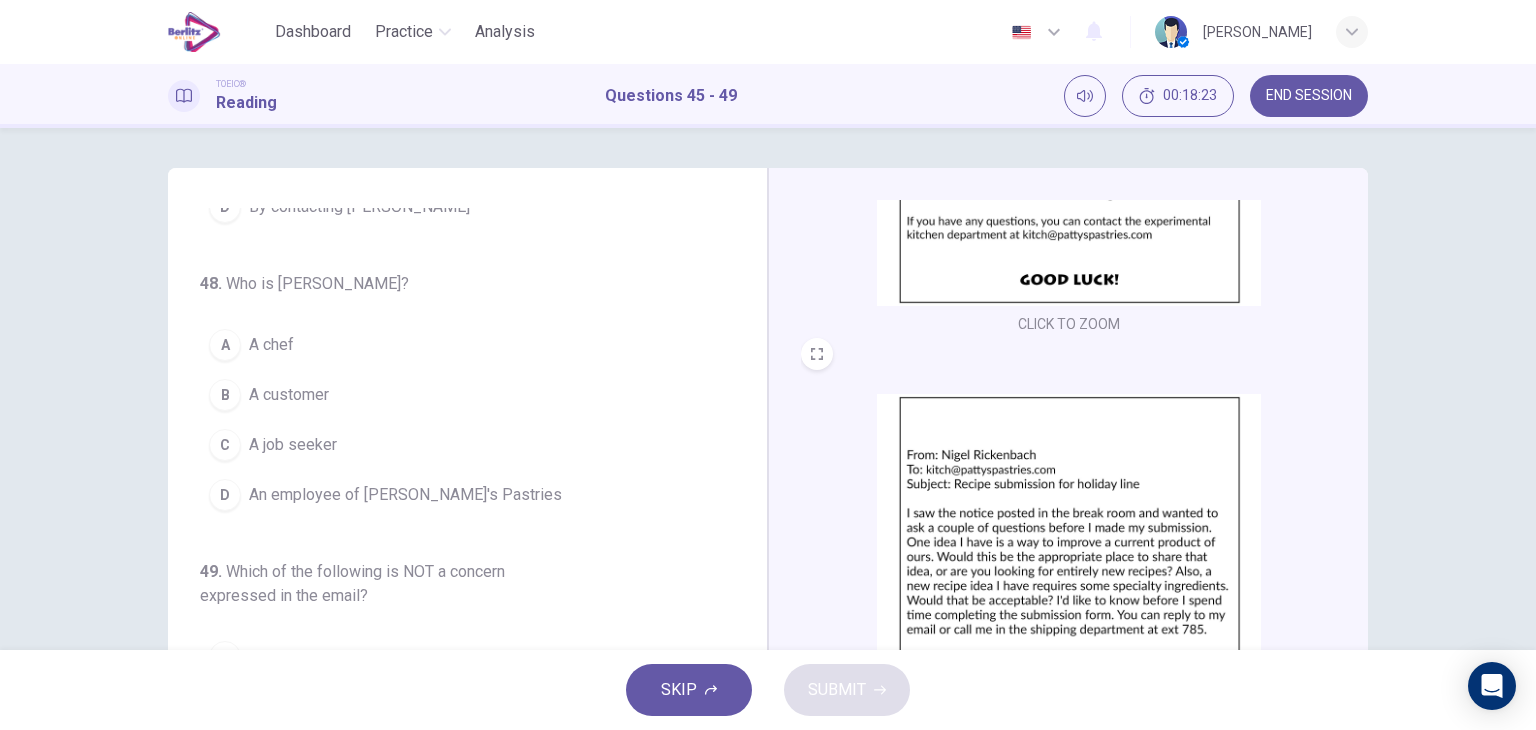click on "An employee of [PERSON_NAME]'s Pastries" at bounding box center (405, 495) 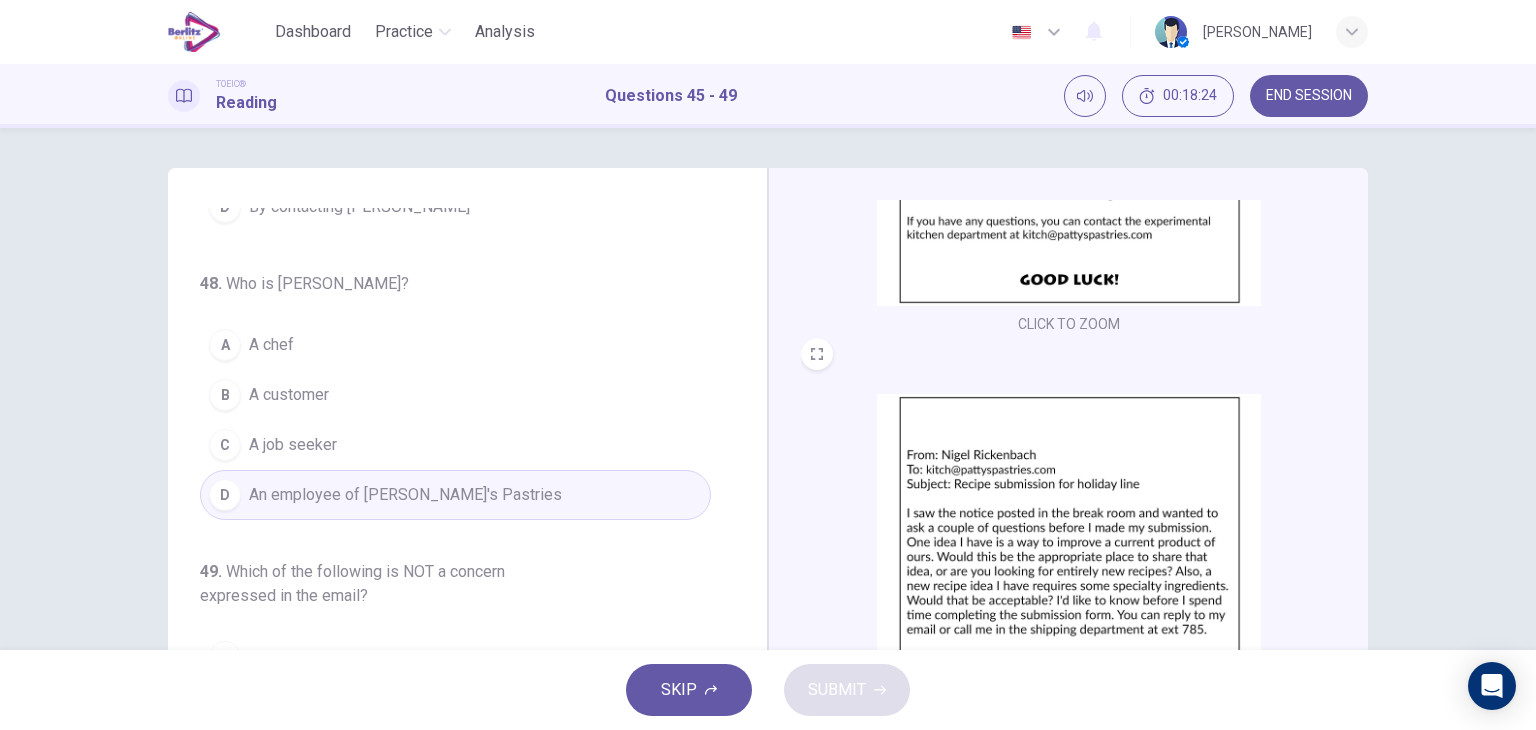 scroll, scrollTop: 800, scrollLeft: 0, axis: vertical 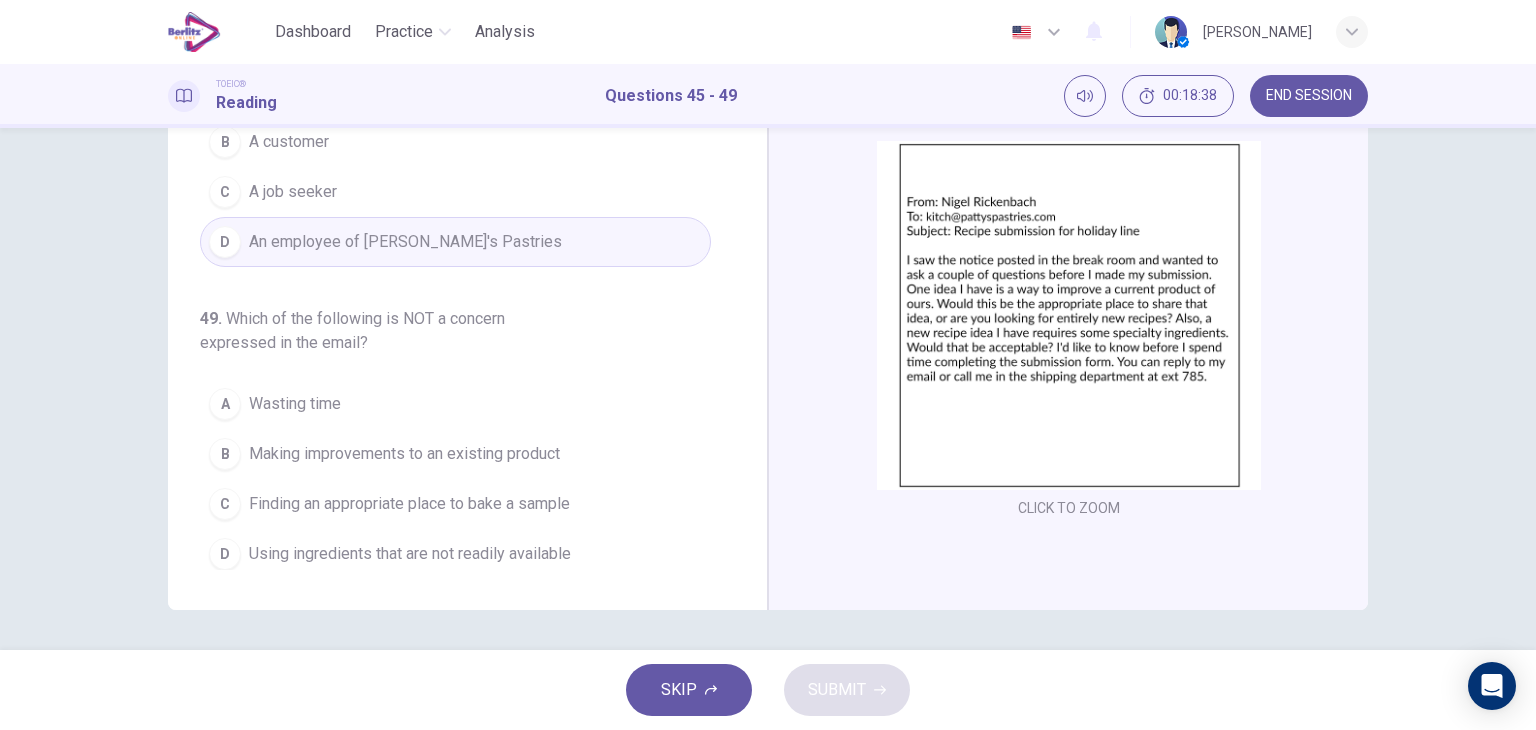 click on "Finding an appropriate place to bake a sample" at bounding box center [409, 504] 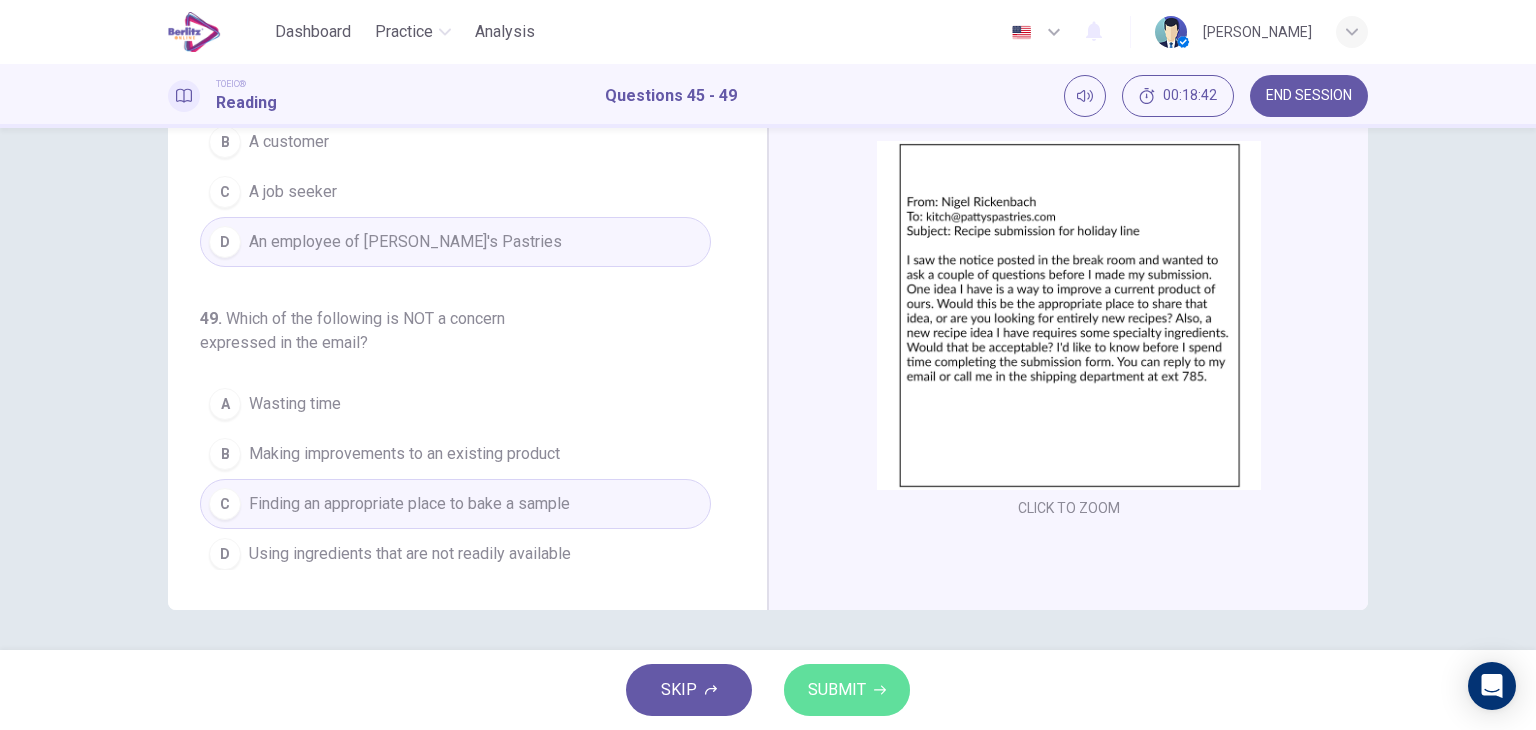 click on "SUBMIT" at bounding box center (837, 690) 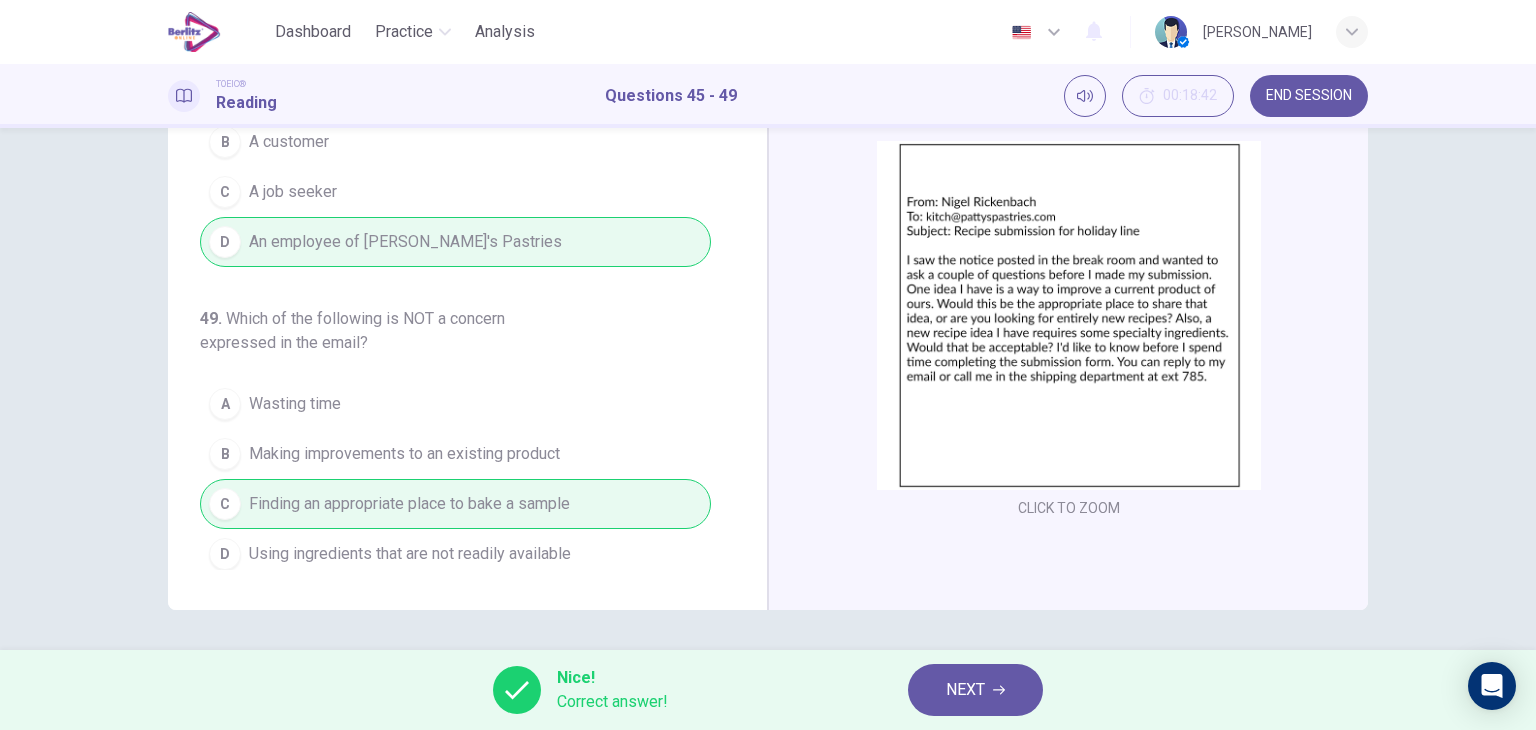 click on "NEXT" at bounding box center (965, 690) 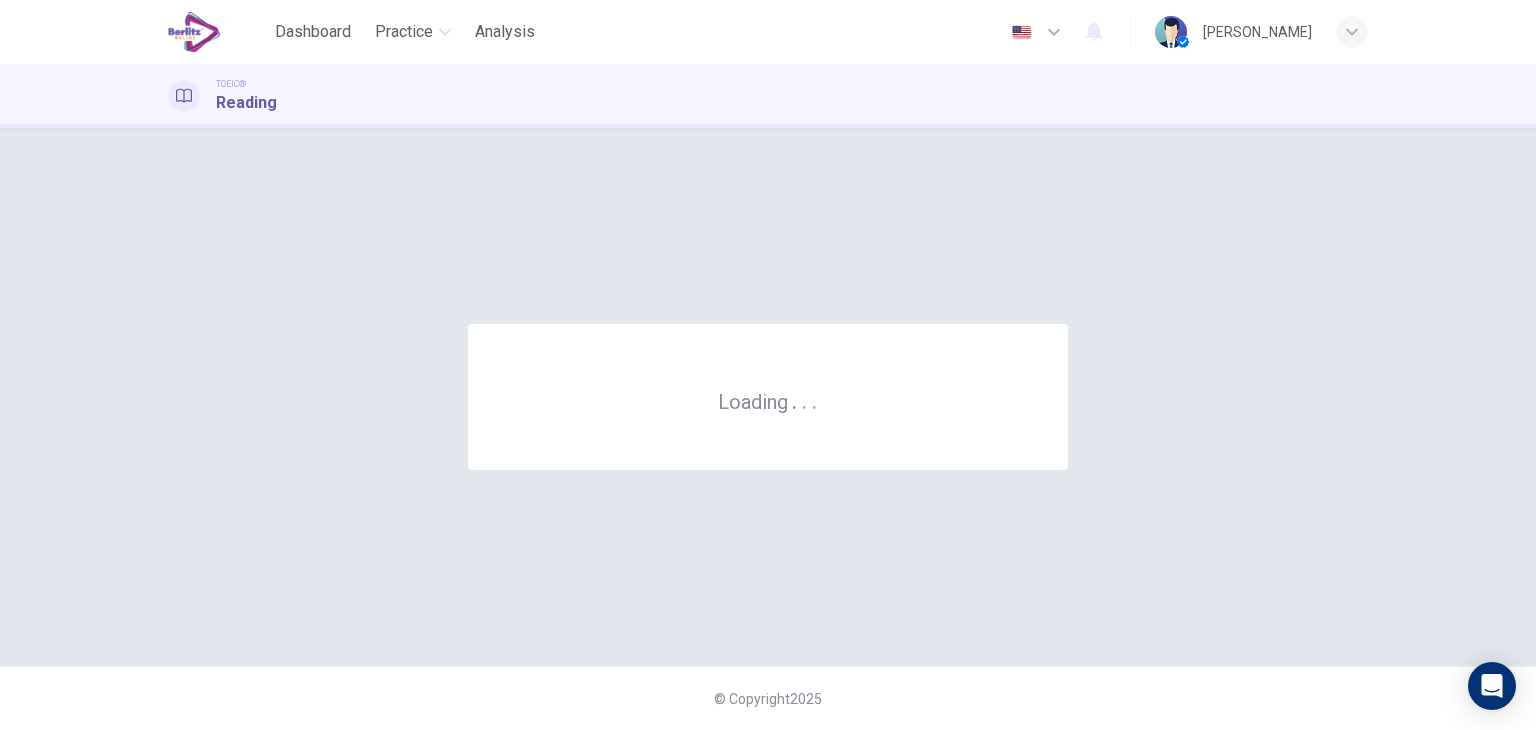 scroll, scrollTop: 0, scrollLeft: 0, axis: both 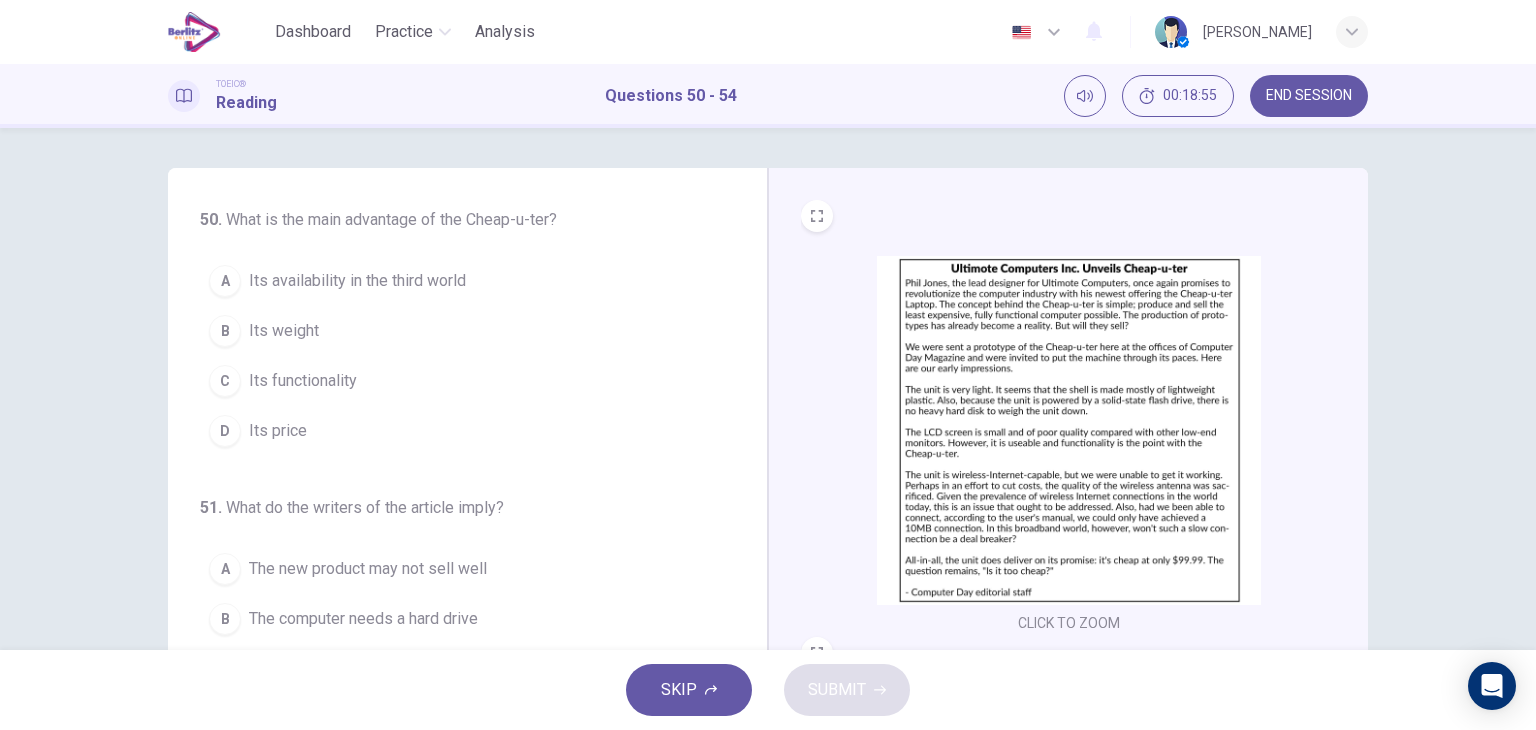 click on "END SESSION" at bounding box center [1309, 96] 